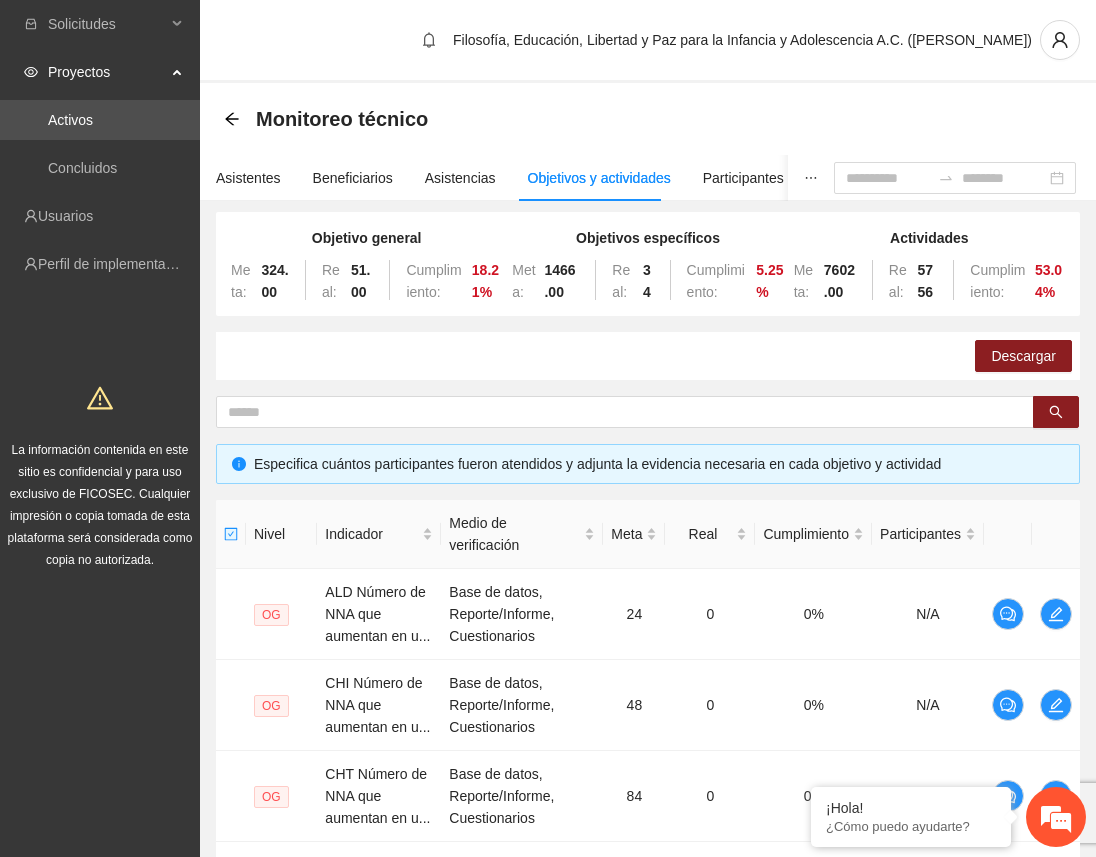 scroll, scrollTop: 4830, scrollLeft: 0, axis: vertical 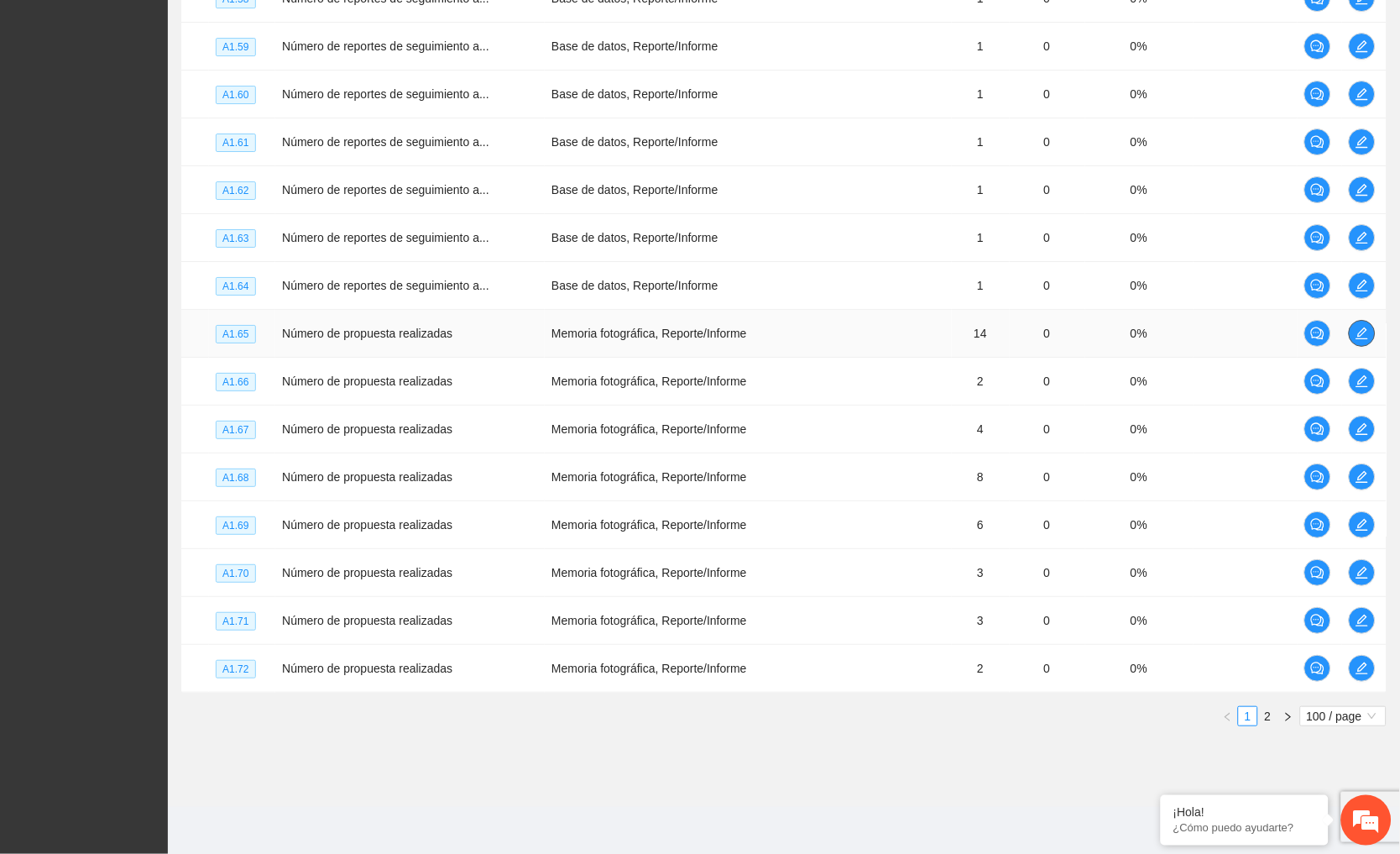 click 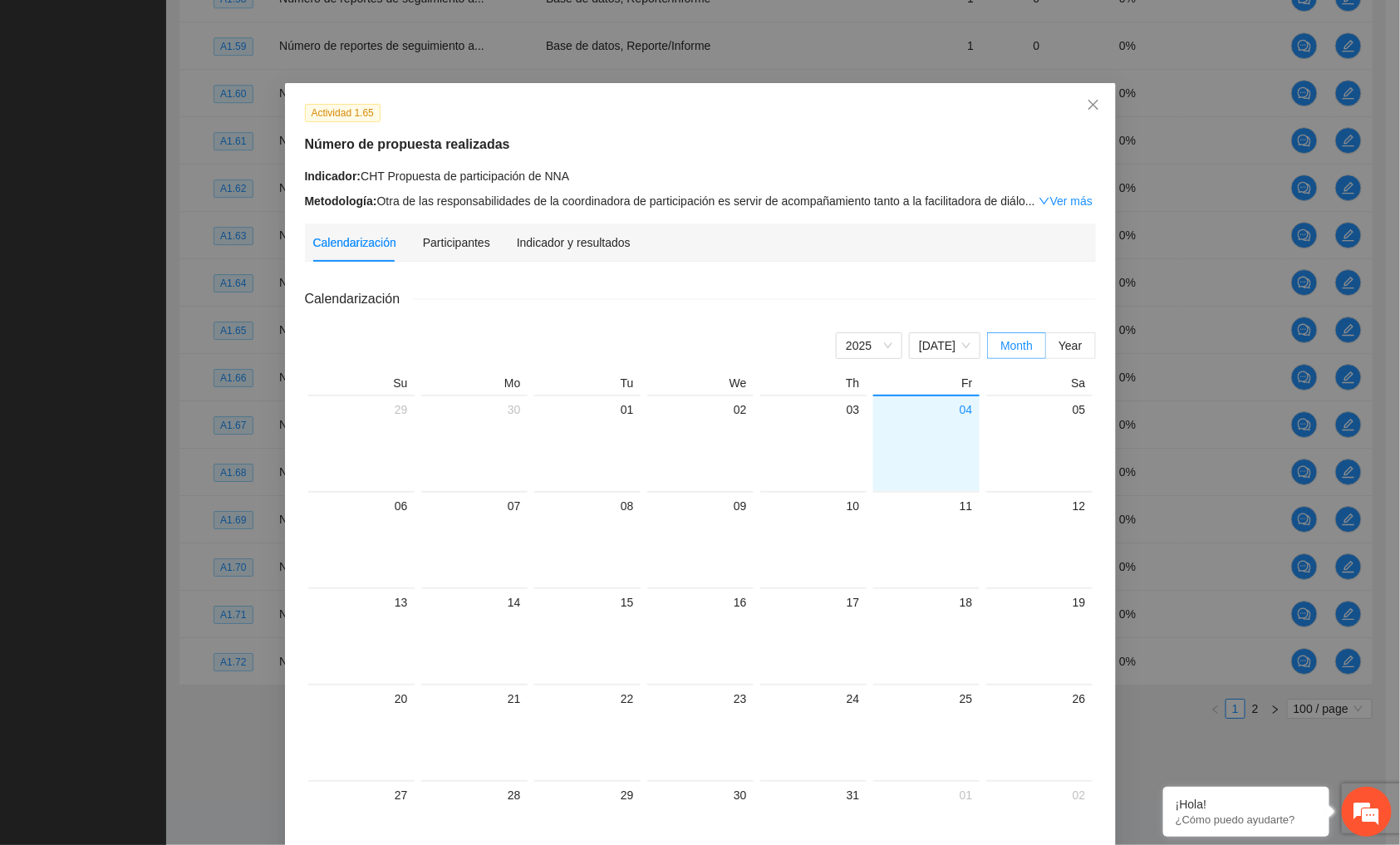 click on "Indicador y resultados" at bounding box center [573, 243] 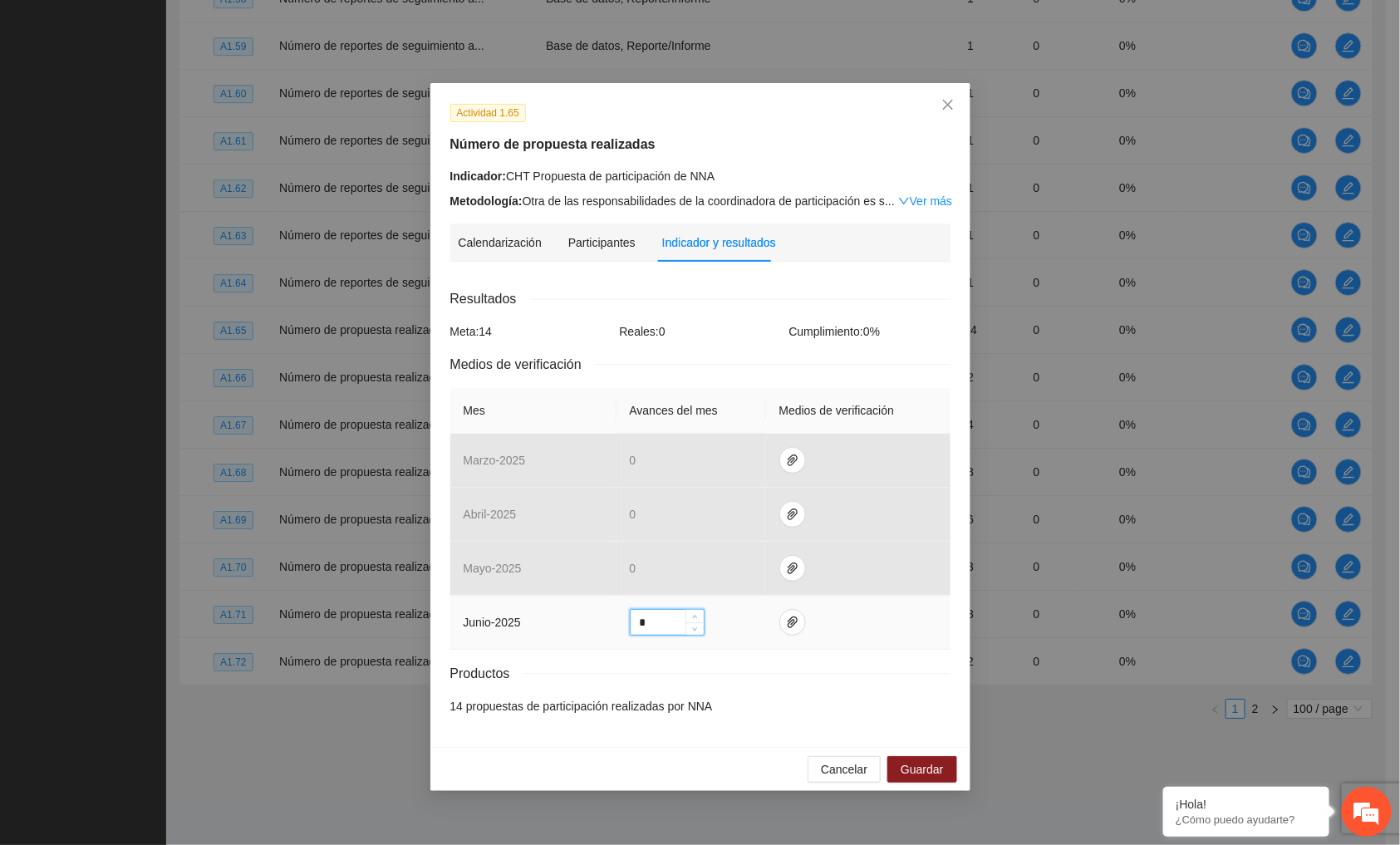 drag, startPoint x: 655, startPoint y: 616, endPoint x: 613, endPoint y: 612, distance: 42.19005 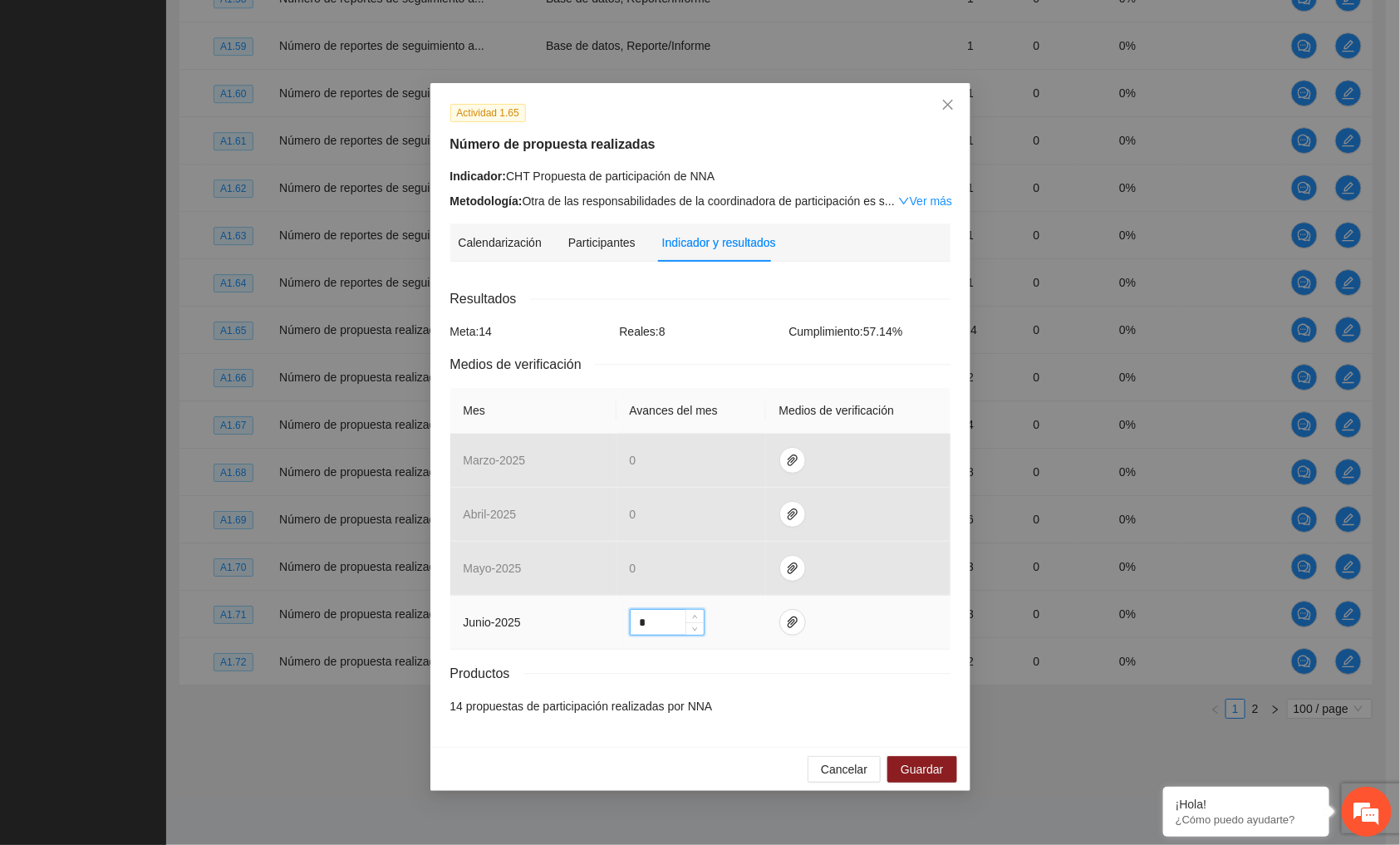 type on "*" 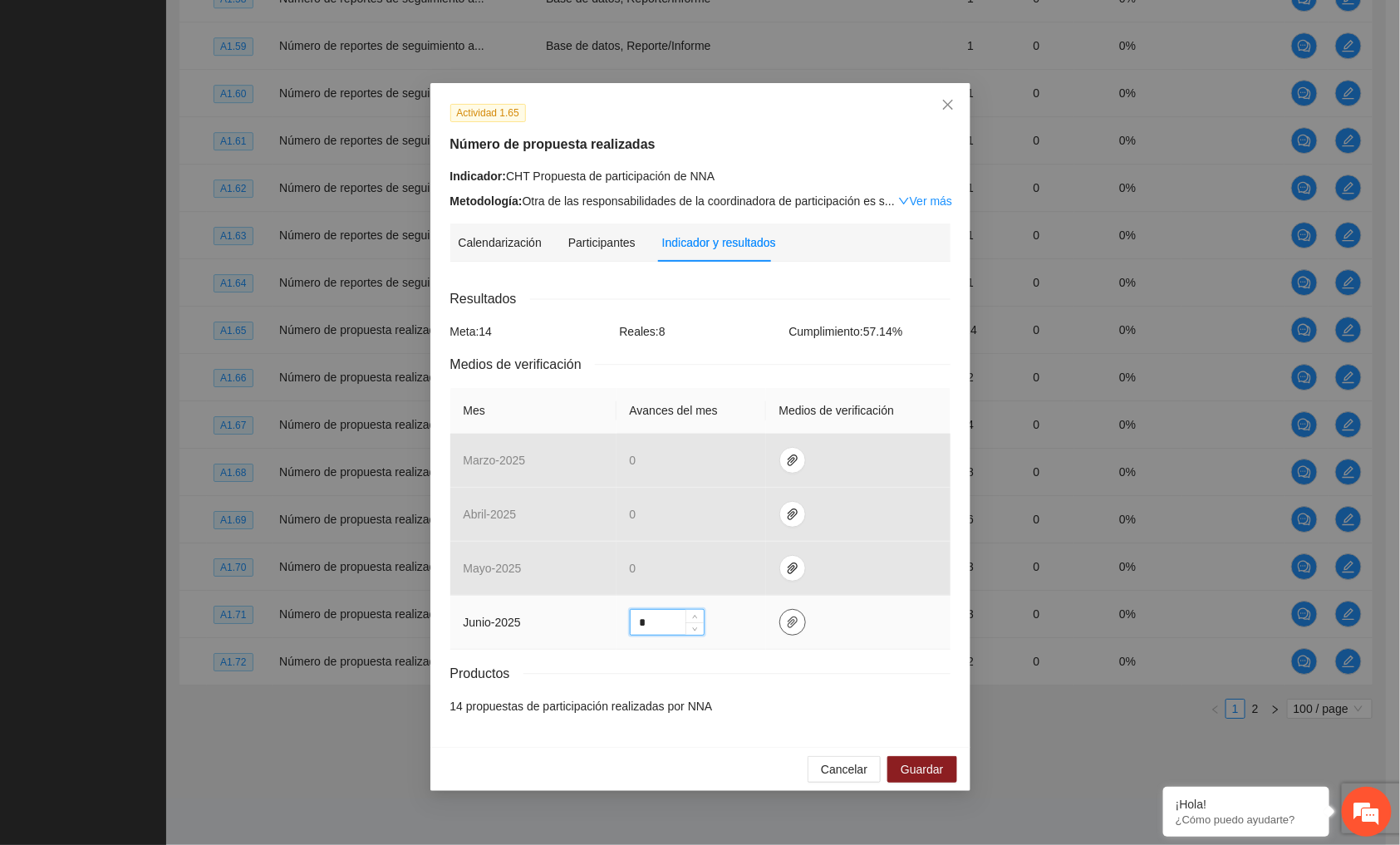 click 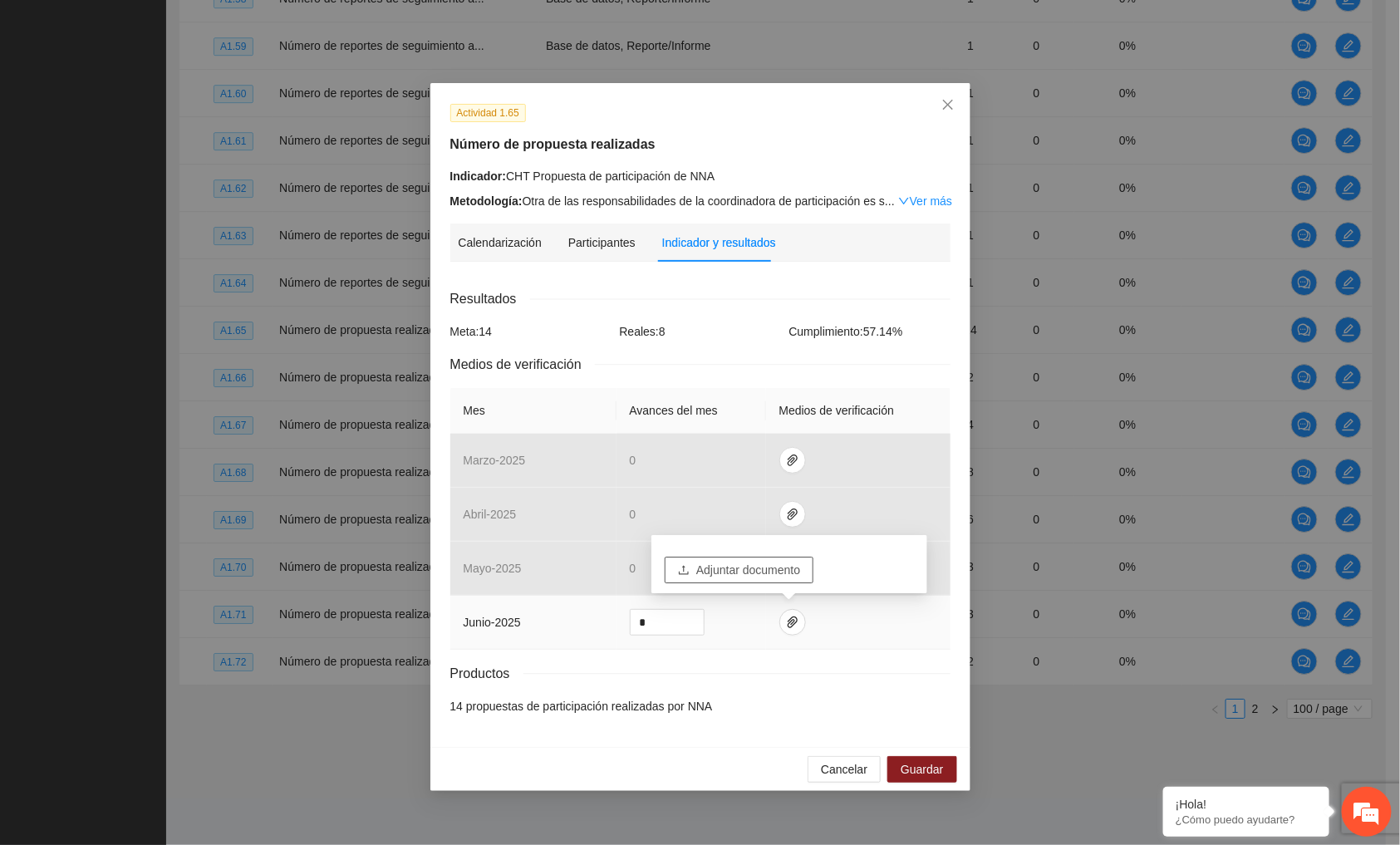 click on "Adjuntar documento" at bounding box center [748, 570] 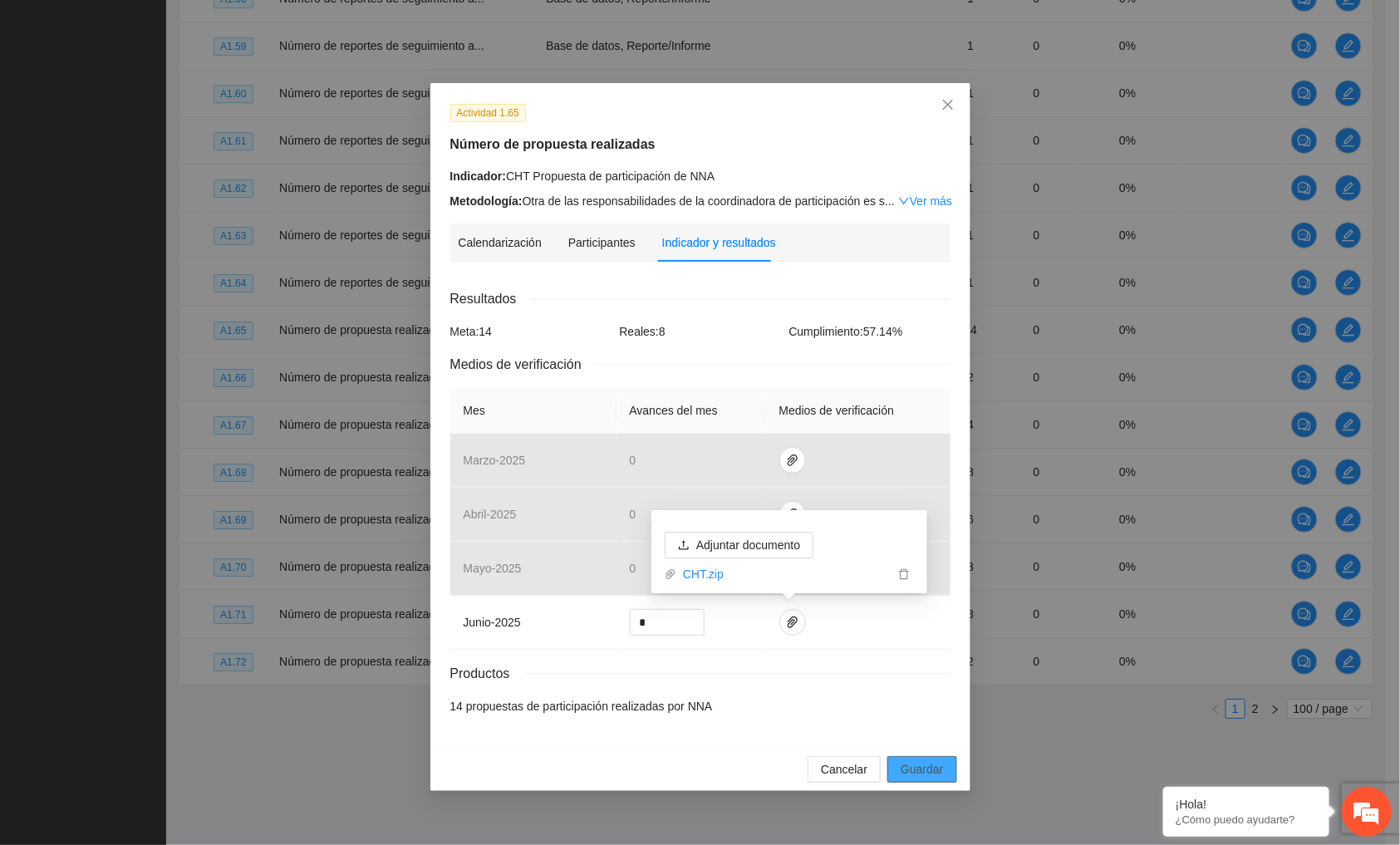 click on "Guardar" at bounding box center (921, 769) 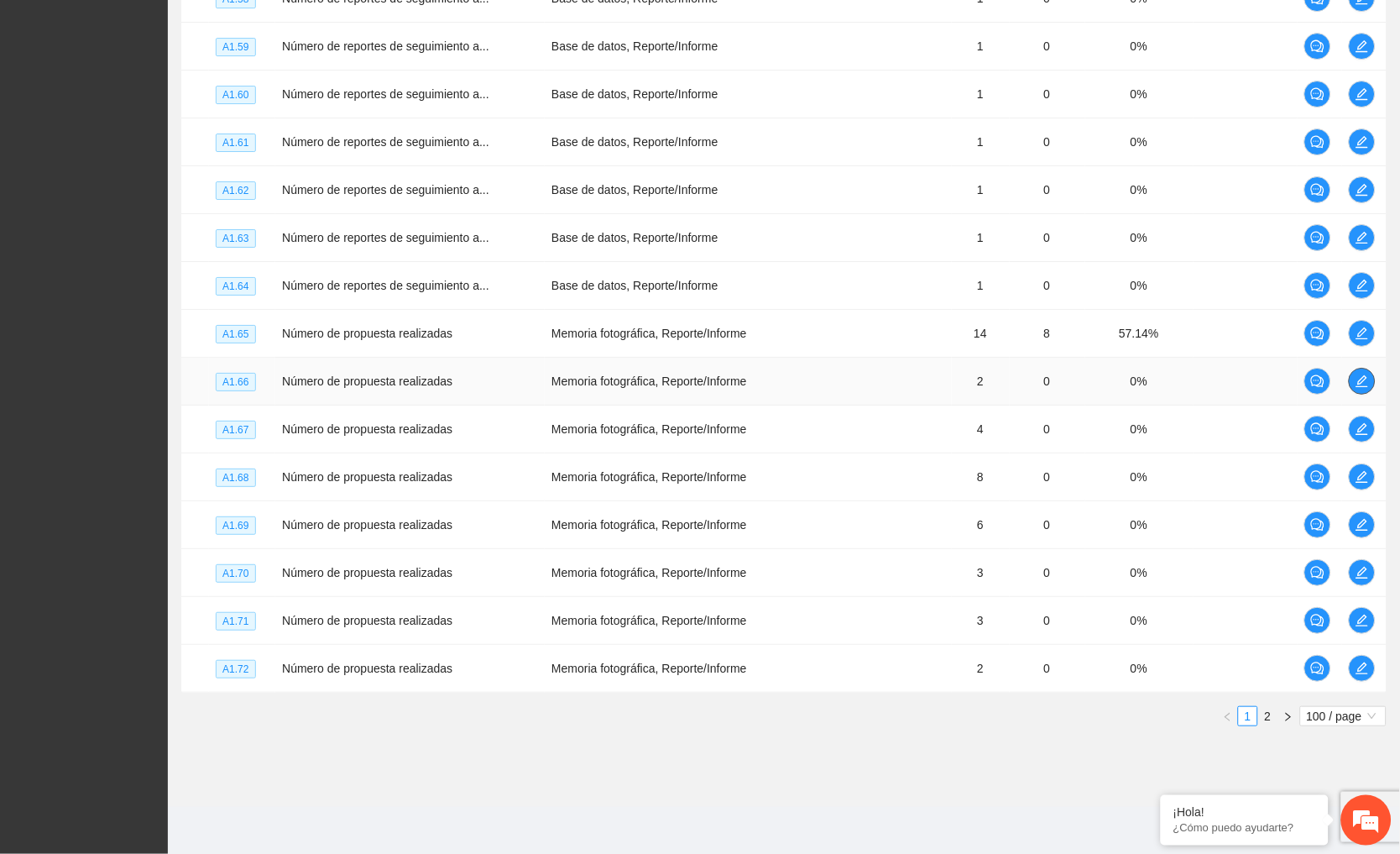 click at bounding box center (1362, 381) 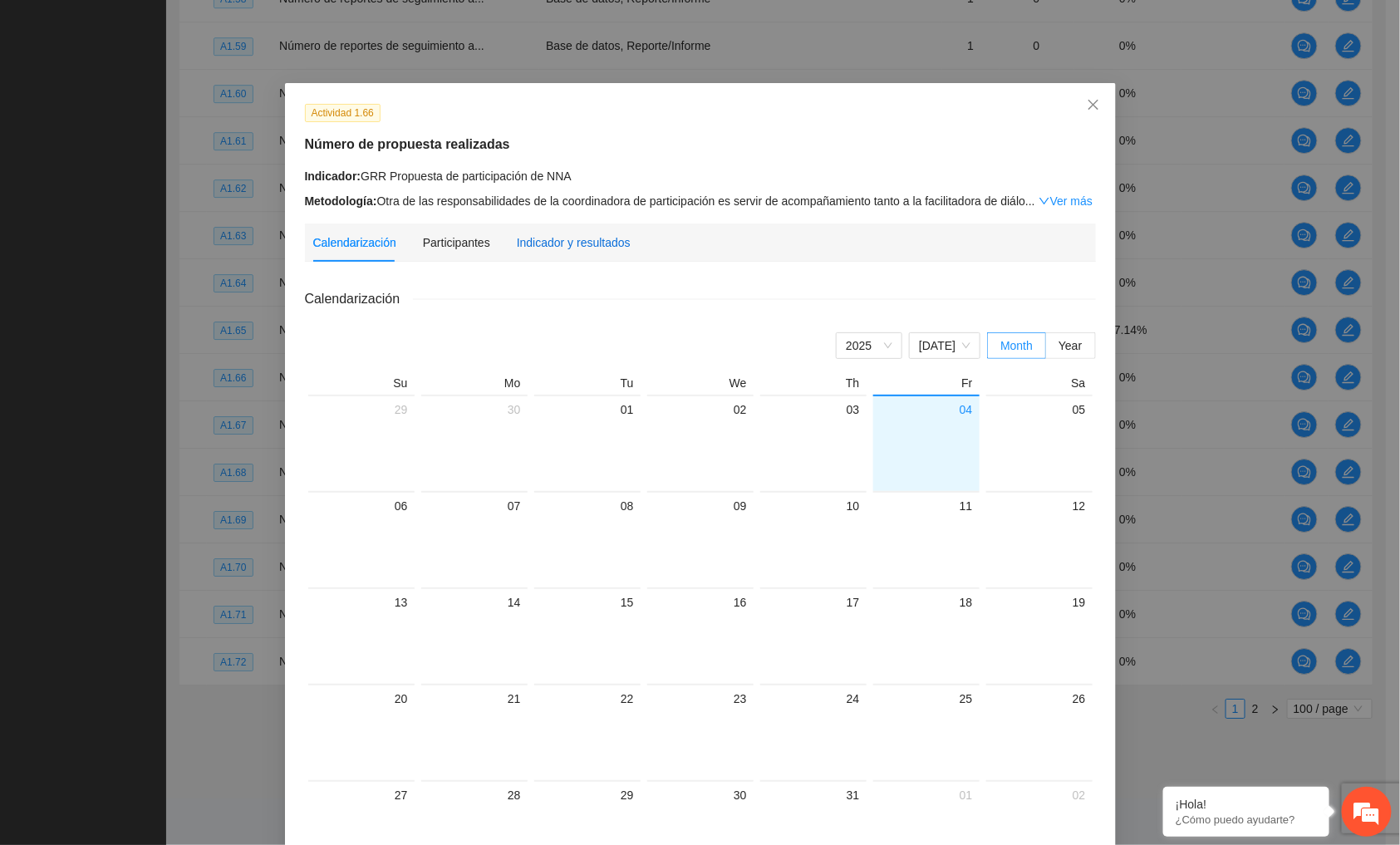 click on "Indicador y resultados" at bounding box center (573, 243) 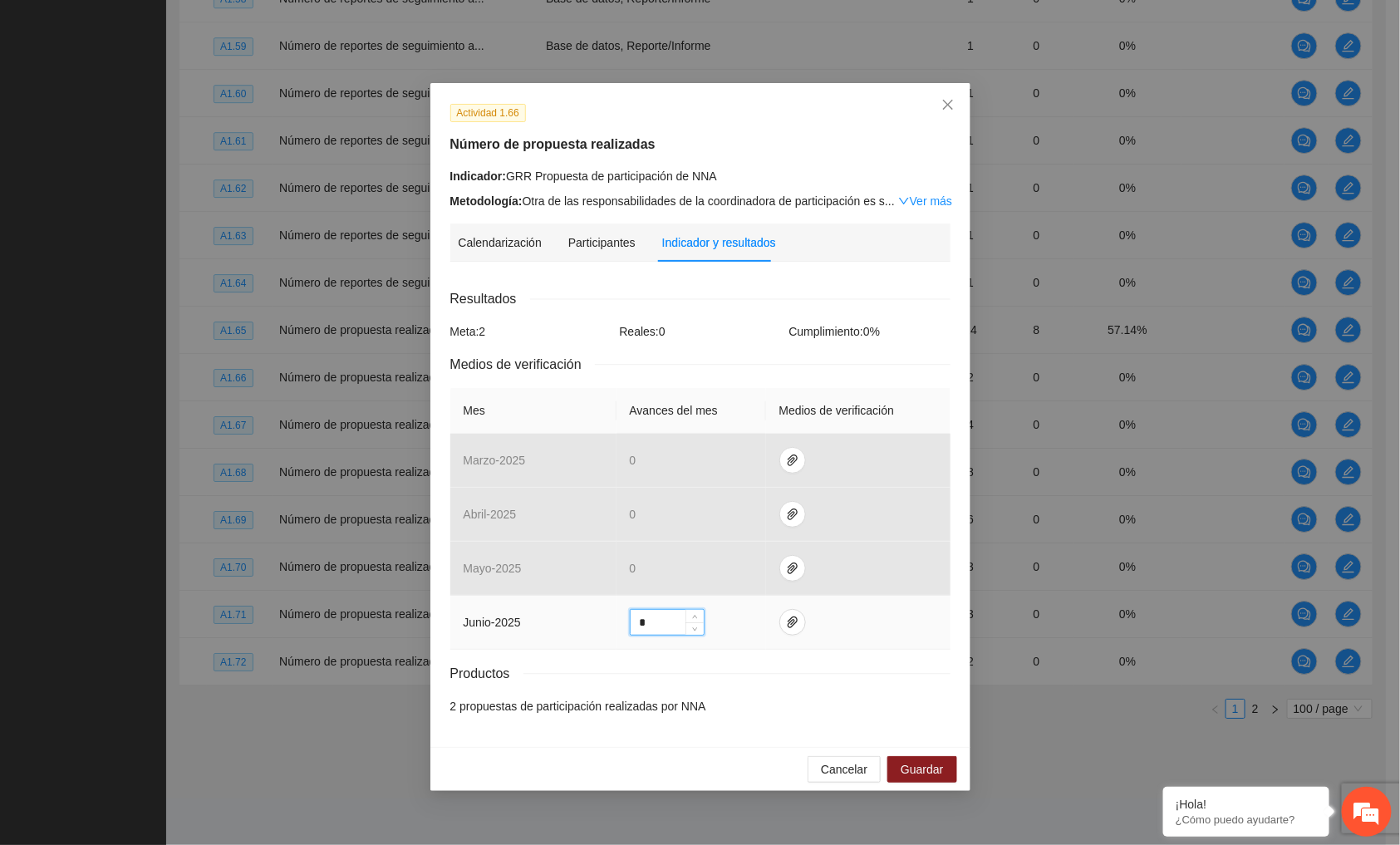 drag, startPoint x: 663, startPoint y: 620, endPoint x: 582, endPoint y: 632, distance: 81.88406 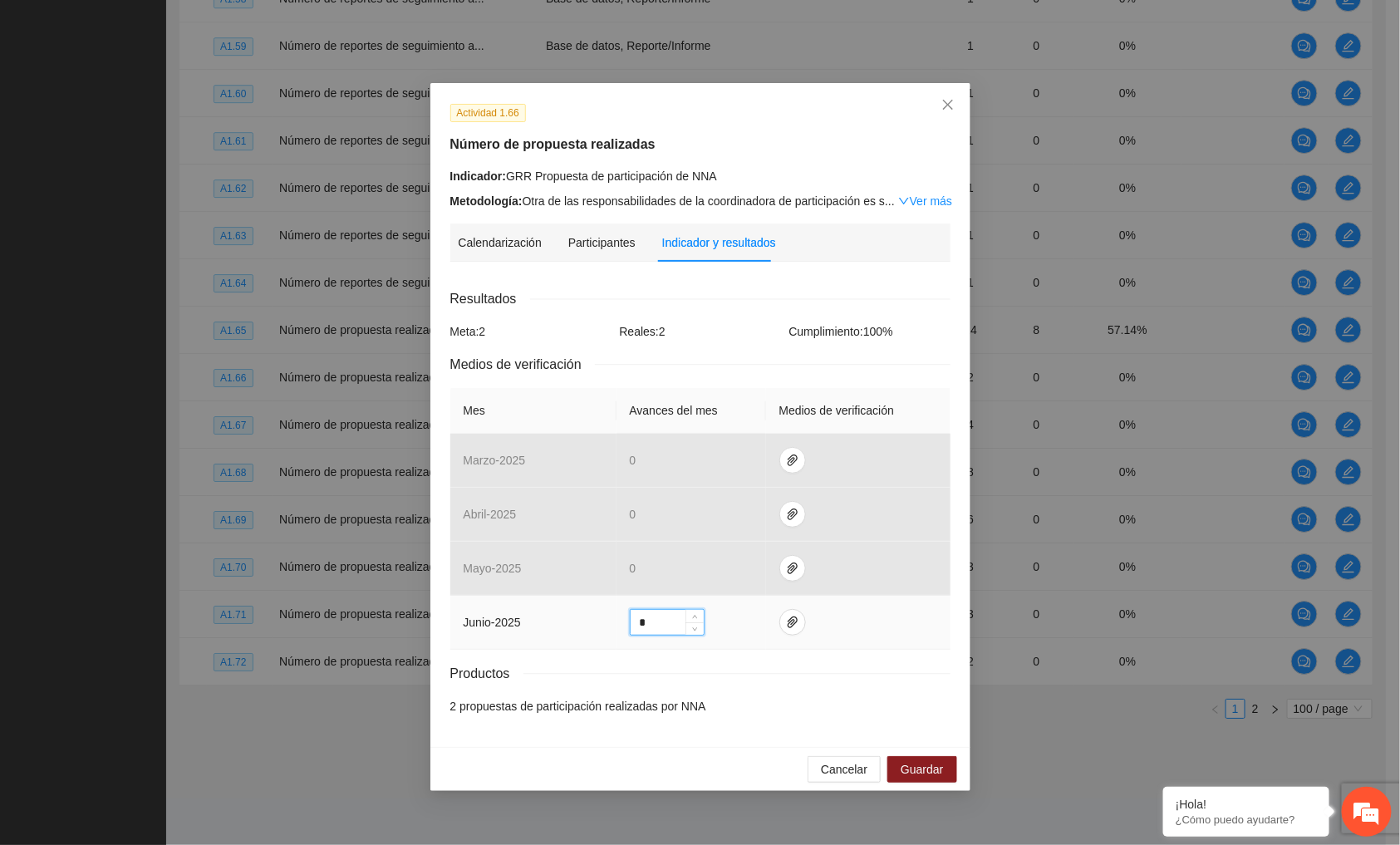 type on "*" 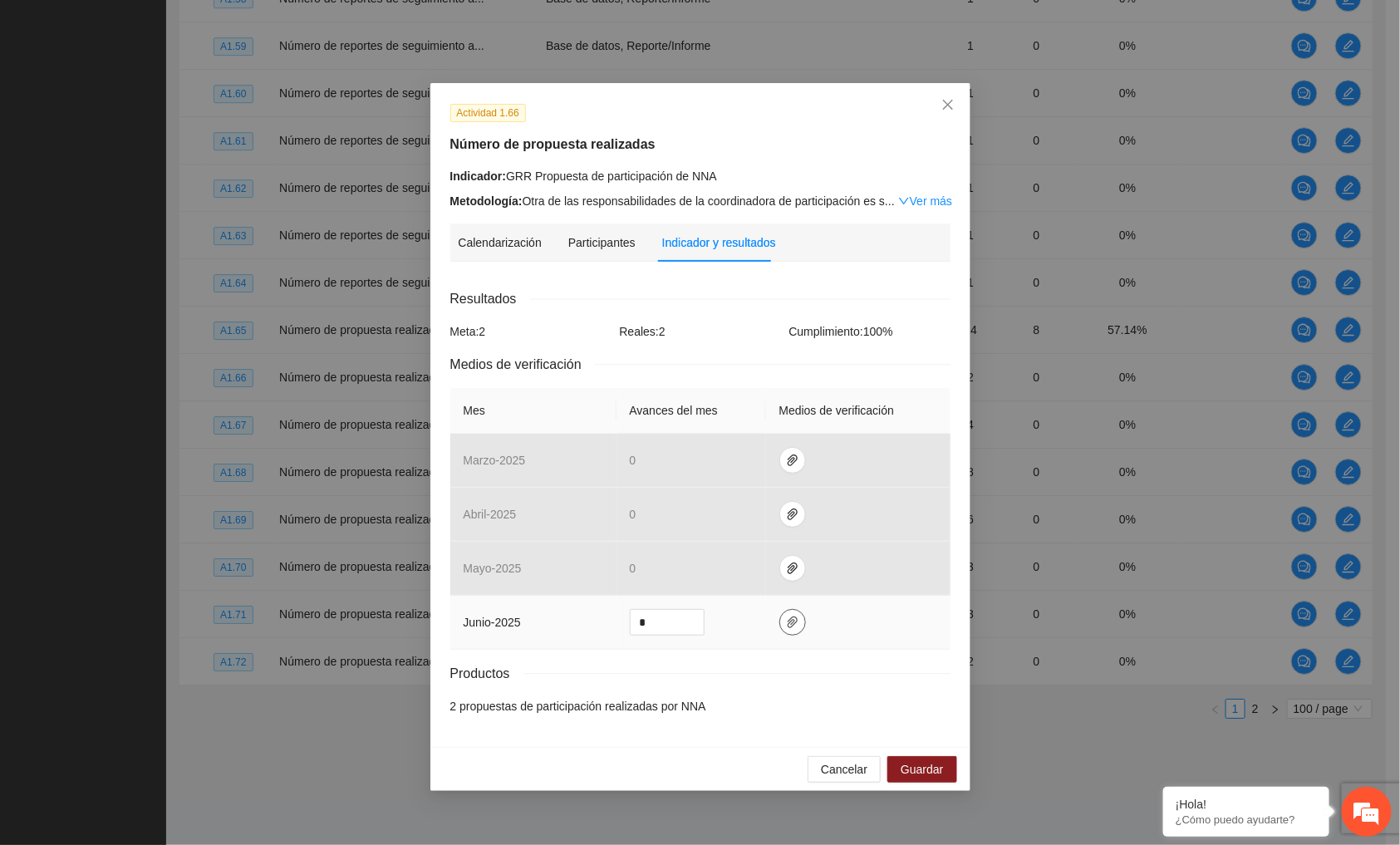 click 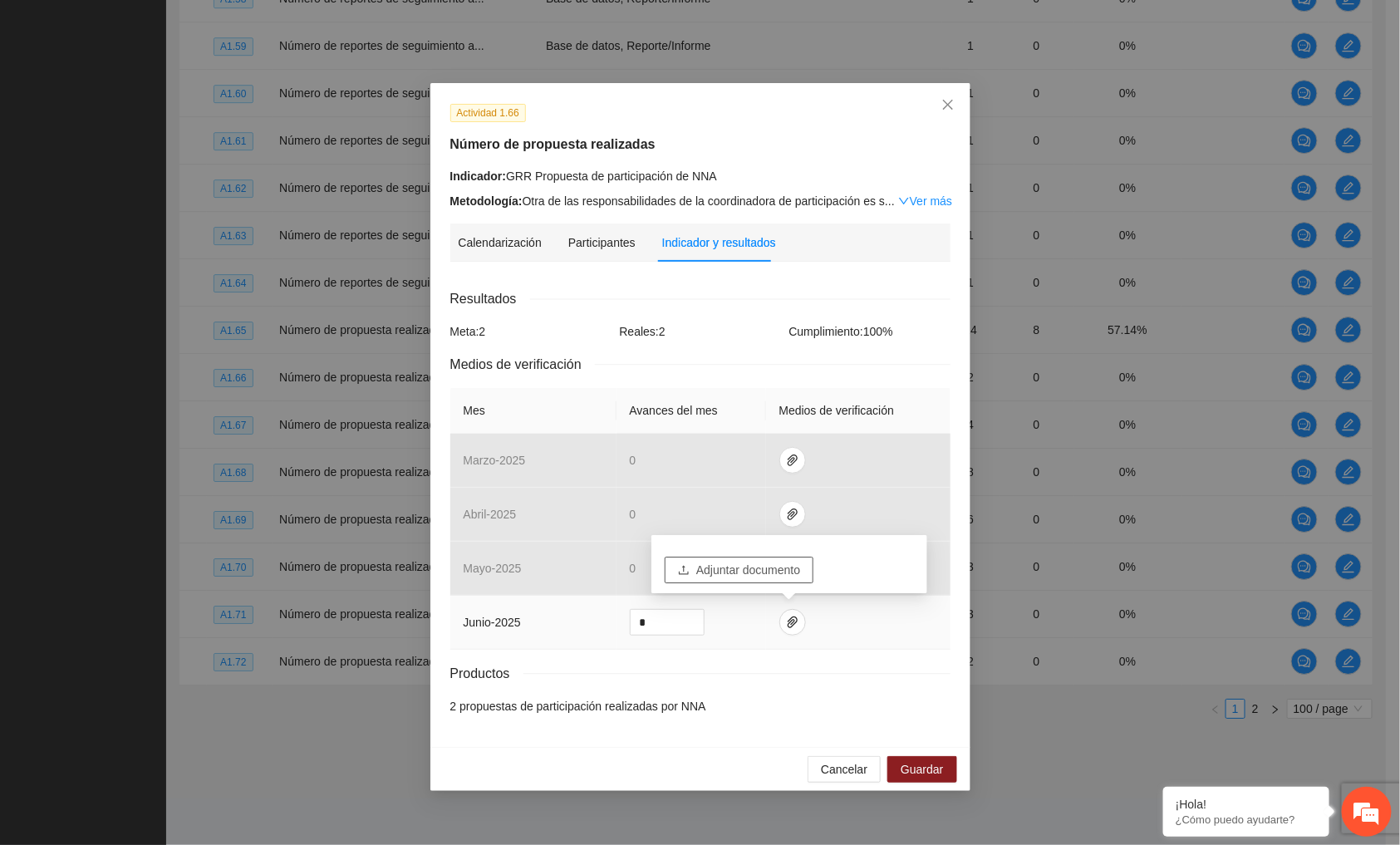 click on "Adjuntar documento" at bounding box center (748, 570) 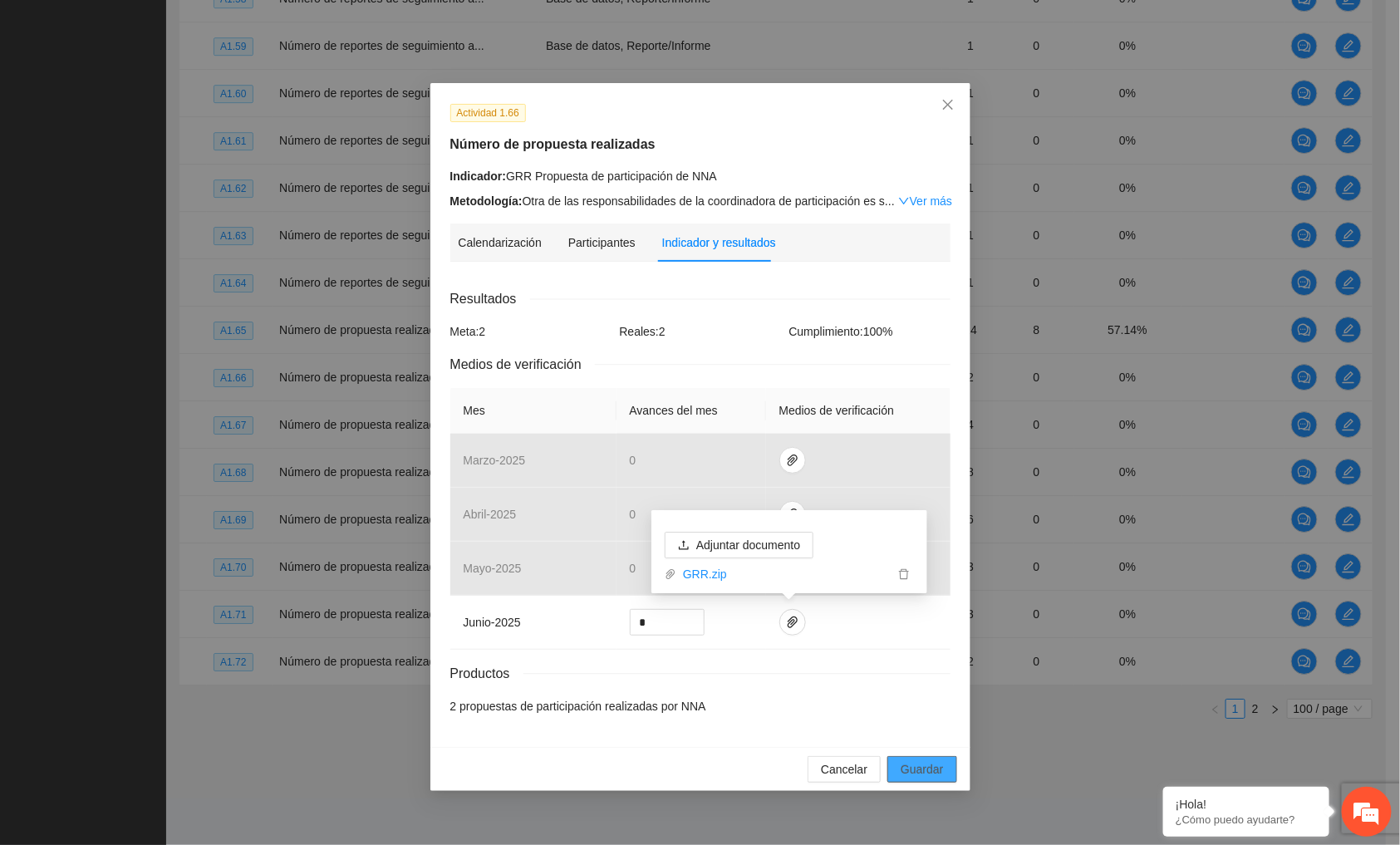 click on "Guardar" at bounding box center (921, 769) 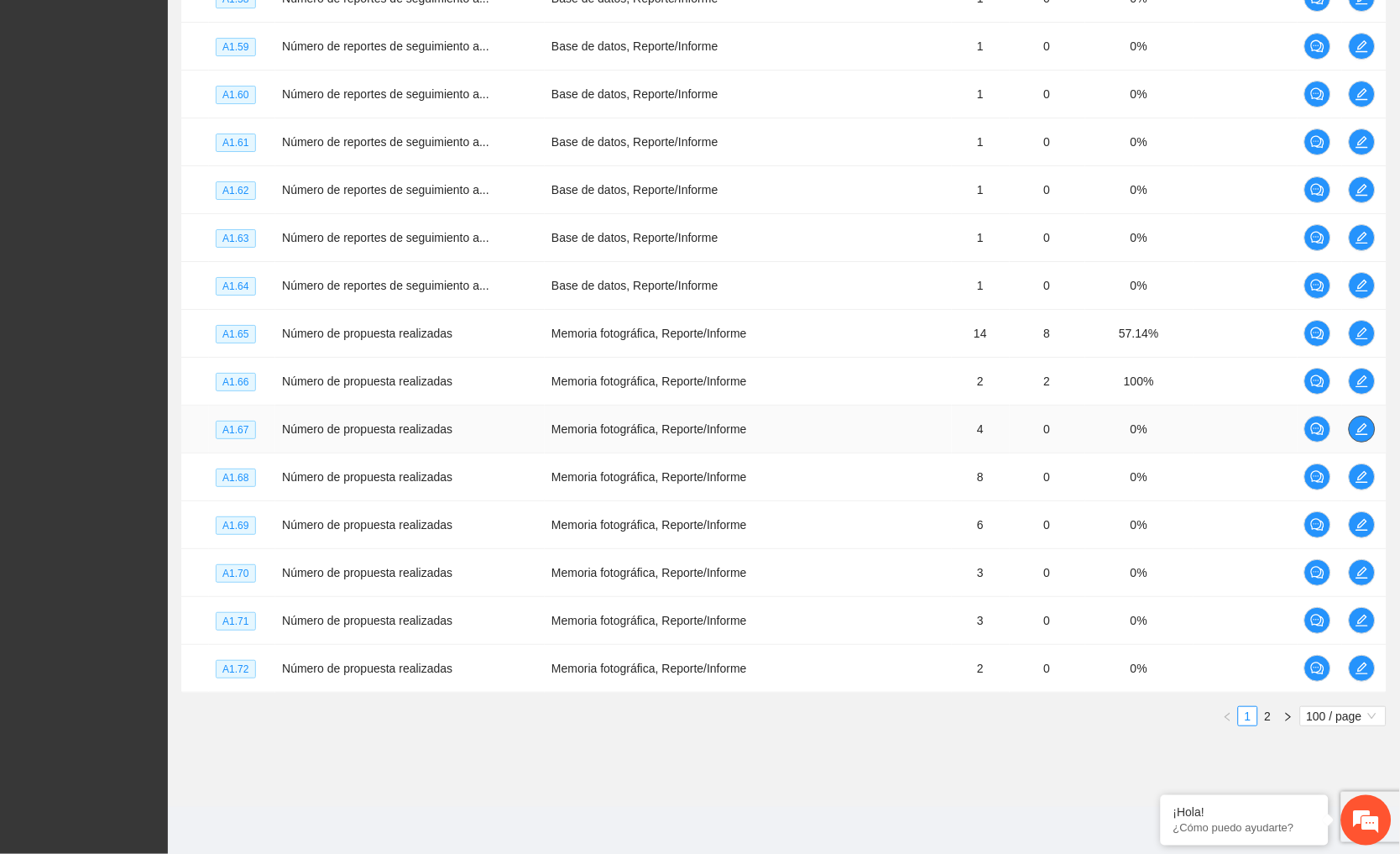 click 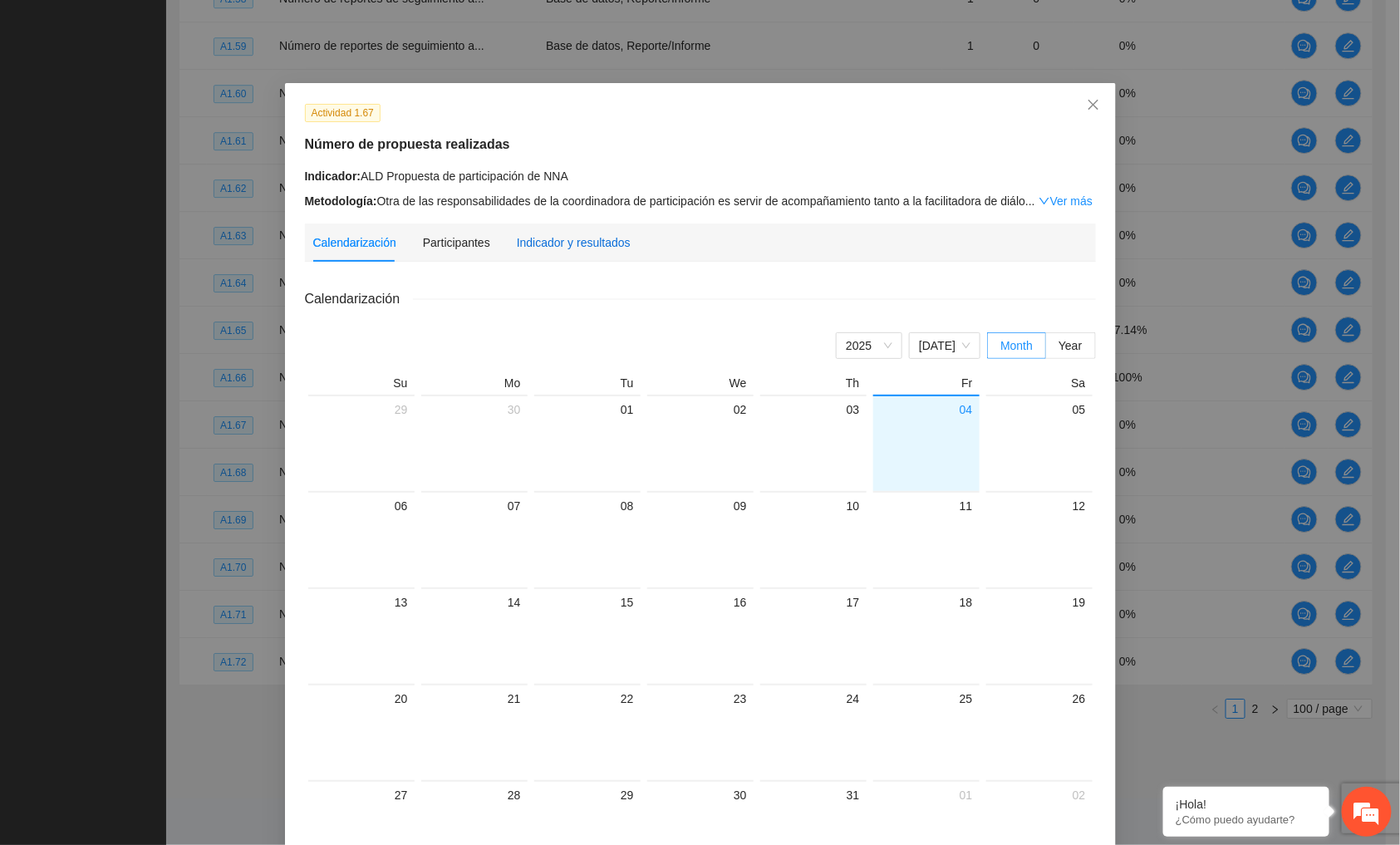 click on "Indicador y resultados" at bounding box center (573, 243) 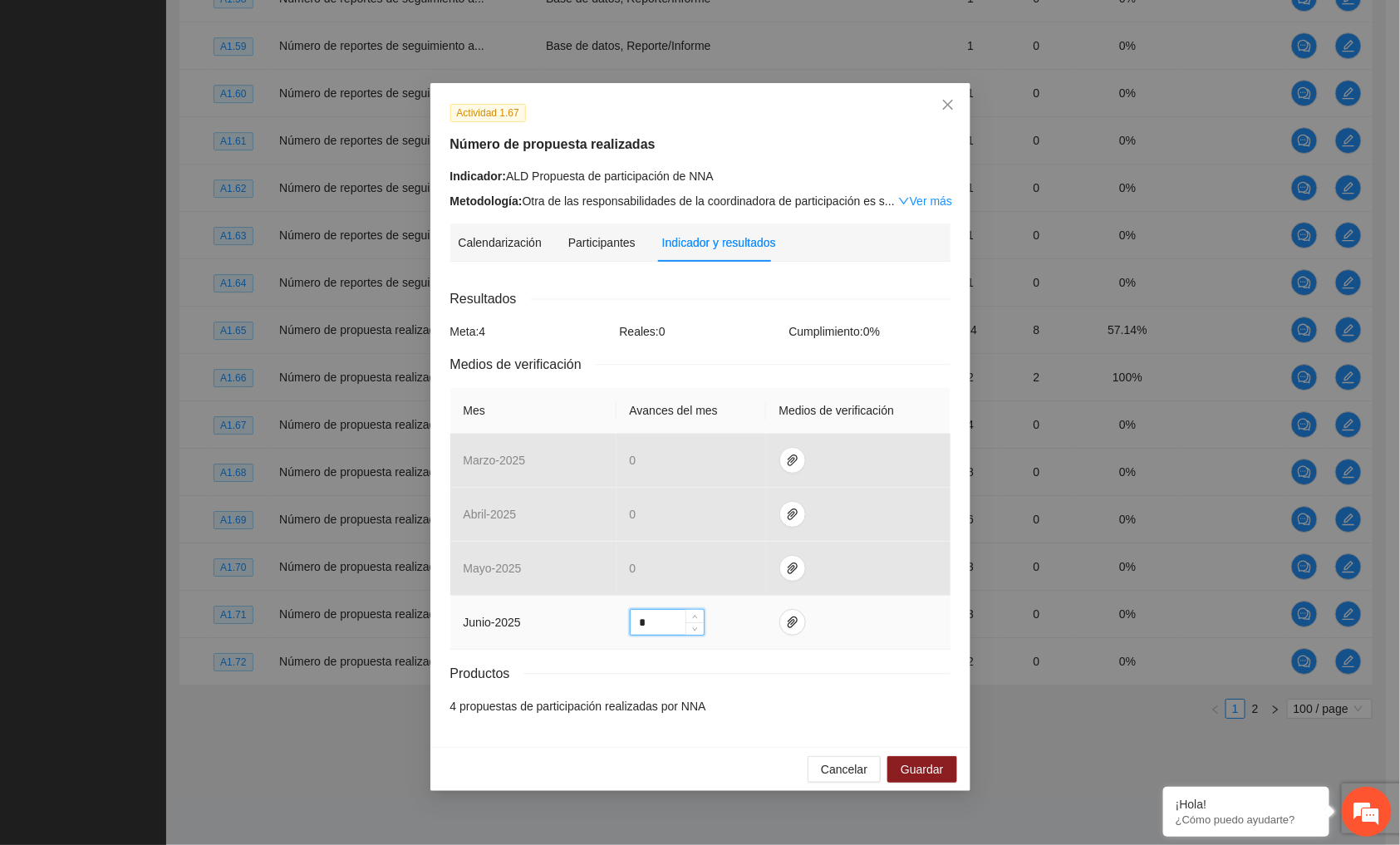 click on "*" at bounding box center [667, 622] 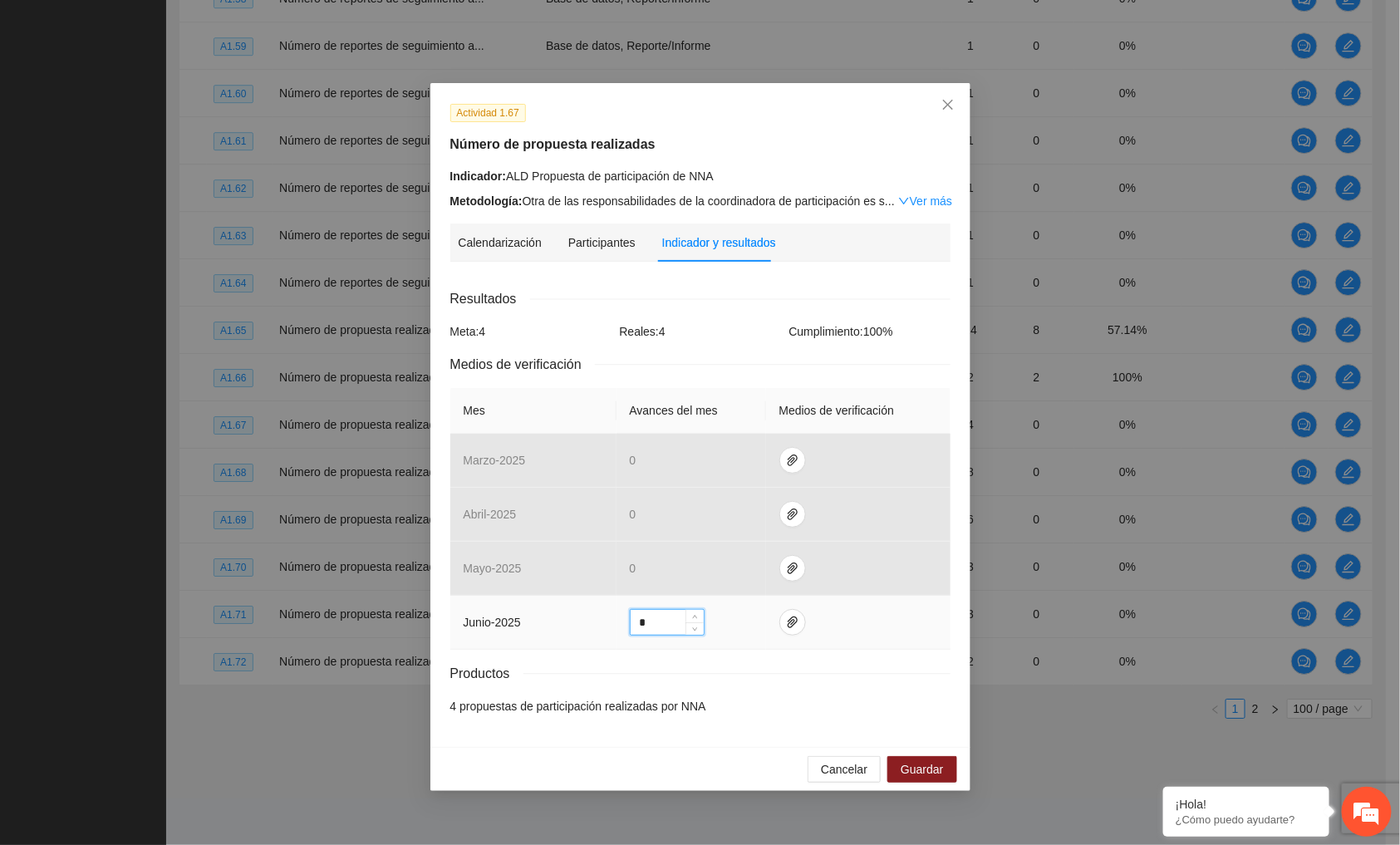 type on "*" 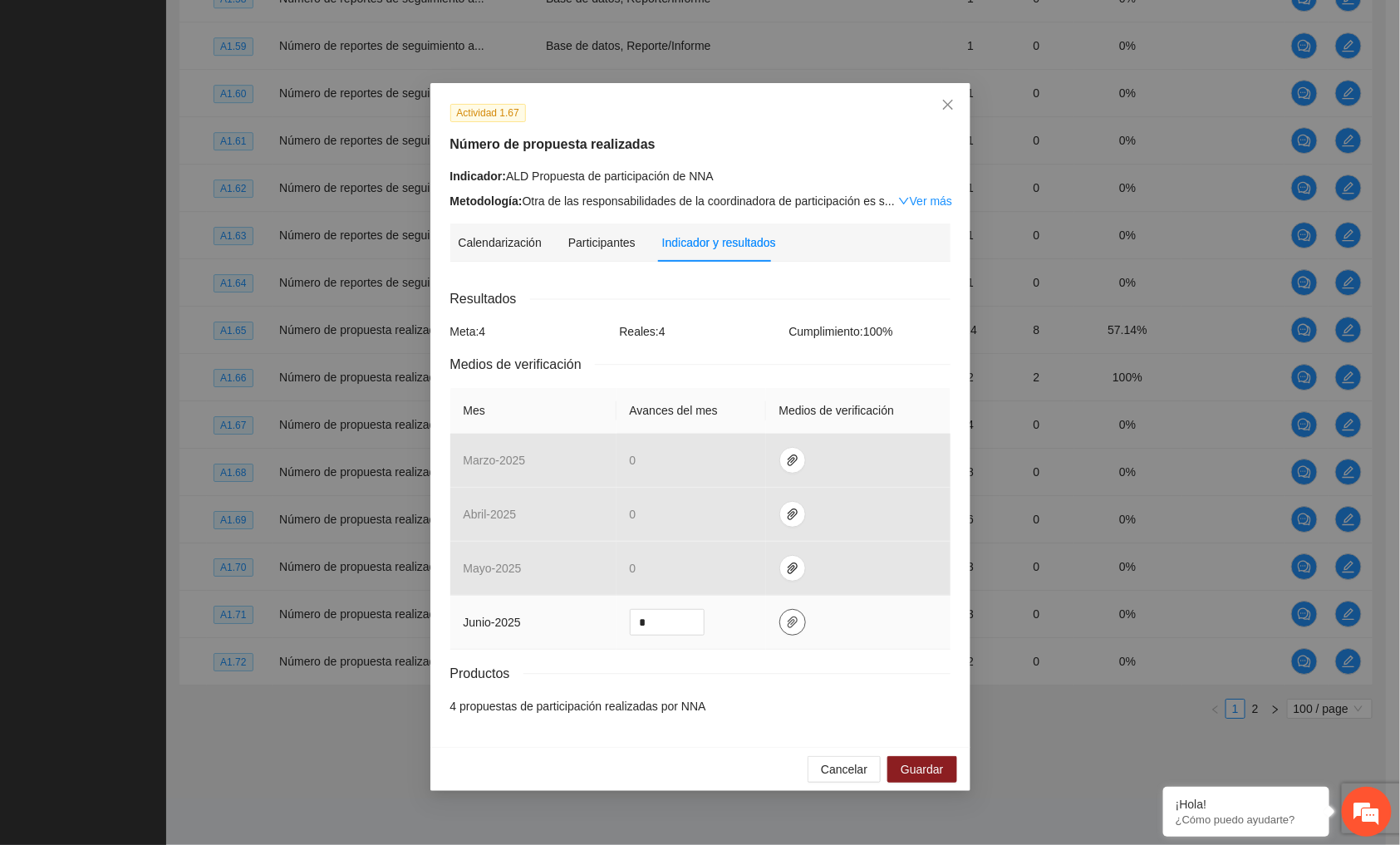 click 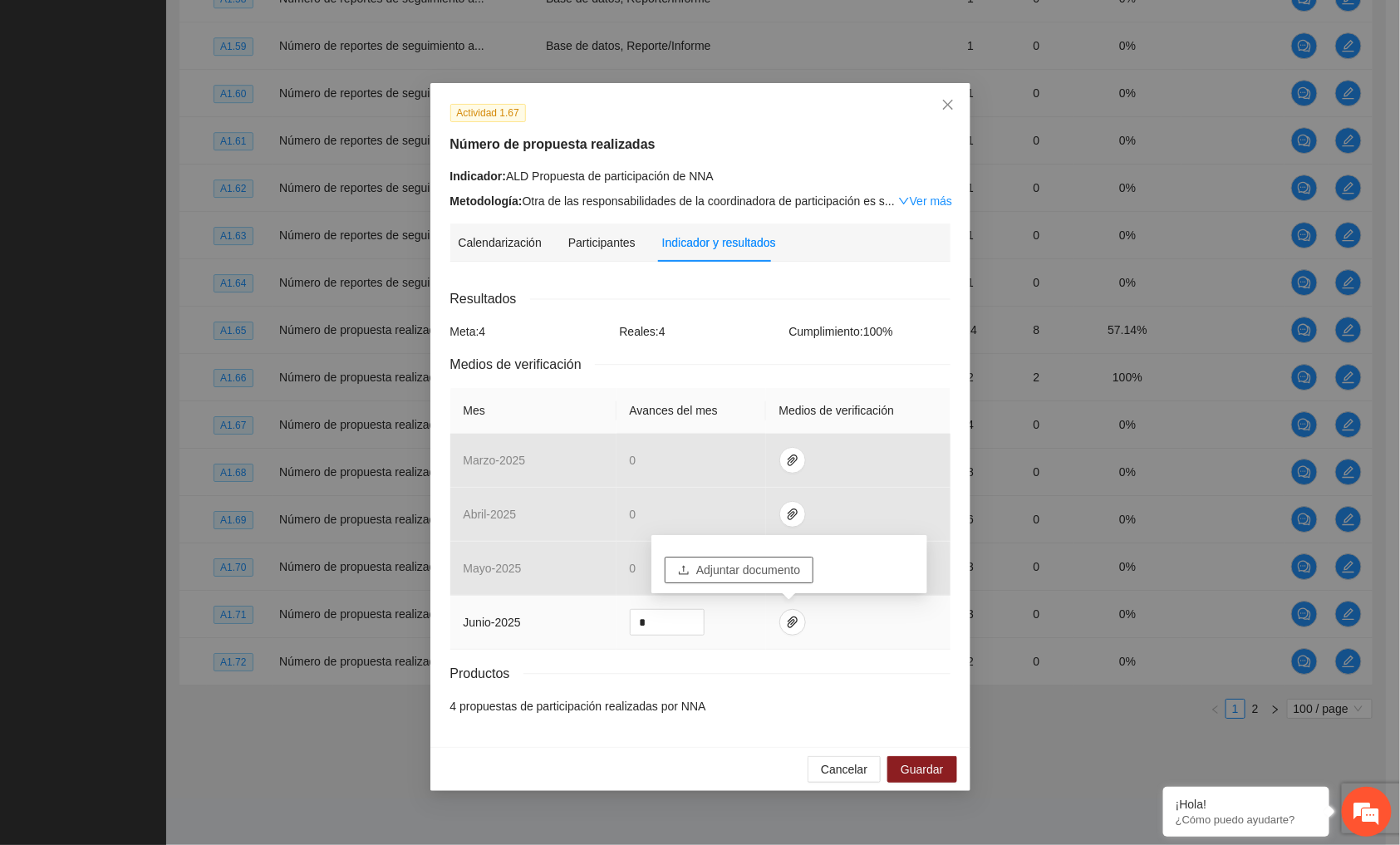 click on "Adjuntar documento" at bounding box center (748, 570) 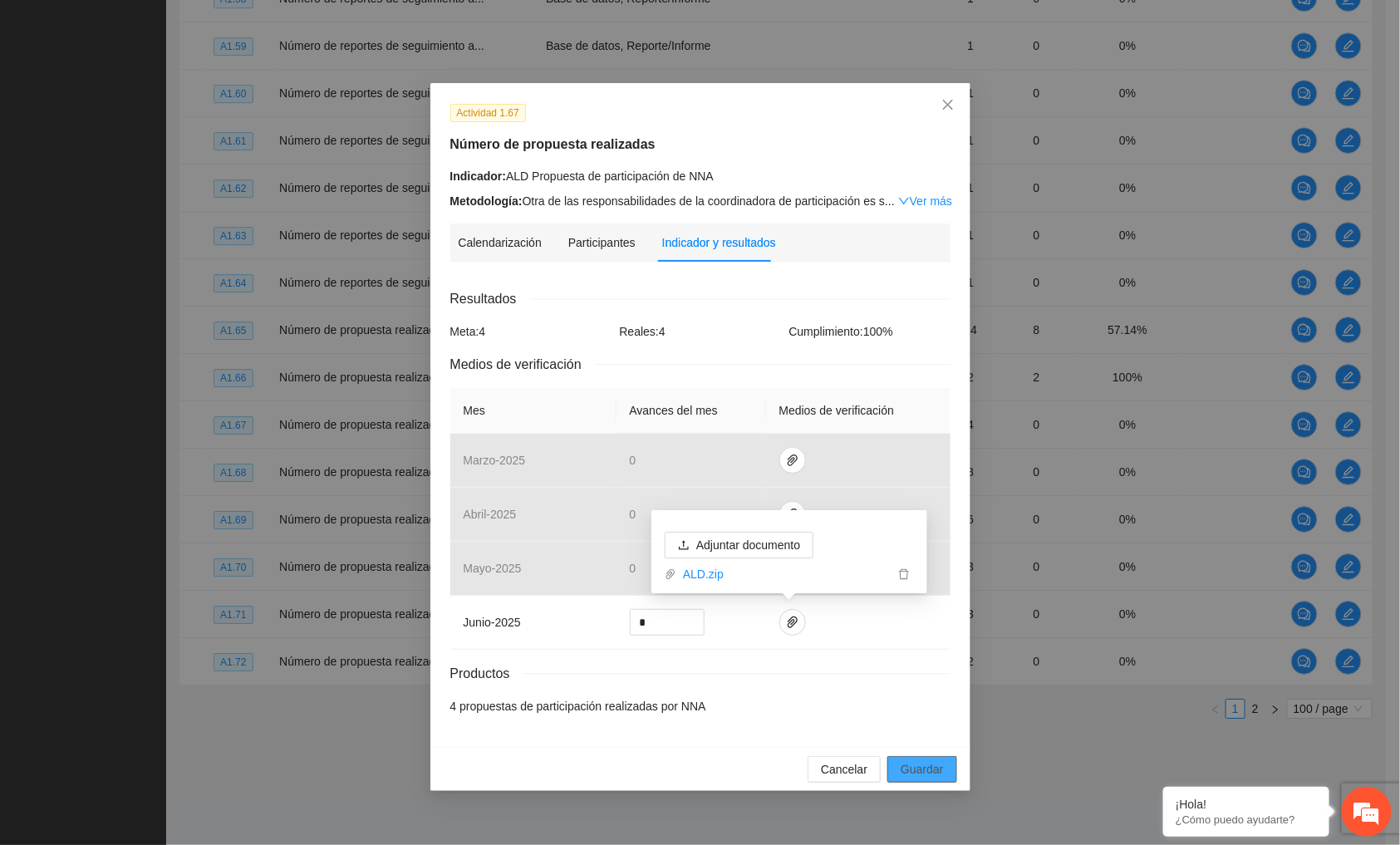 click on "Guardar" at bounding box center (921, 769) 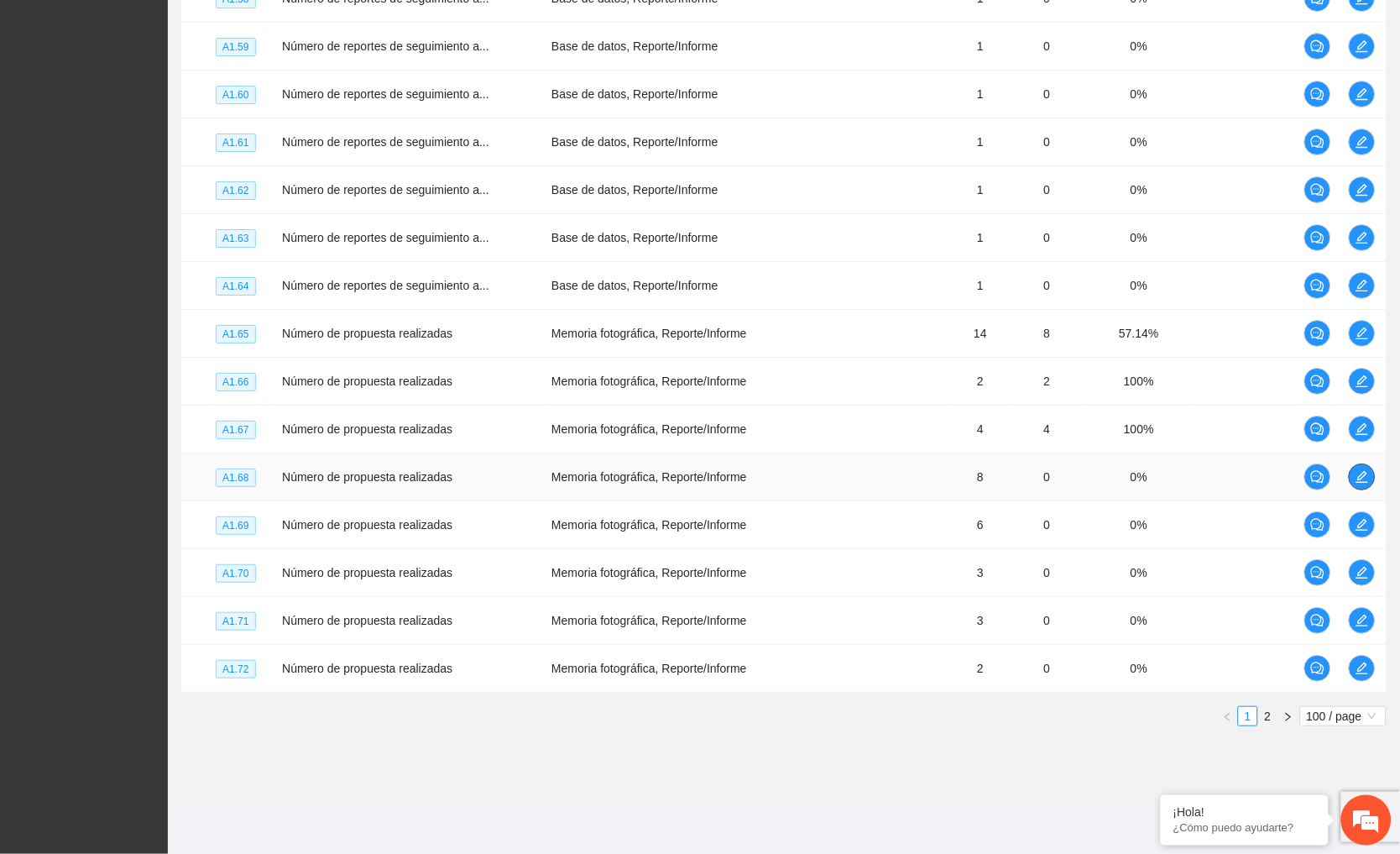 click 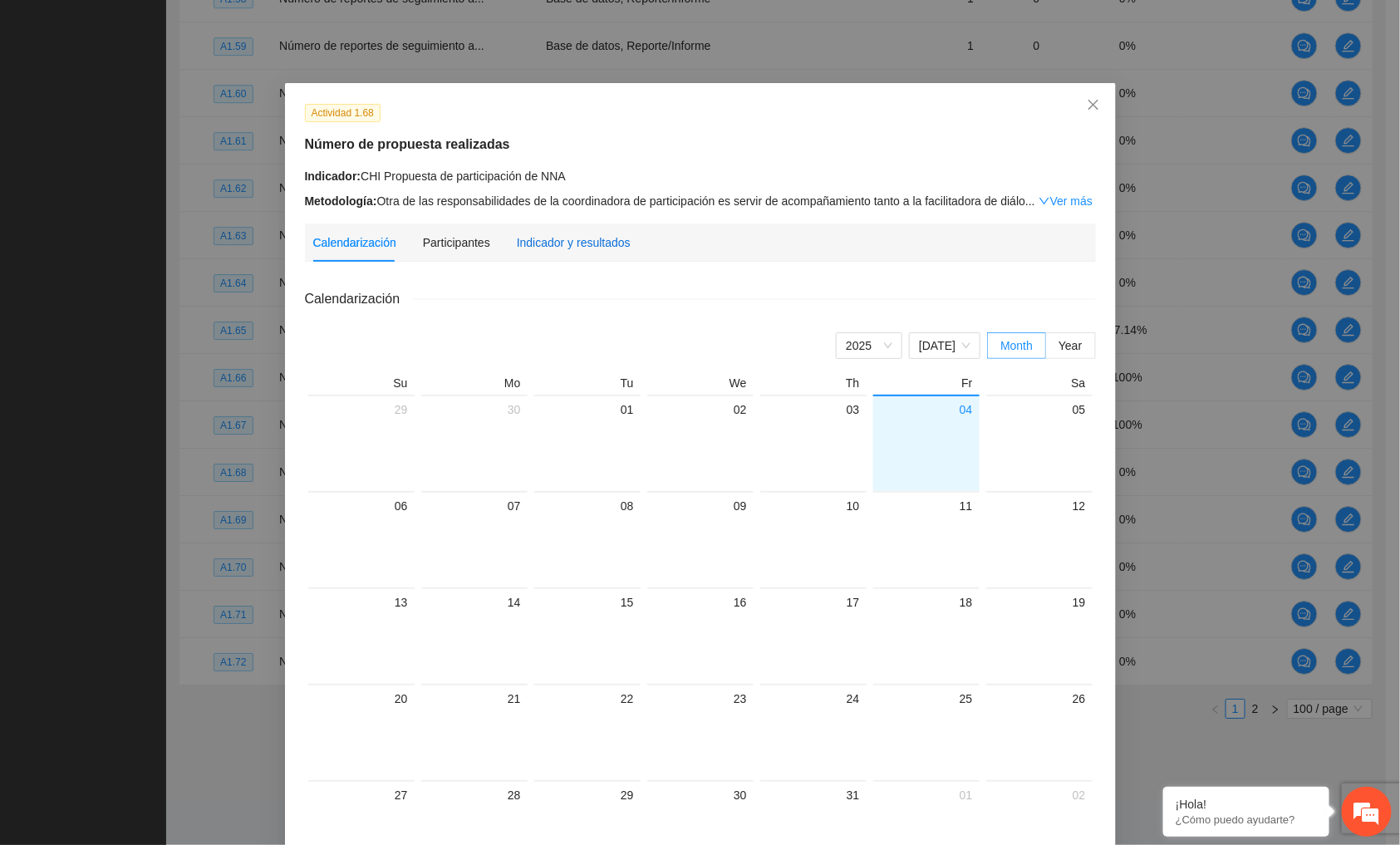 click on "Indicador y resultados" at bounding box center [573, 243] 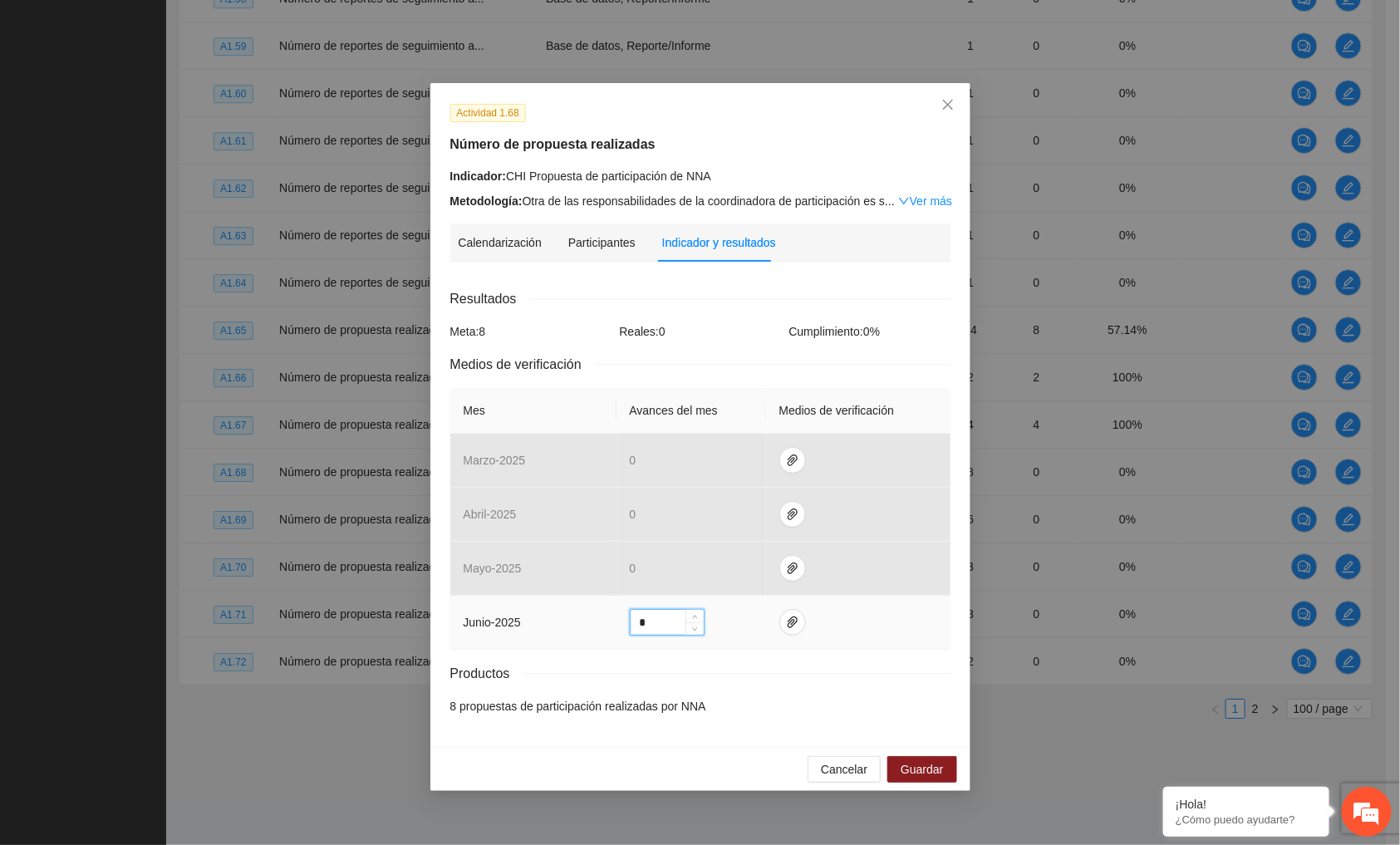 drag, startPoint x: 655, startPoint y: 626, endPoint x: 583, endPoint y: 637, distance: 72.835431 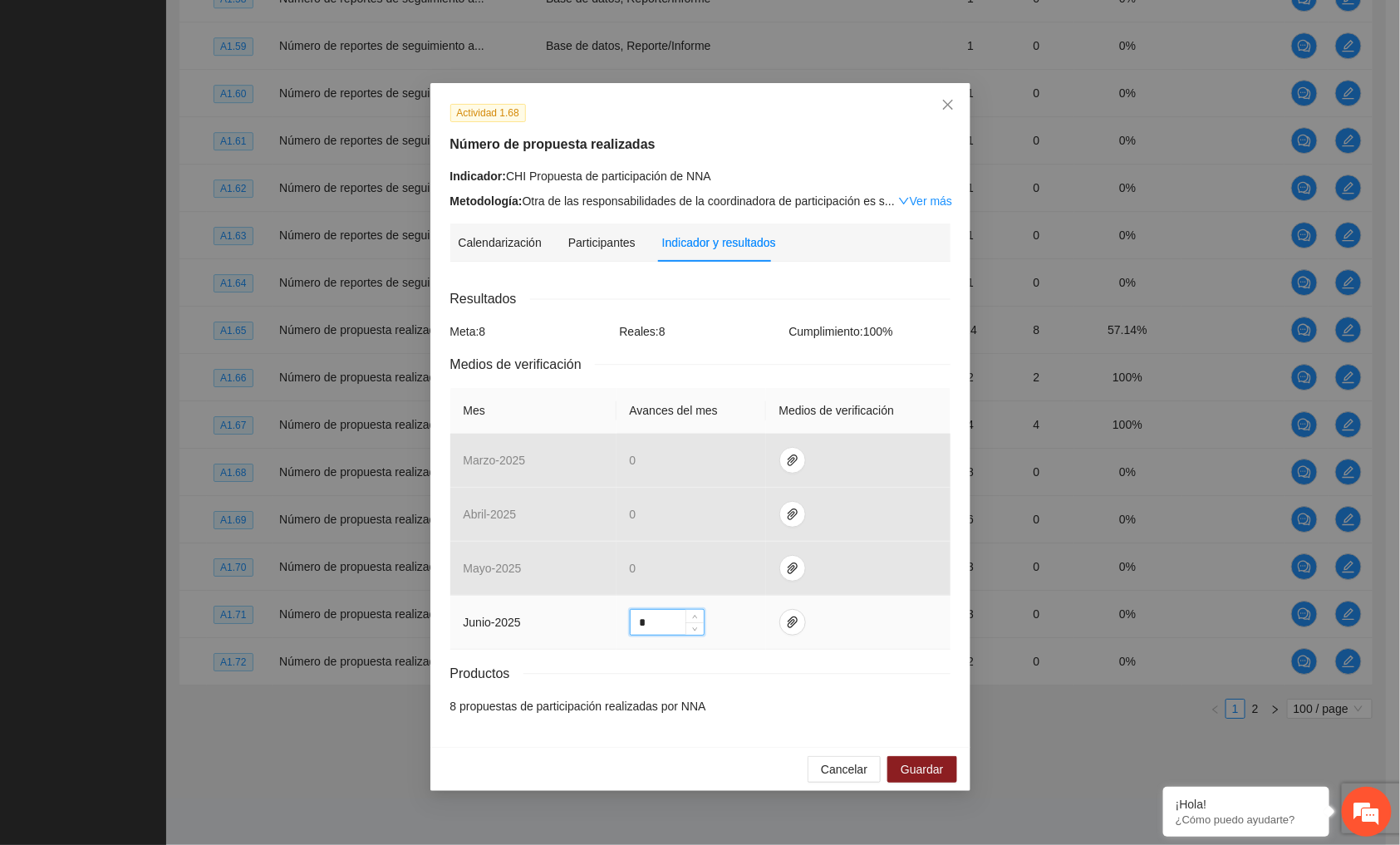 type on "*" 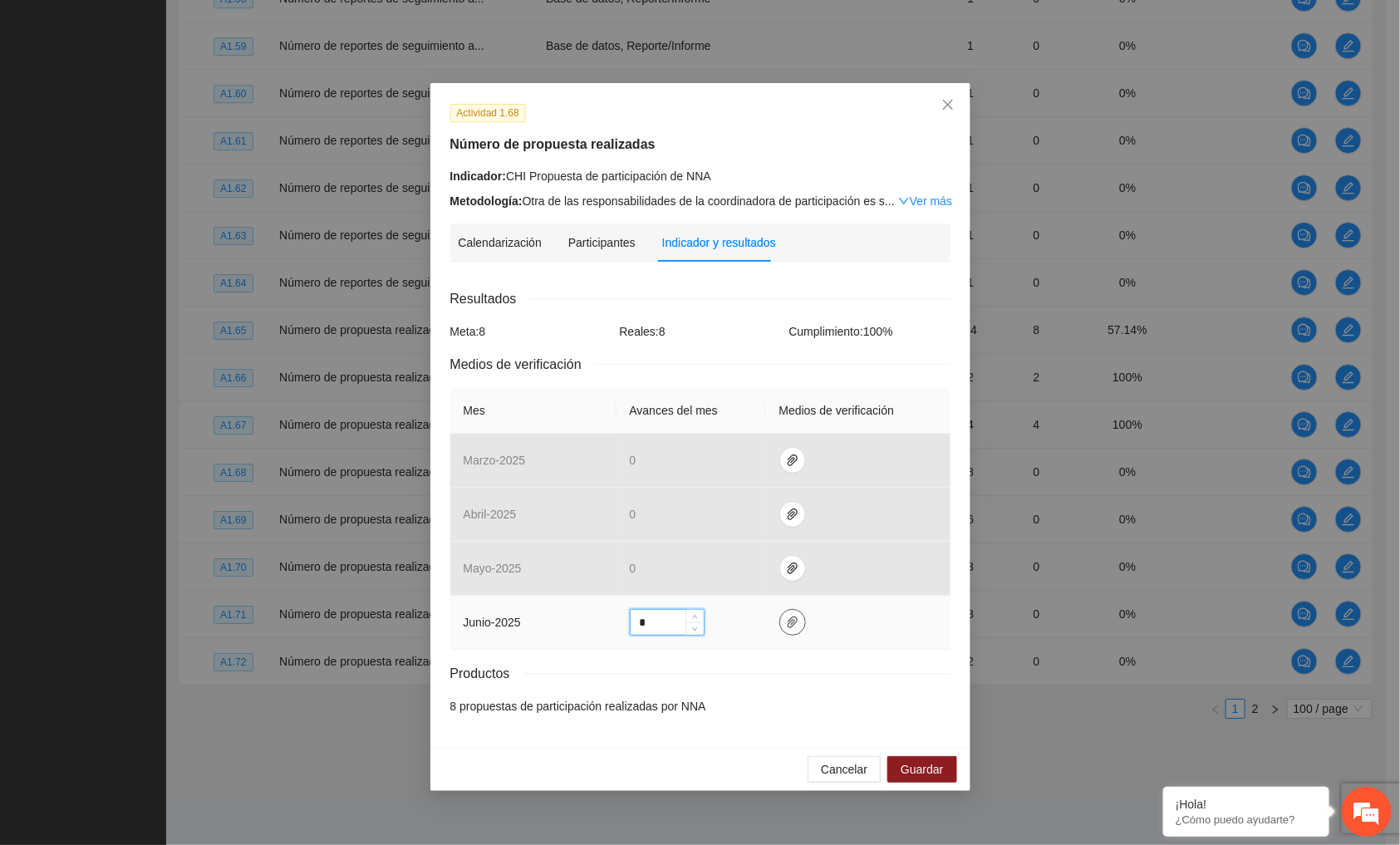 click 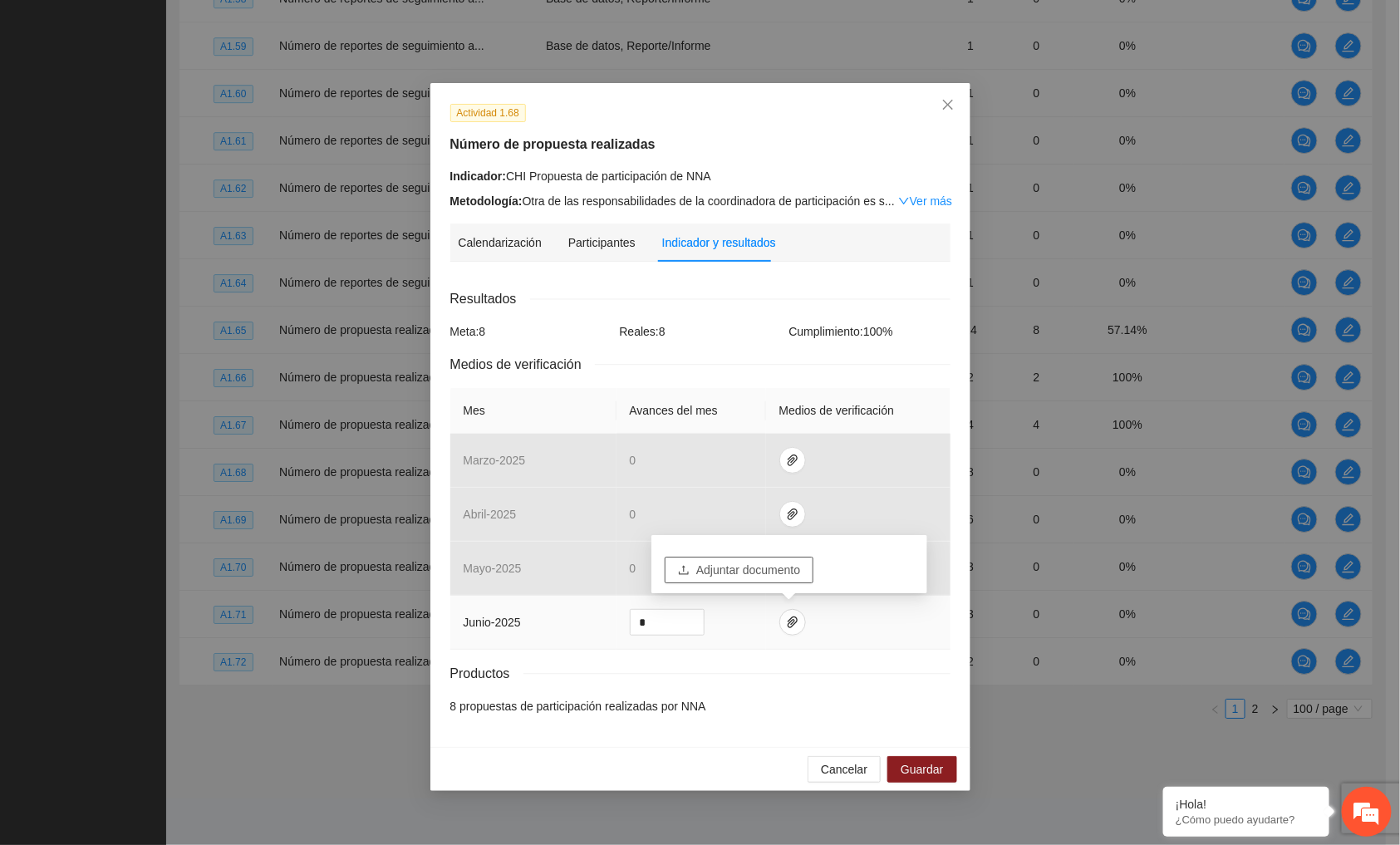 click on "Adjuntar documento" at bounding box center [748, 570] 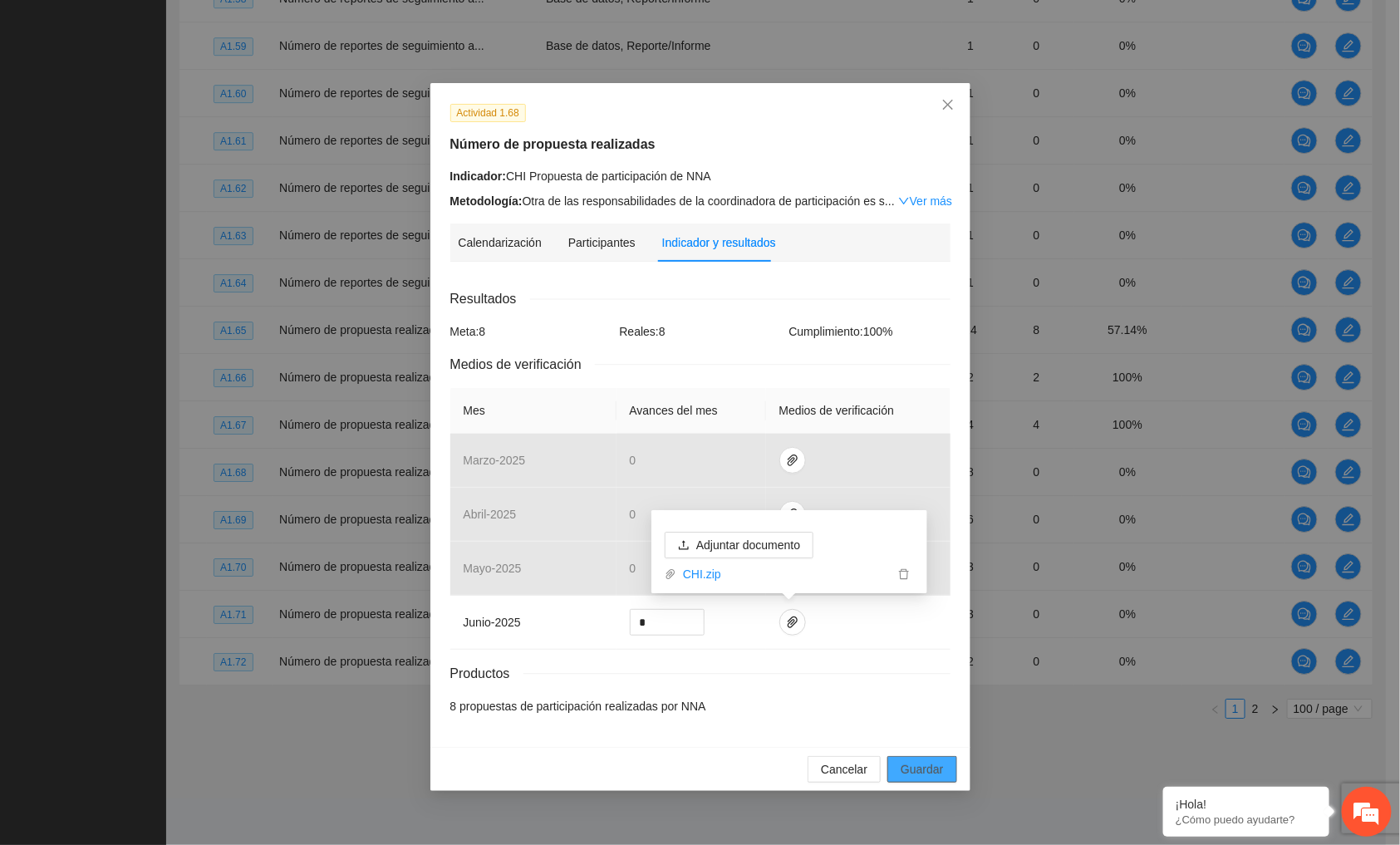 click on "Guardar" at bounding box center (921, 769) 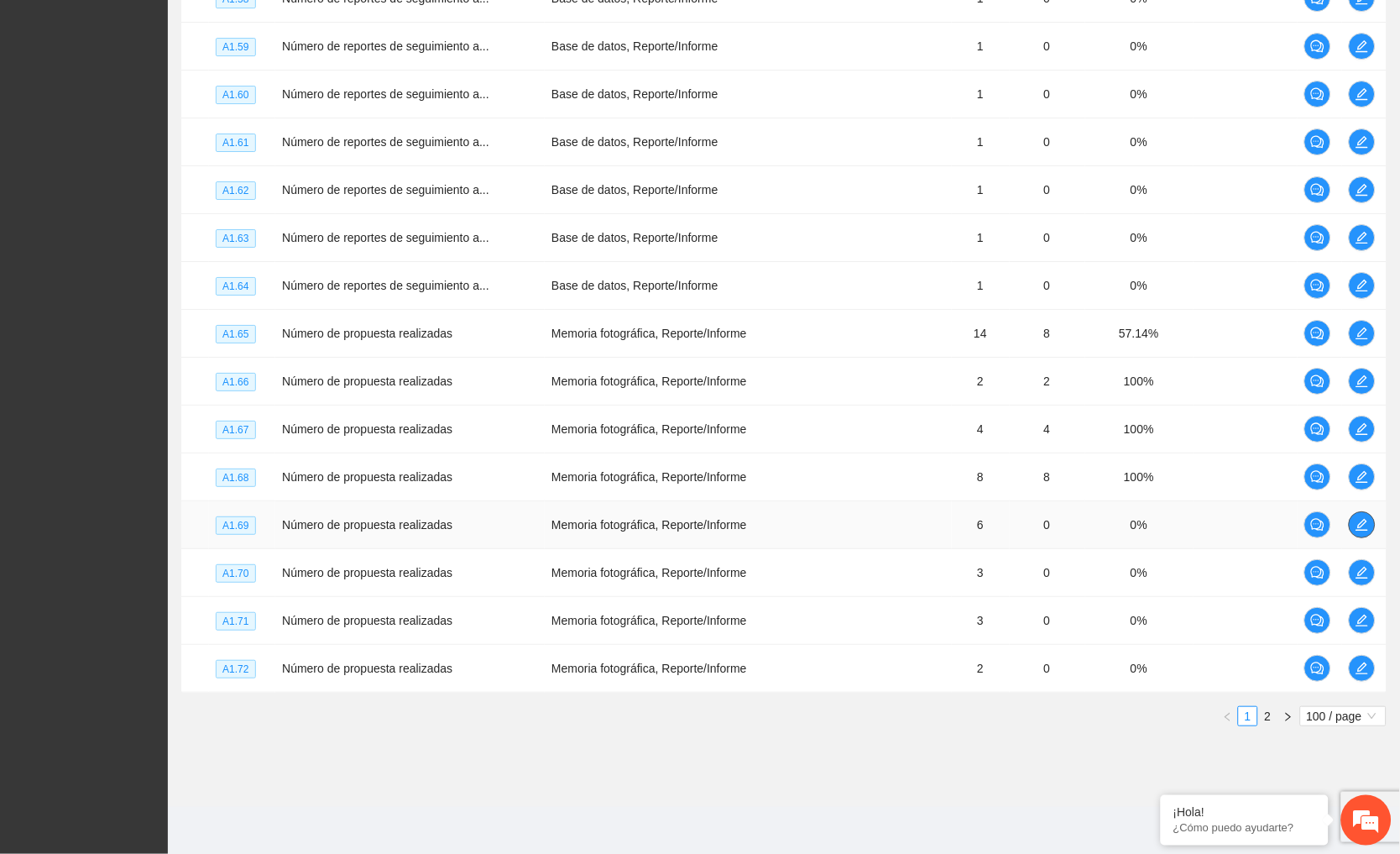 click at bounding box center (1362, 525) 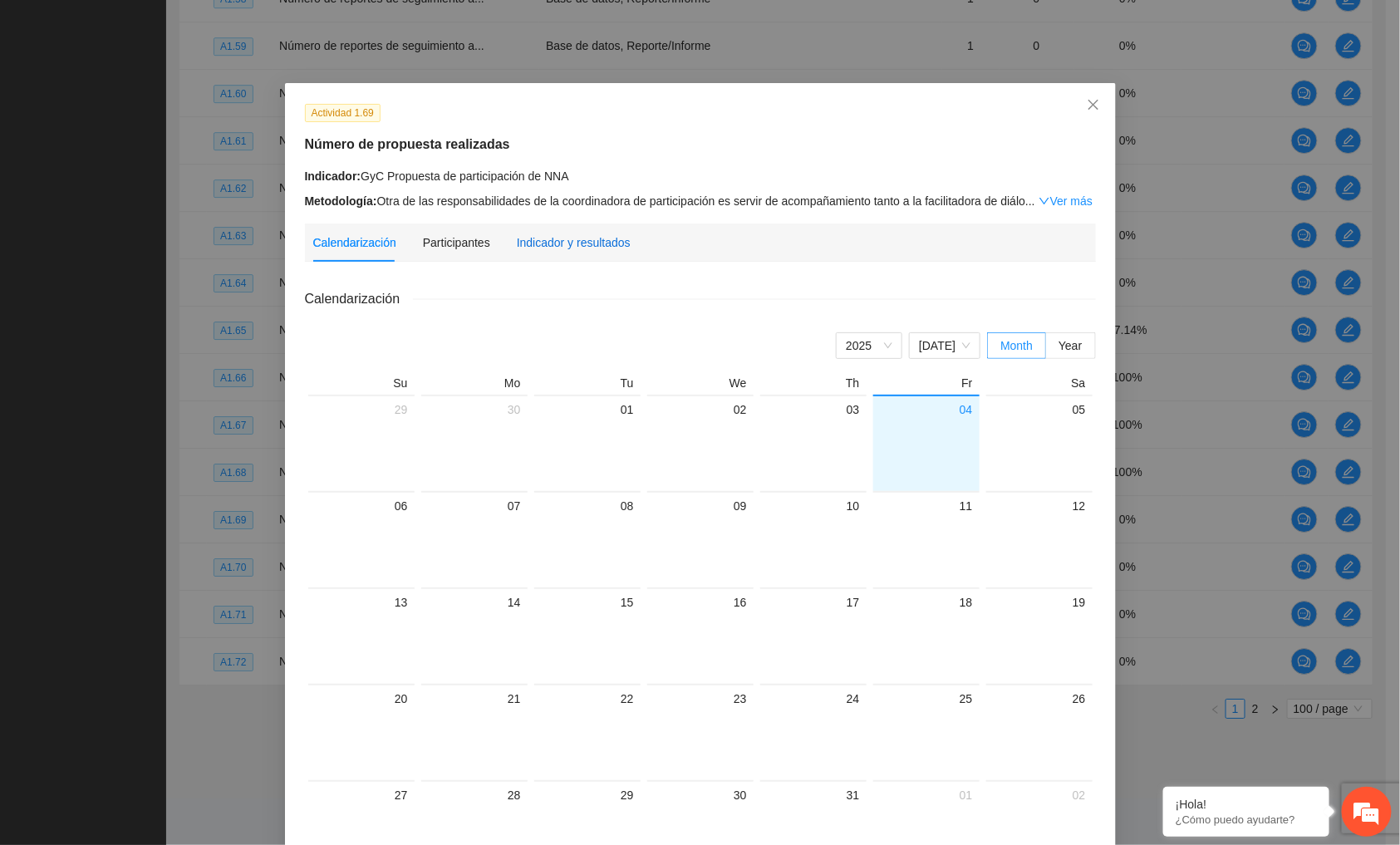 click on "Indicador y resultados" at bounding box center [573, 243] 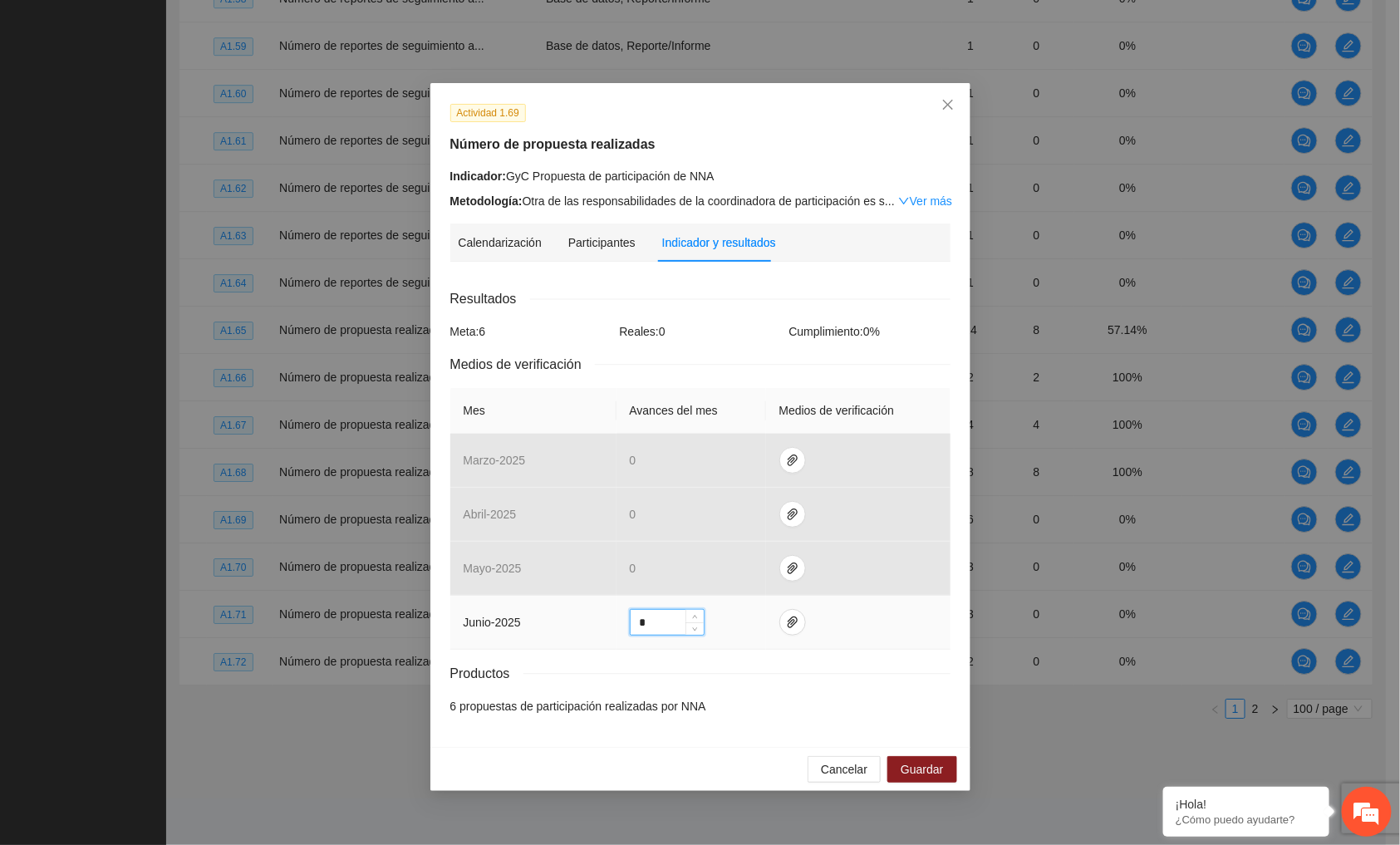 drag, startPoint x: 667, startPoint y: 628, endPoint x: 558, endPoint y: 643, distance: 110.02727 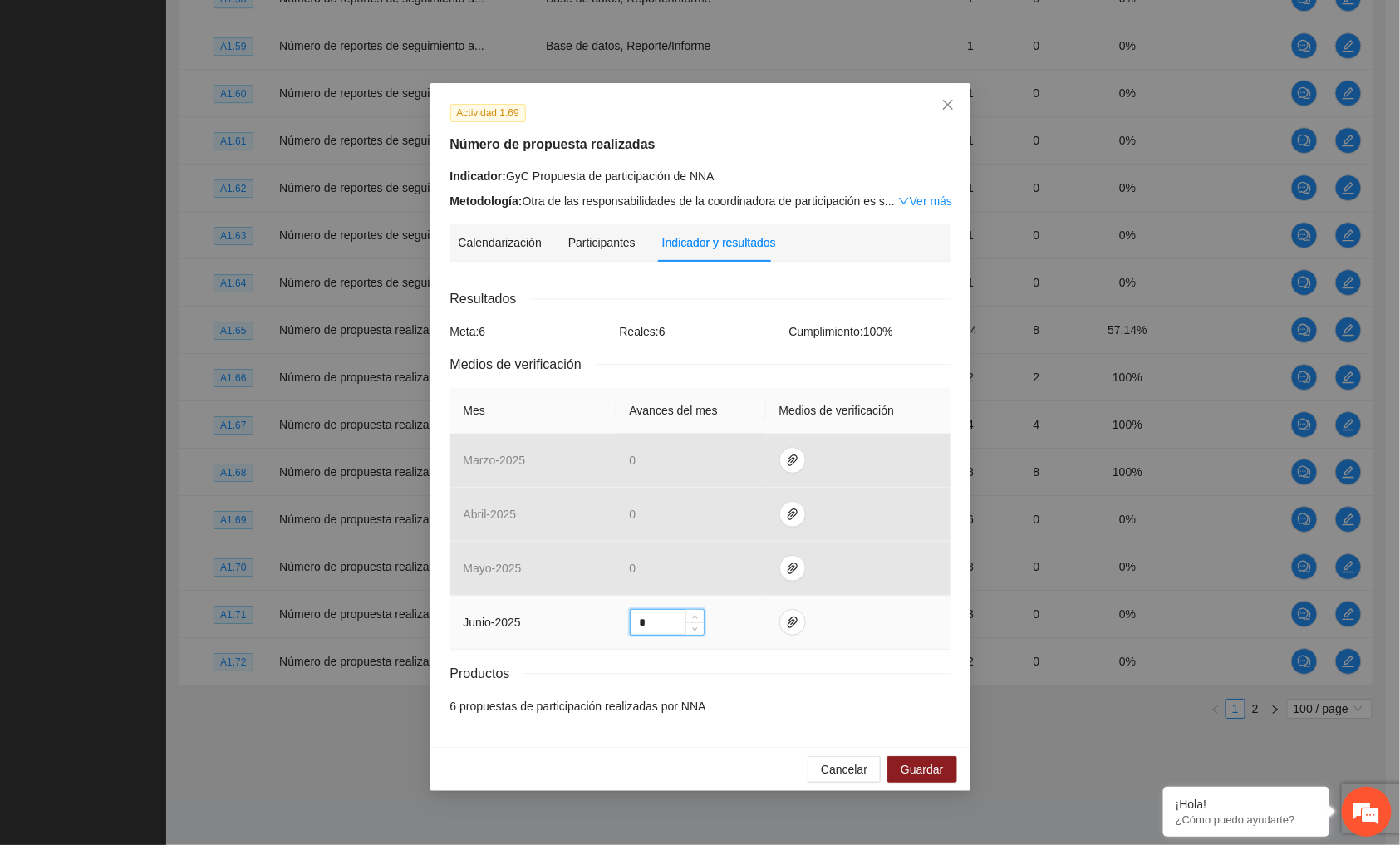 type on "*" 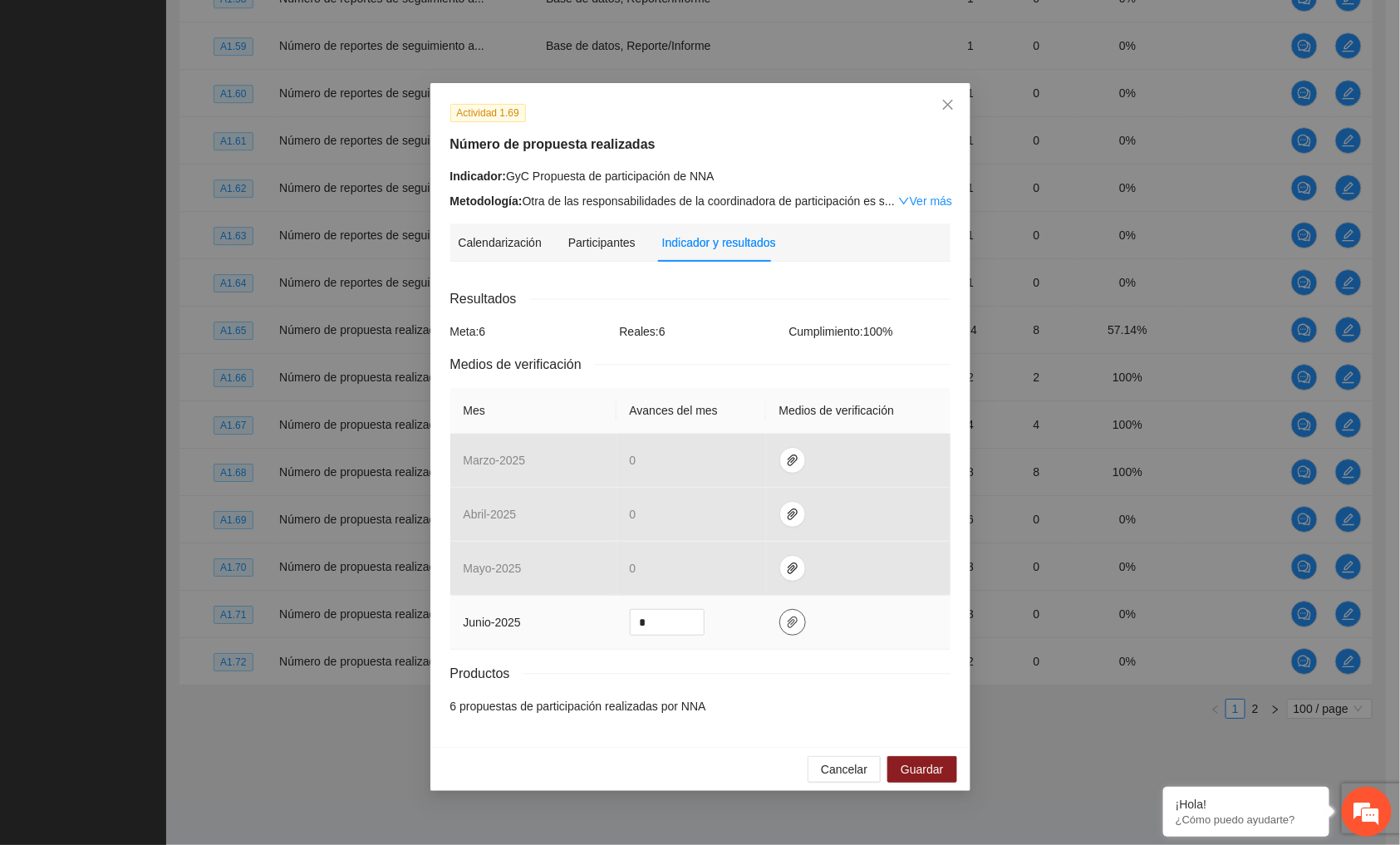 click 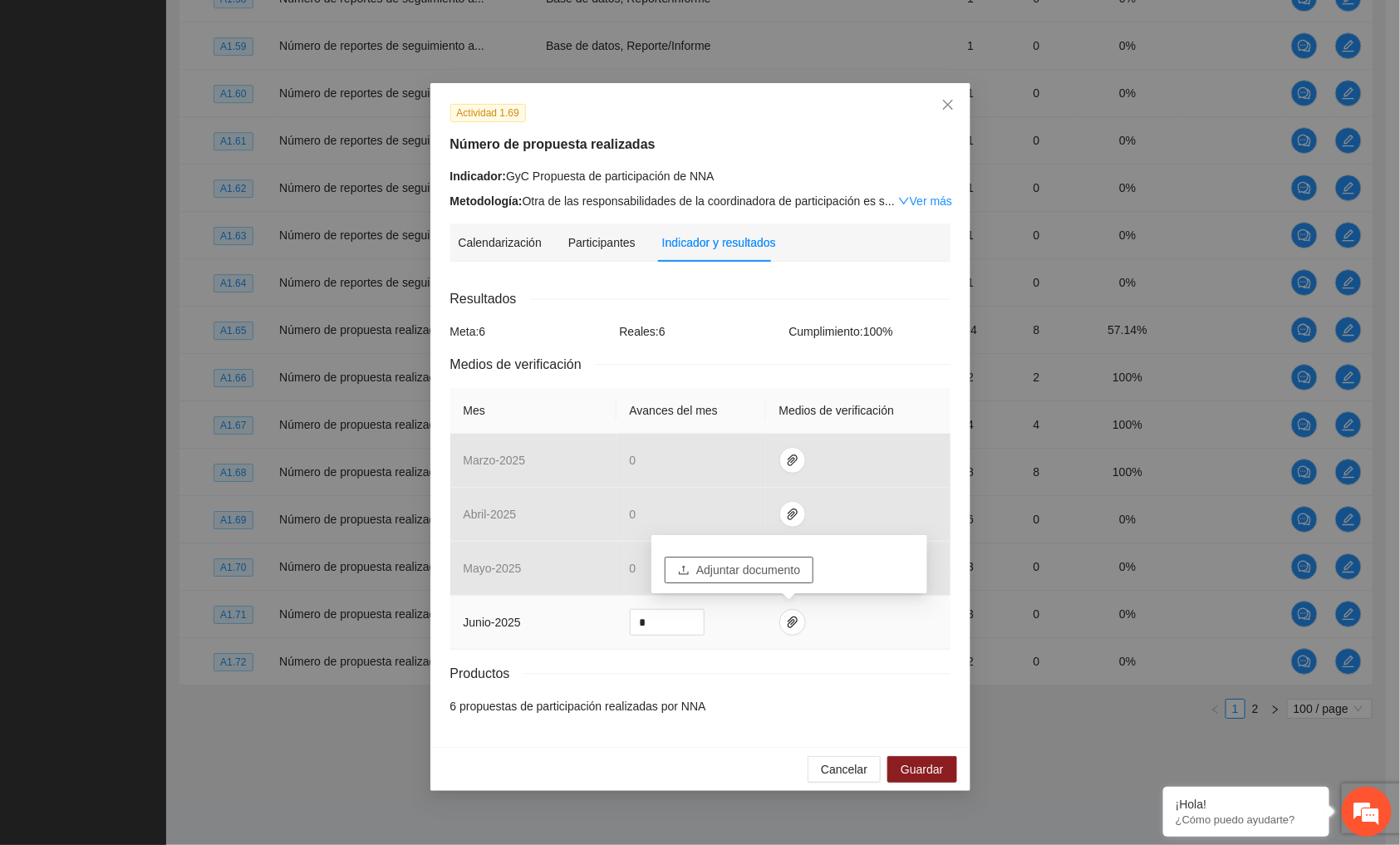 click on "Adjuntar documento" at bounding box center (748, 570) 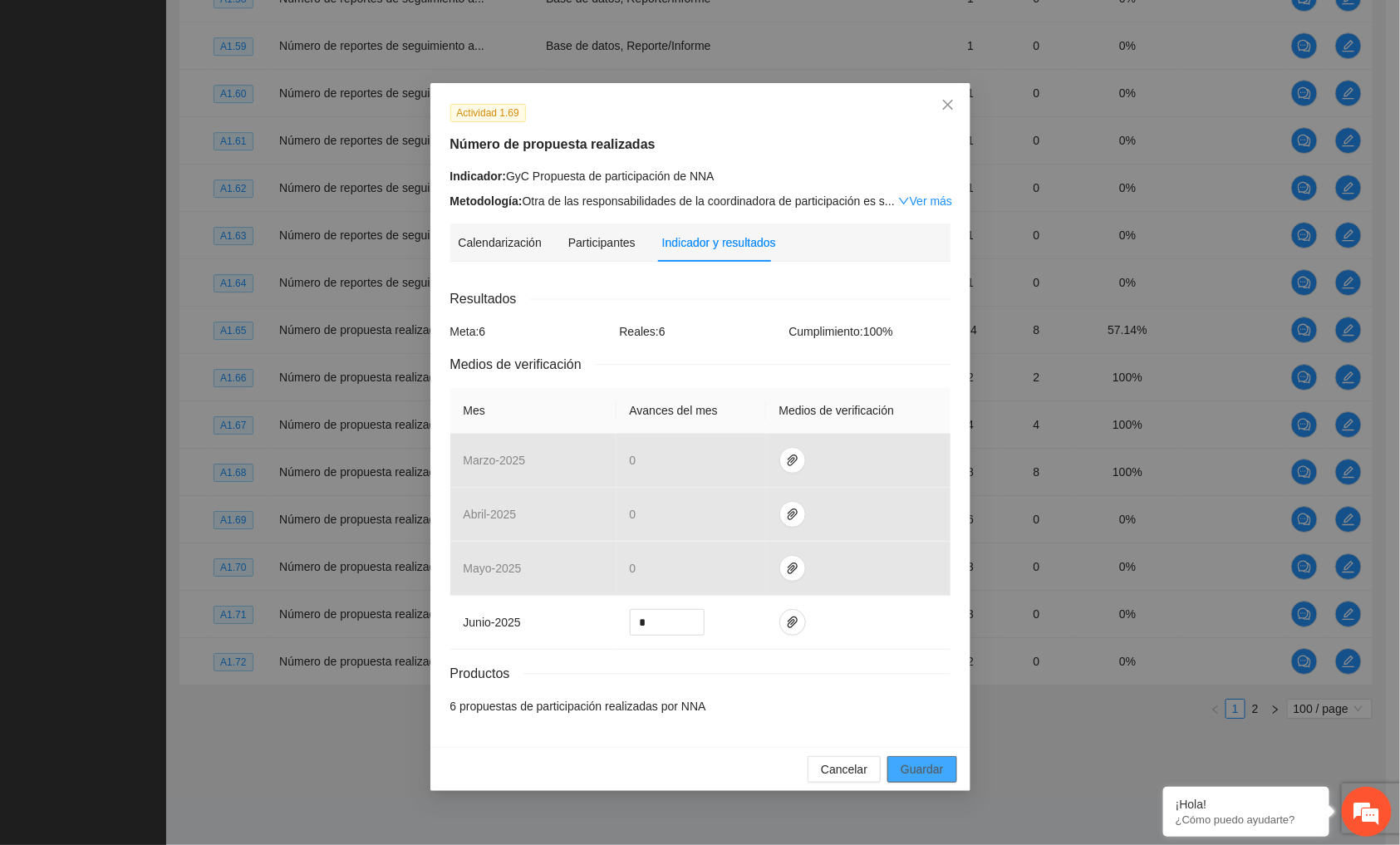 click on "Guardar" at bounding box center (921, 769) 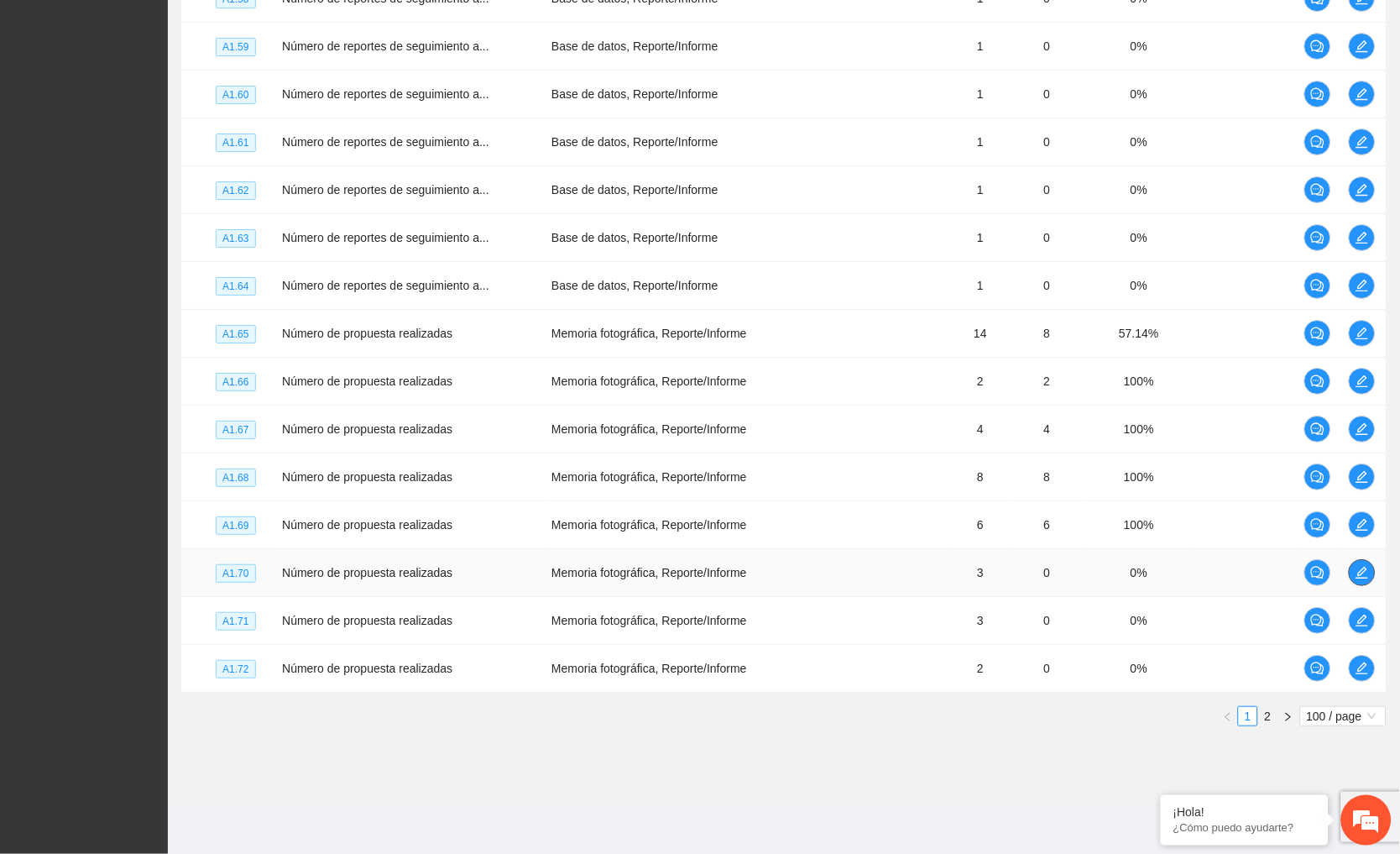 click 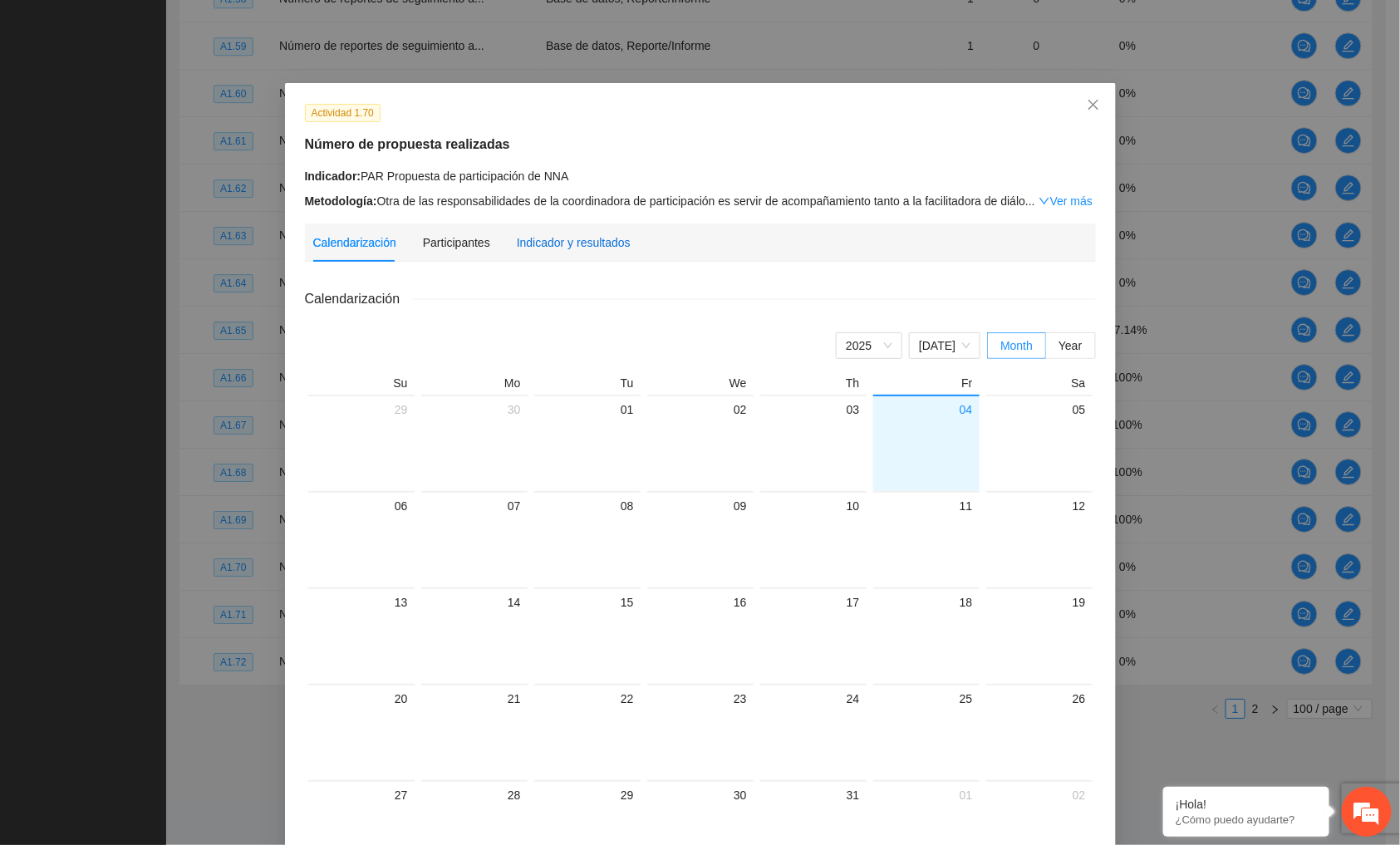 click on "Indicador y resultados" at bounding box center [573, 243] 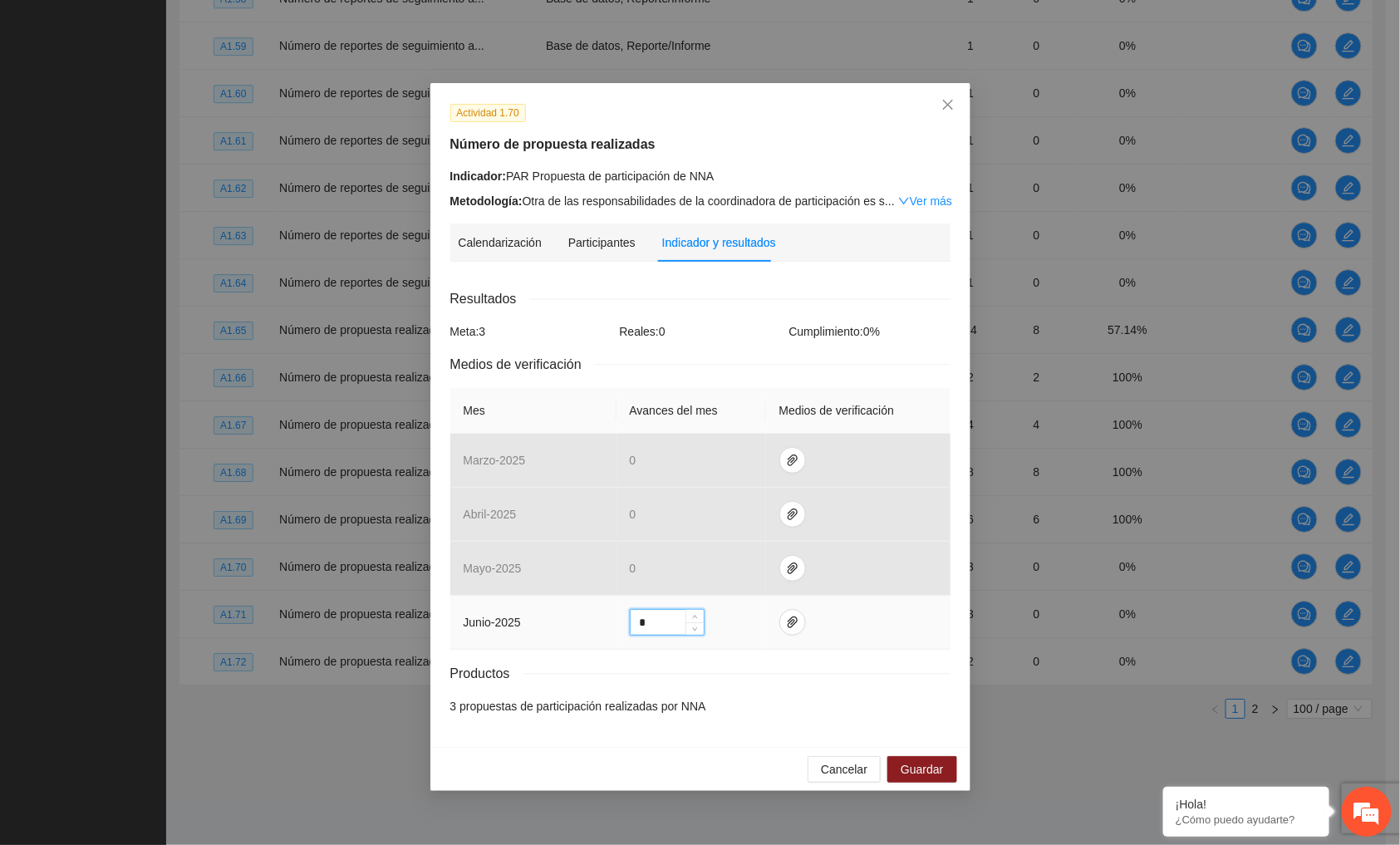 drag, startPoint x: 667, startPoint y: 615, endPoint x: 631, endPoint y: 617, distance: 36.055513 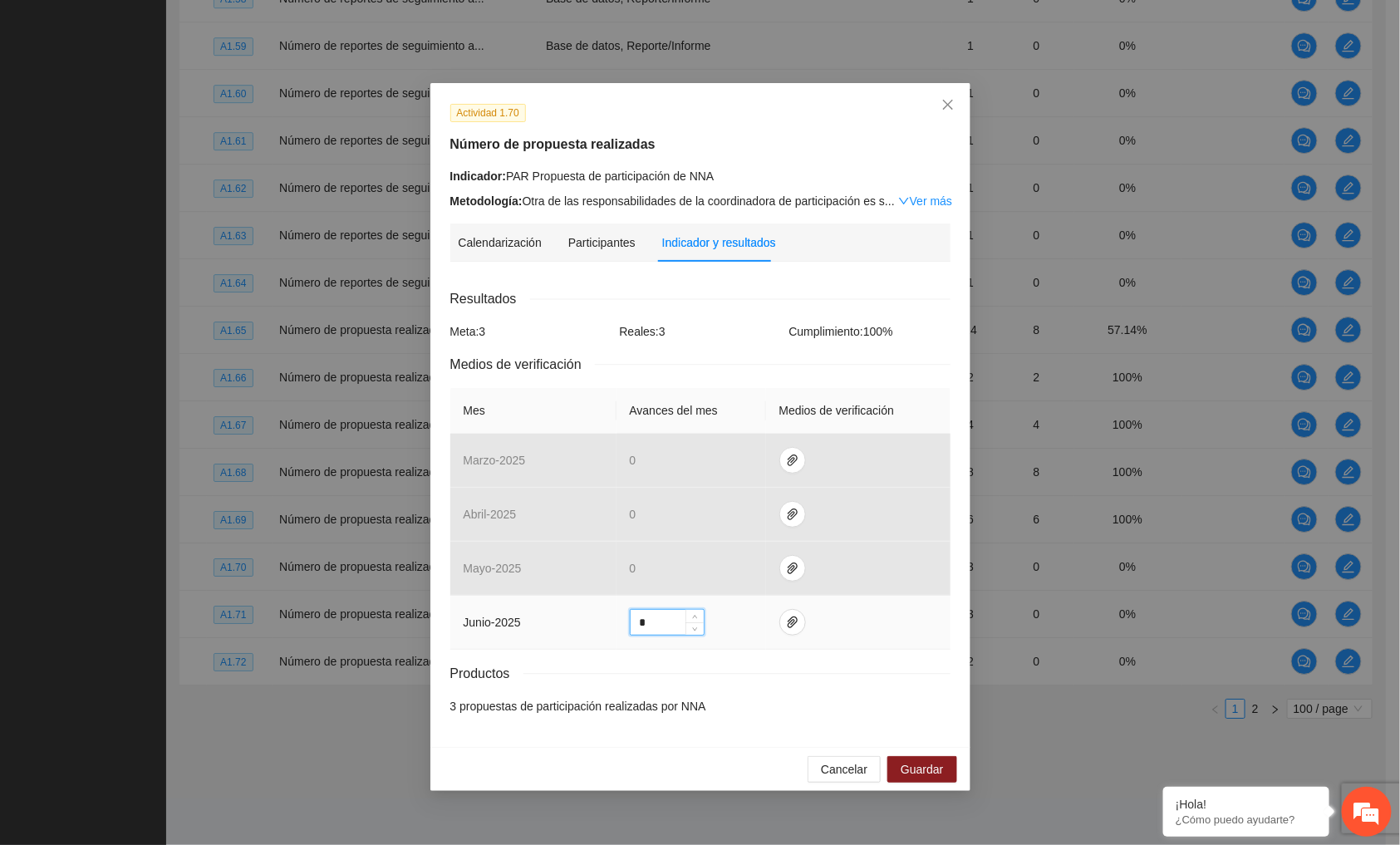 type on "*" 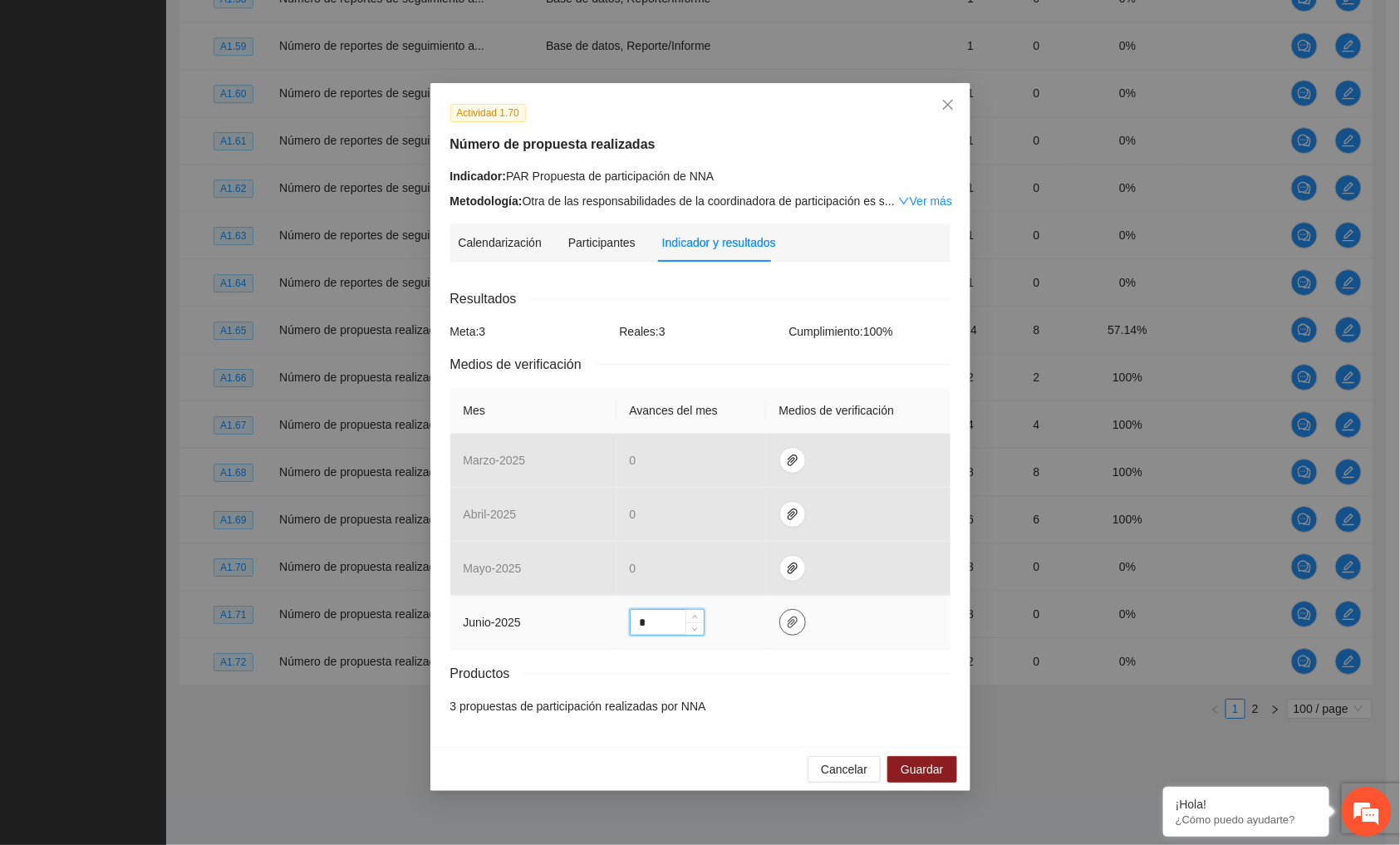 click at bounding box center [793, 622] 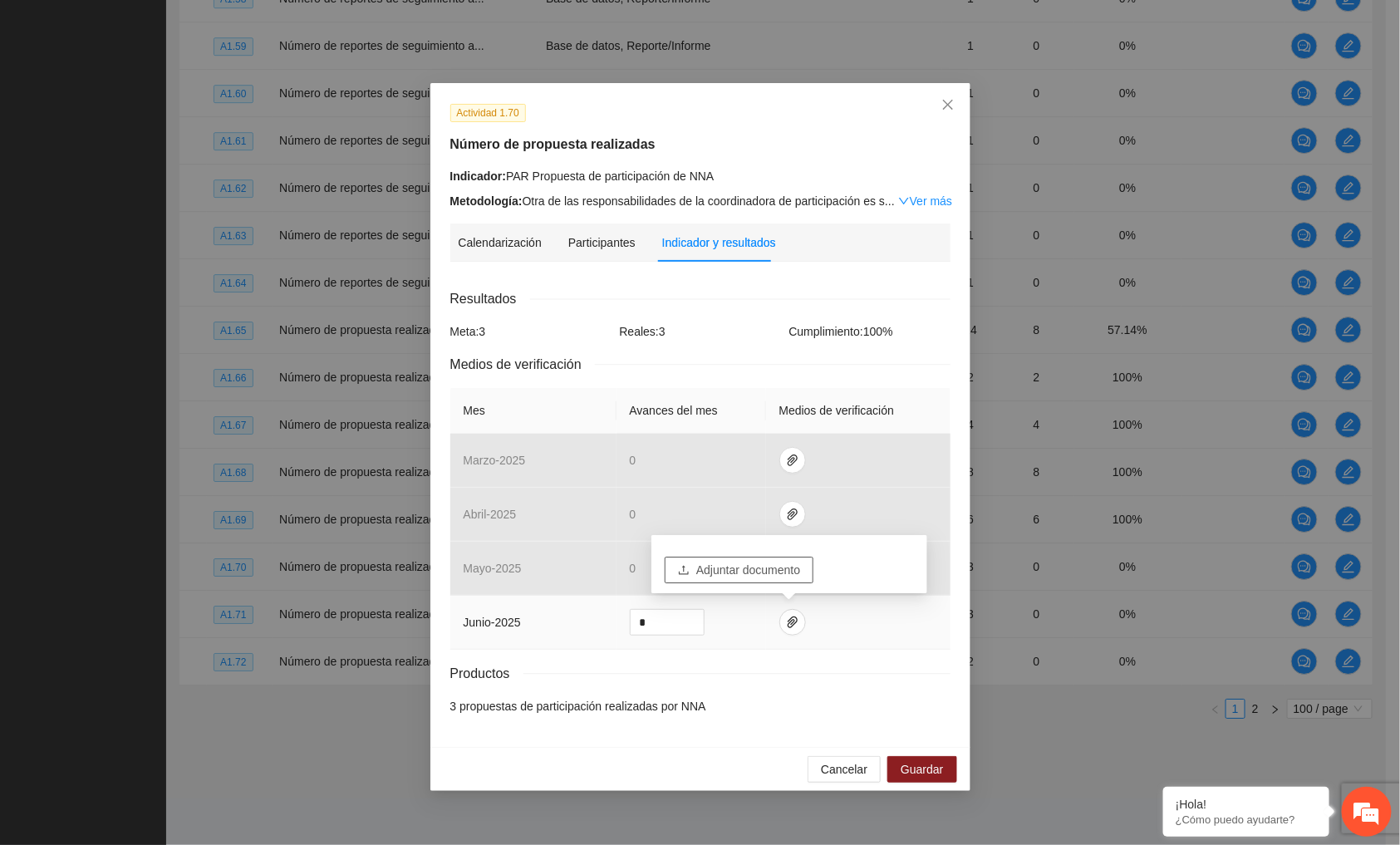 click on "Adjuntar documento" at bounding box center [748, 570] 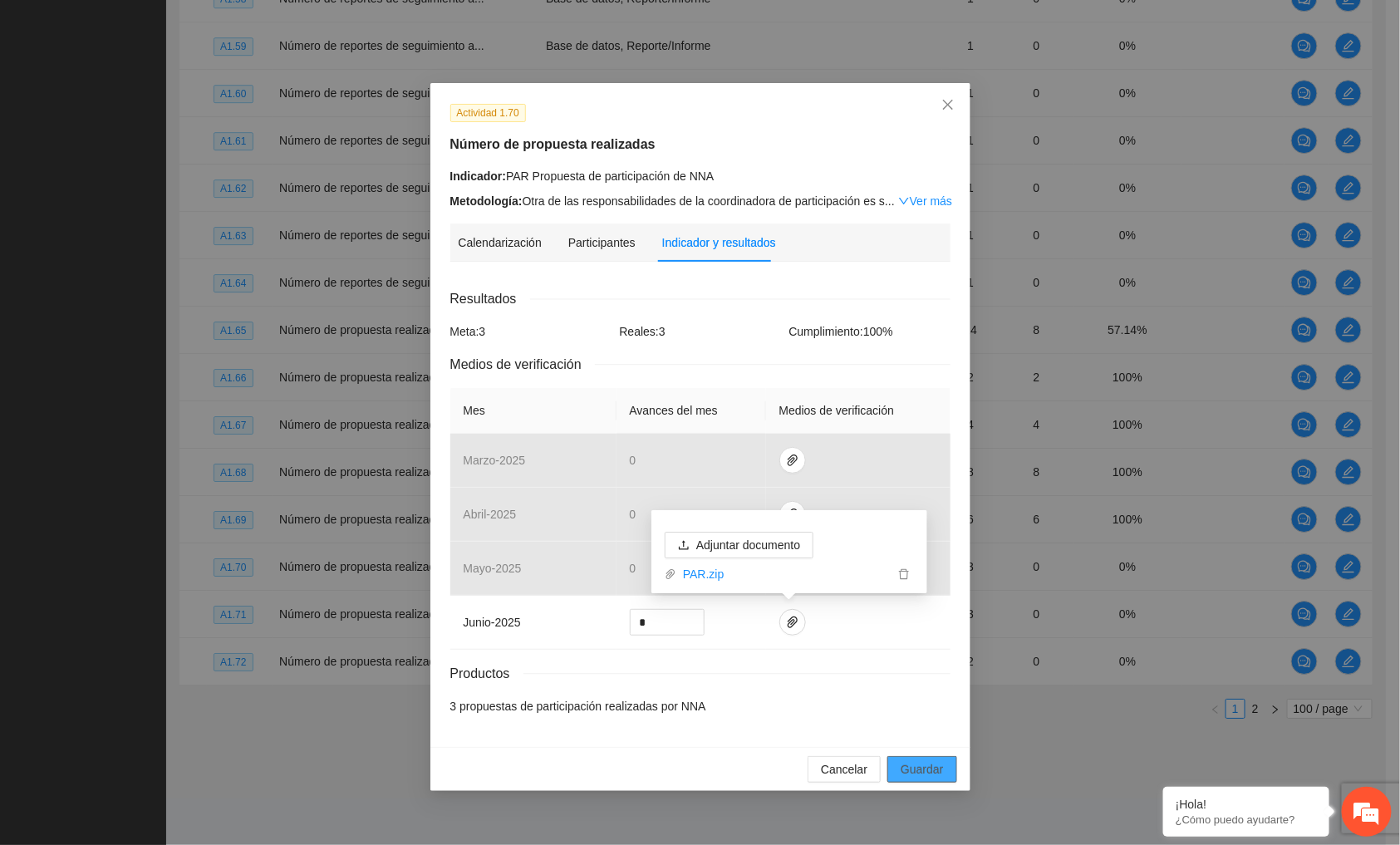 click on "Guardar" at bounding box center (921, 769) 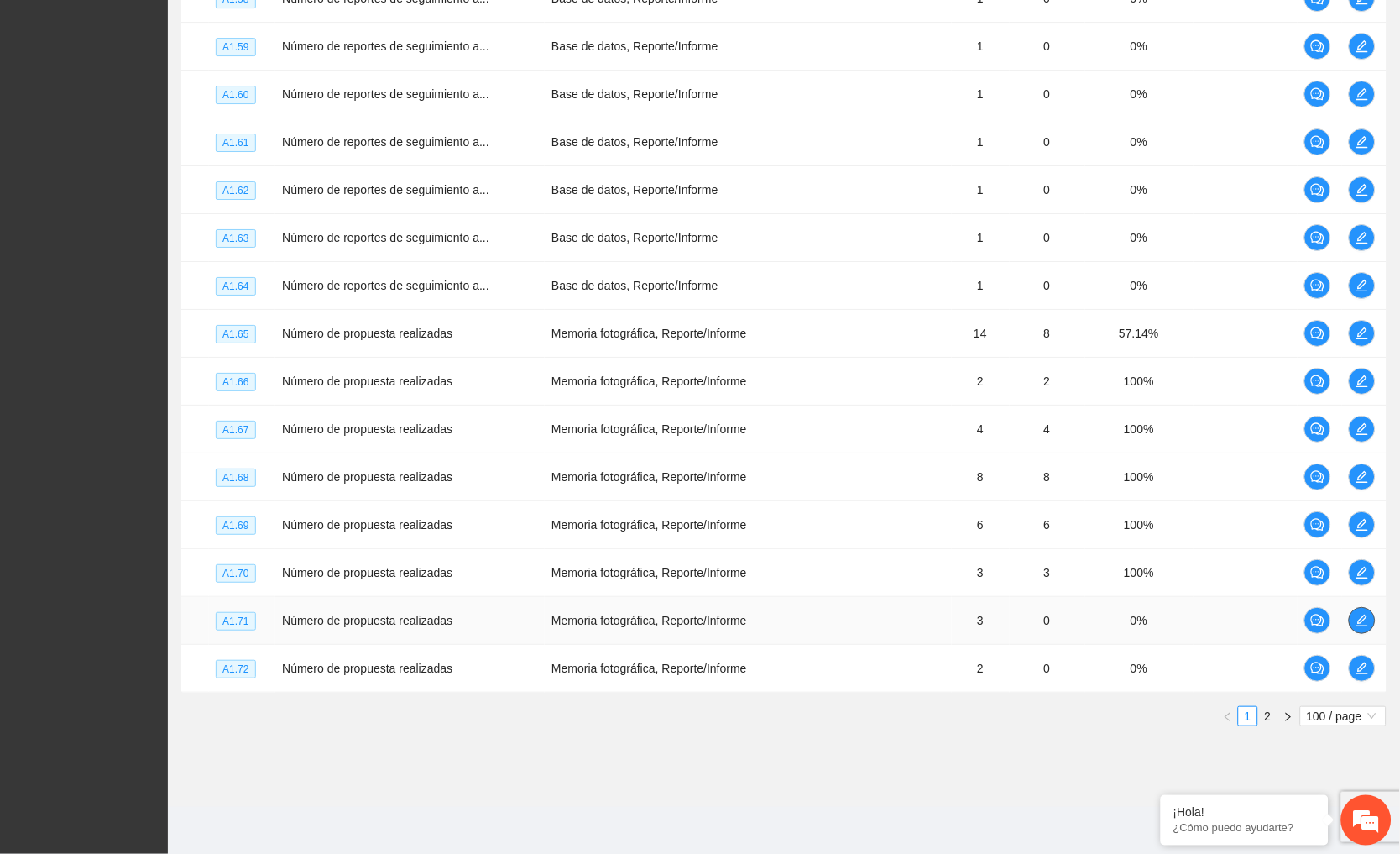 click 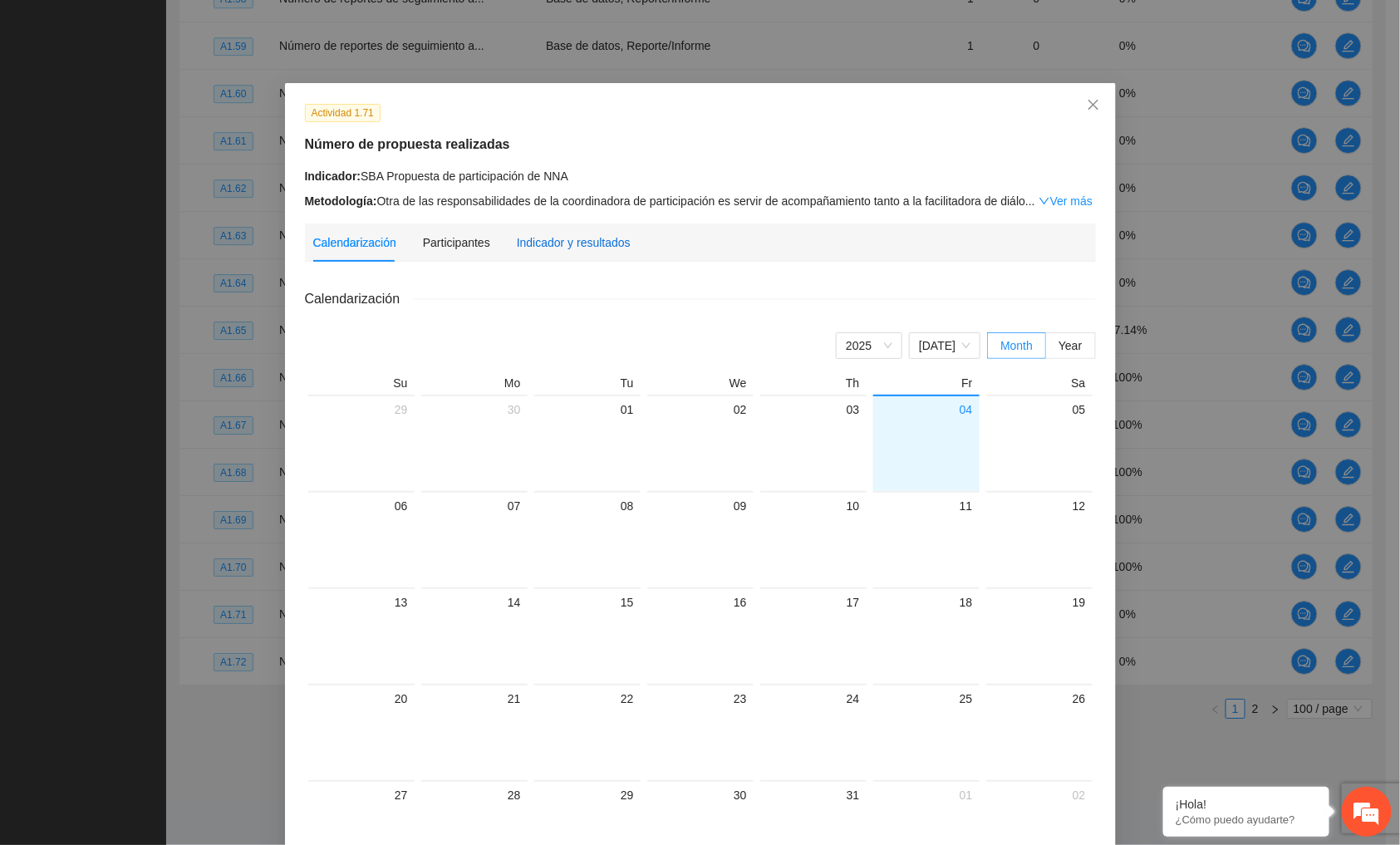 click on "Indicador y resultados" at bounding box center (573, 243) 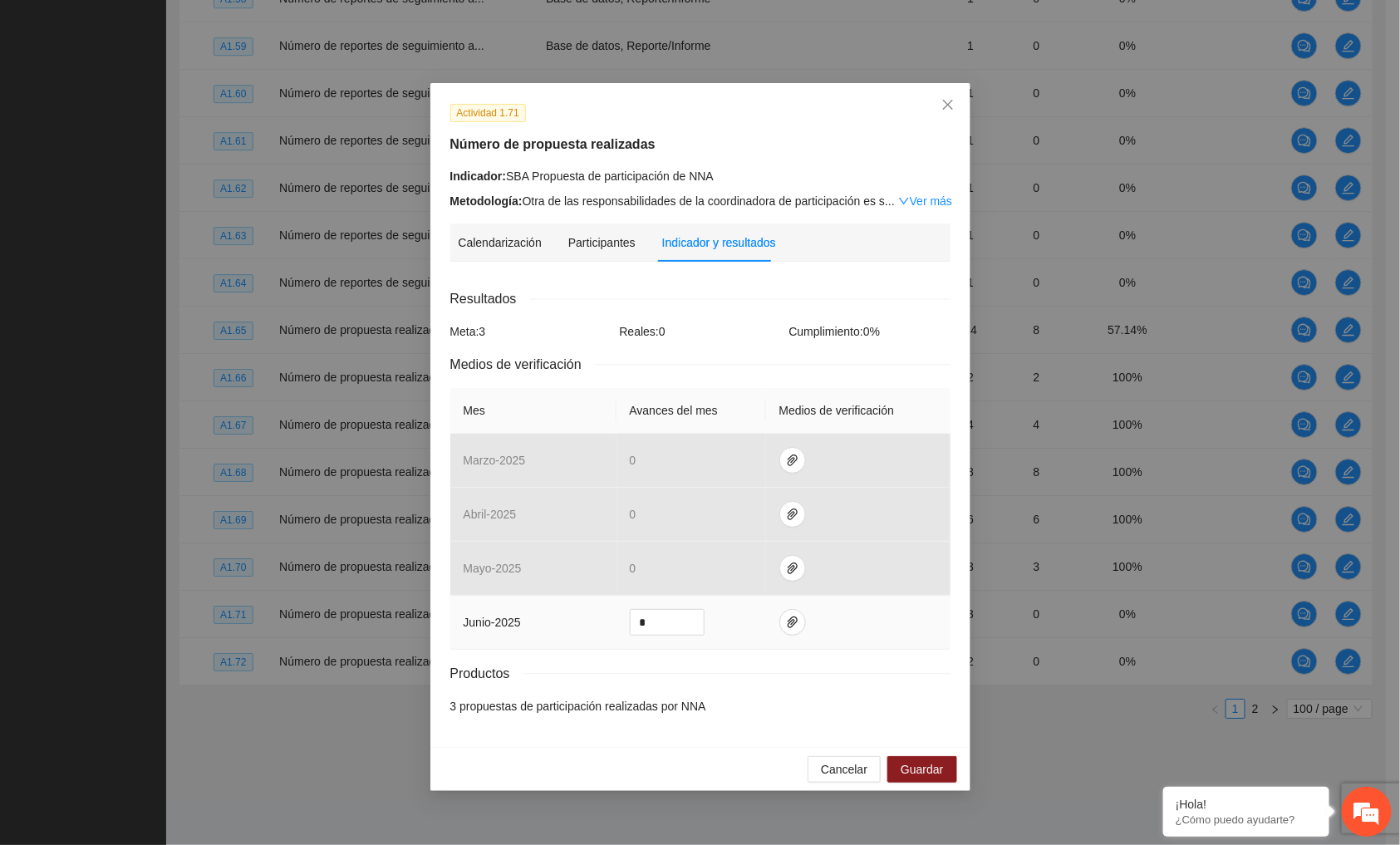 drag, startPoint x: 665, startPoint y: 623, endPoint x: 583, endPoint y: 617, distance: 82.21922 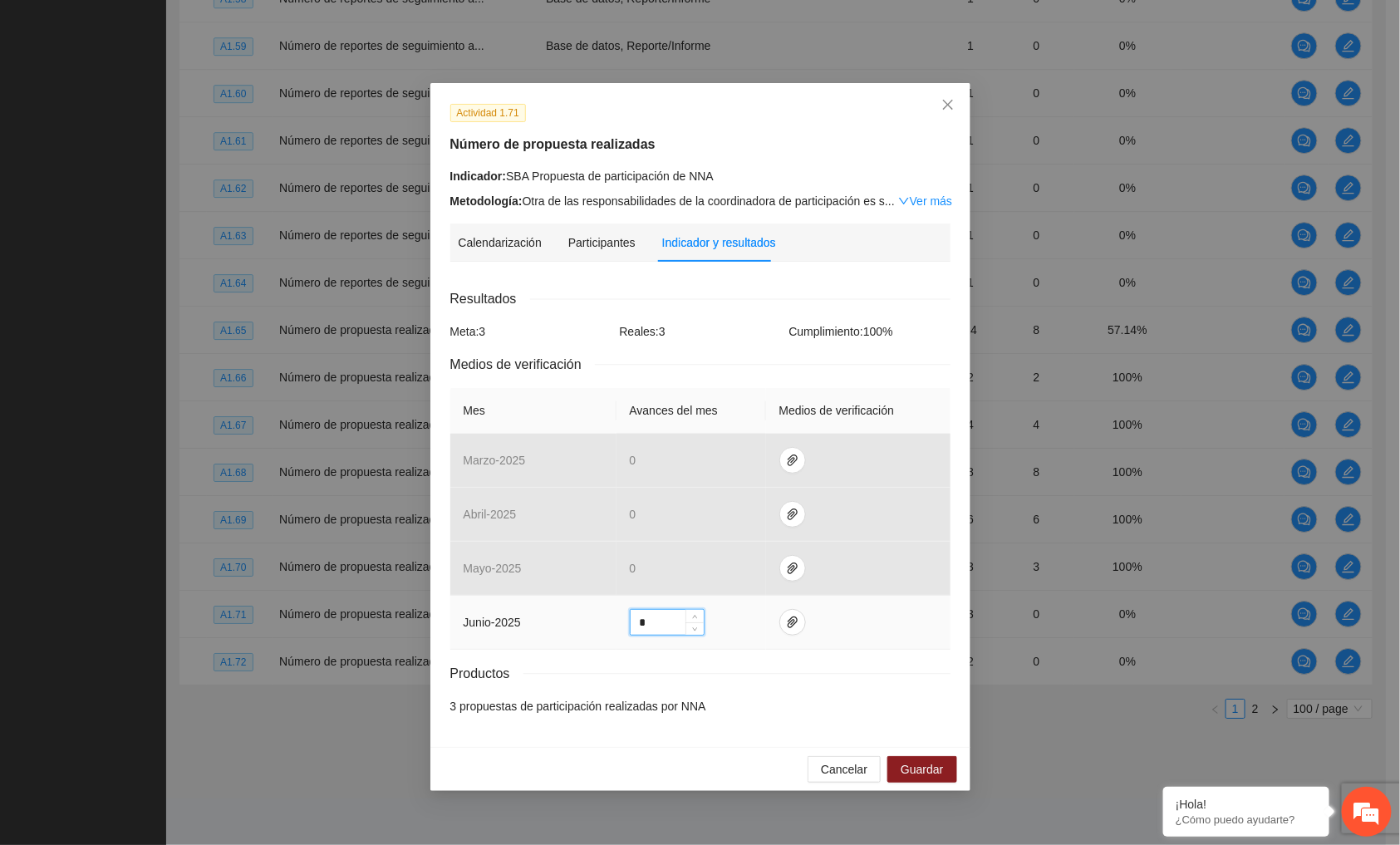 type on "*" 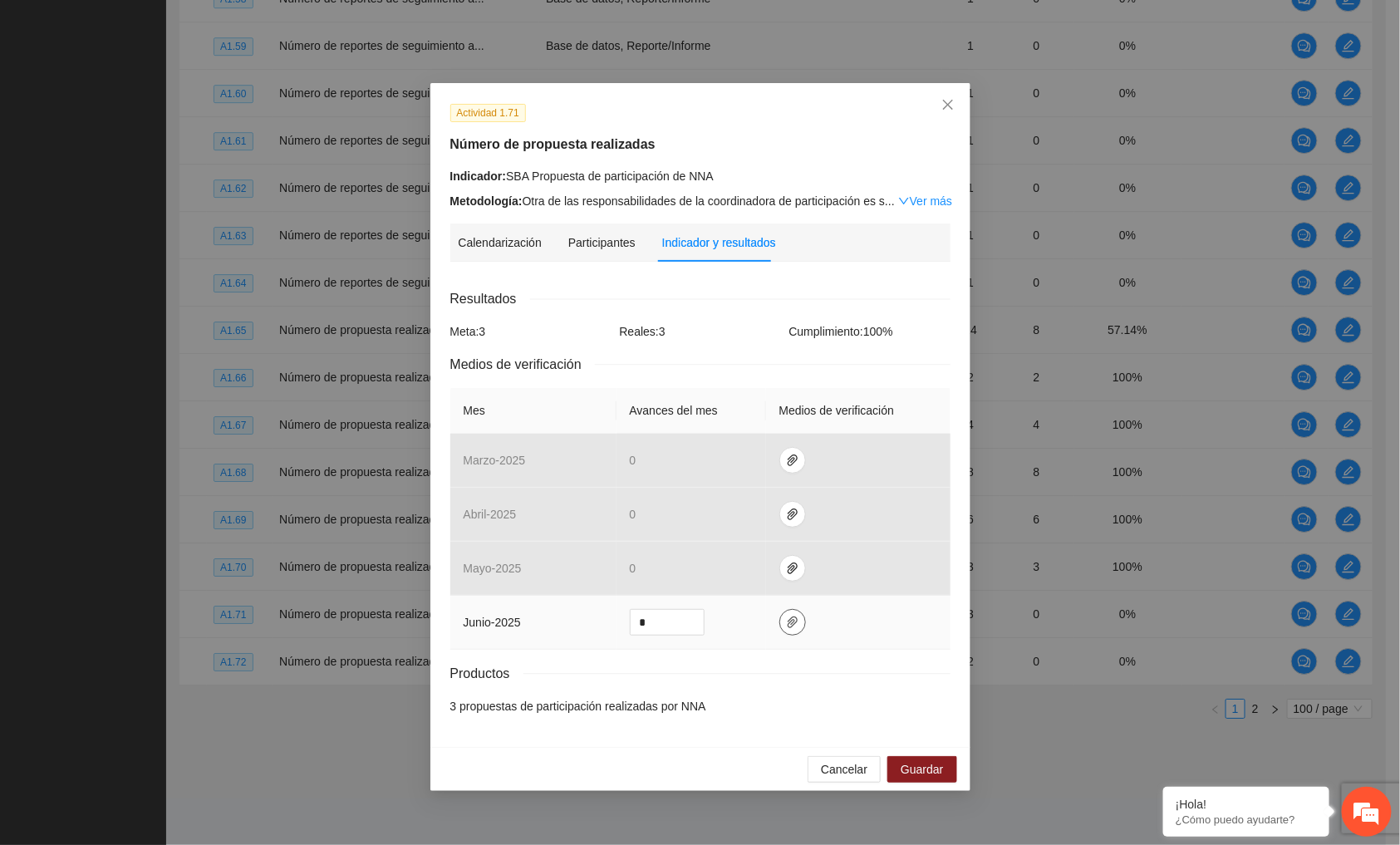 click 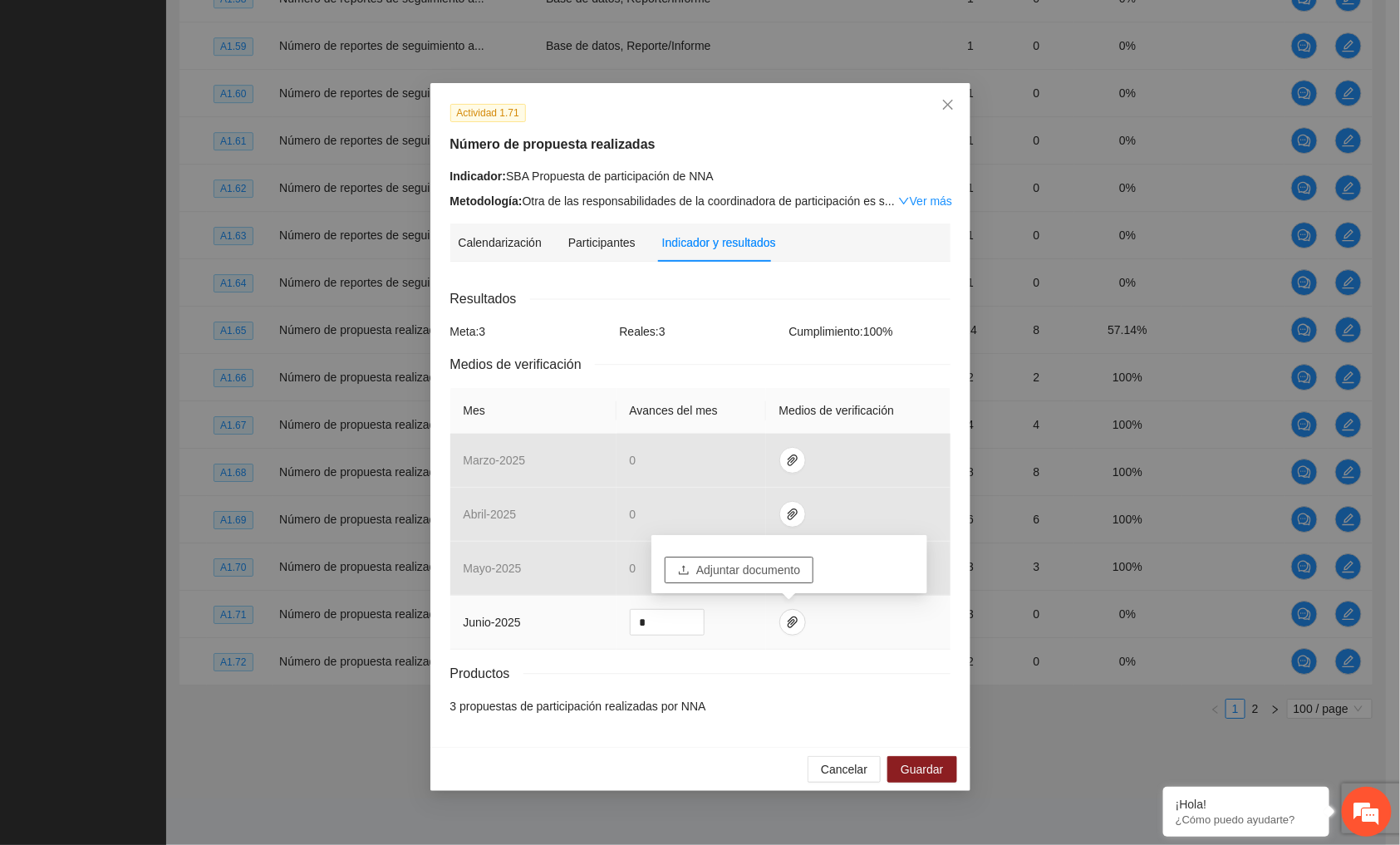 click on "Adjuntar documento" at bounding box center [739, 570] 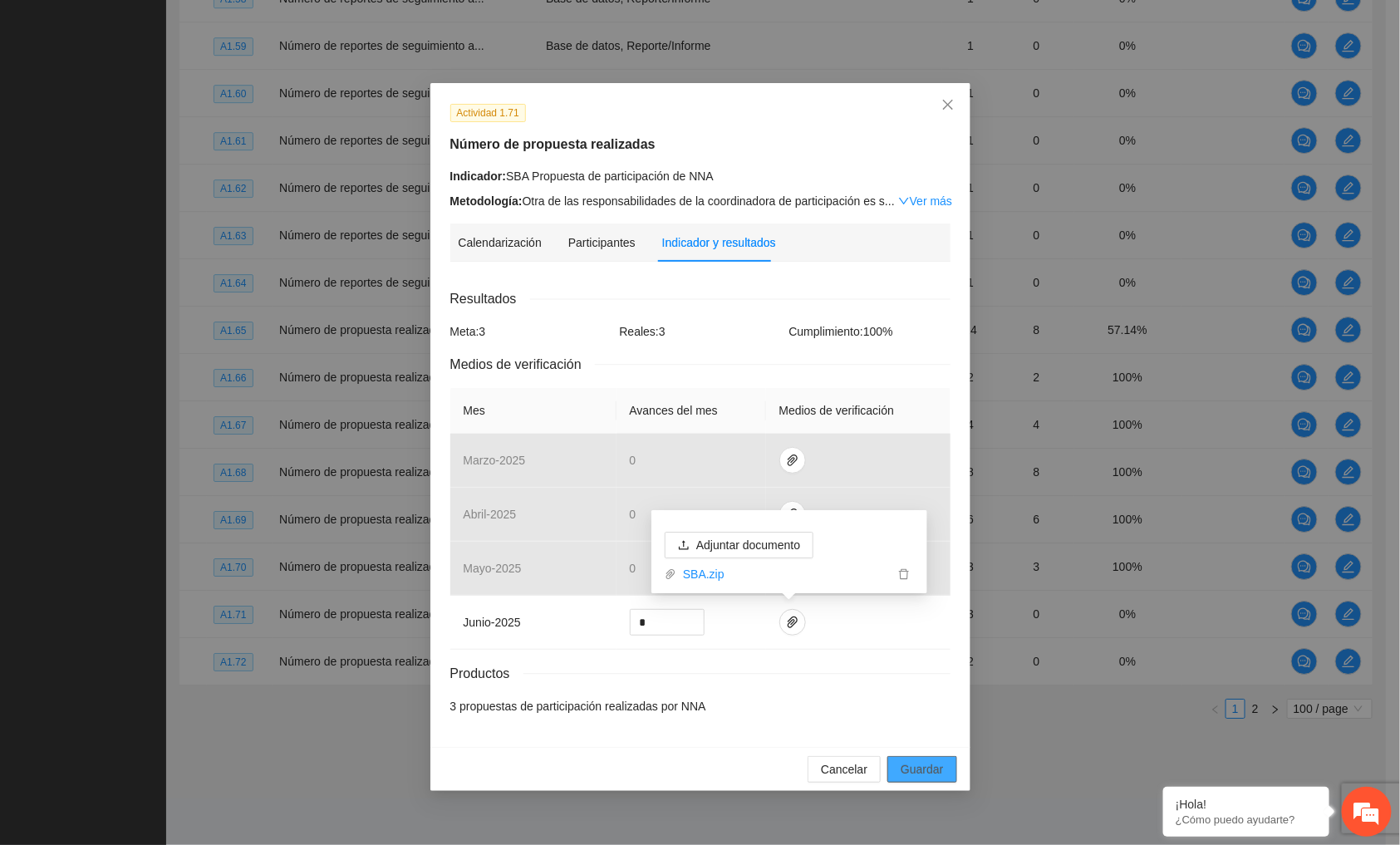 click on "Guardar" at bounding box center [921, 769] 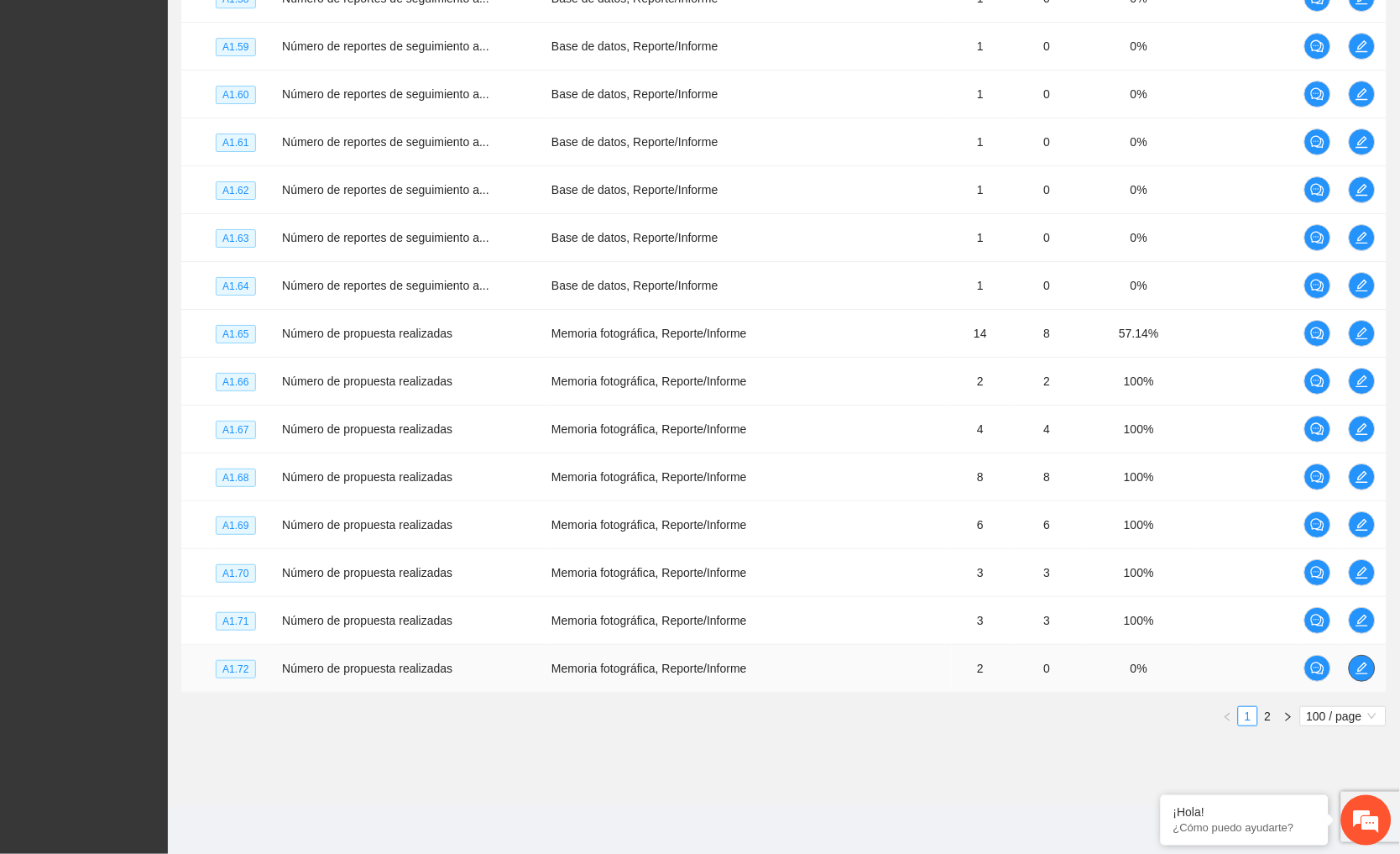 click at bounding box center [1362, 668] 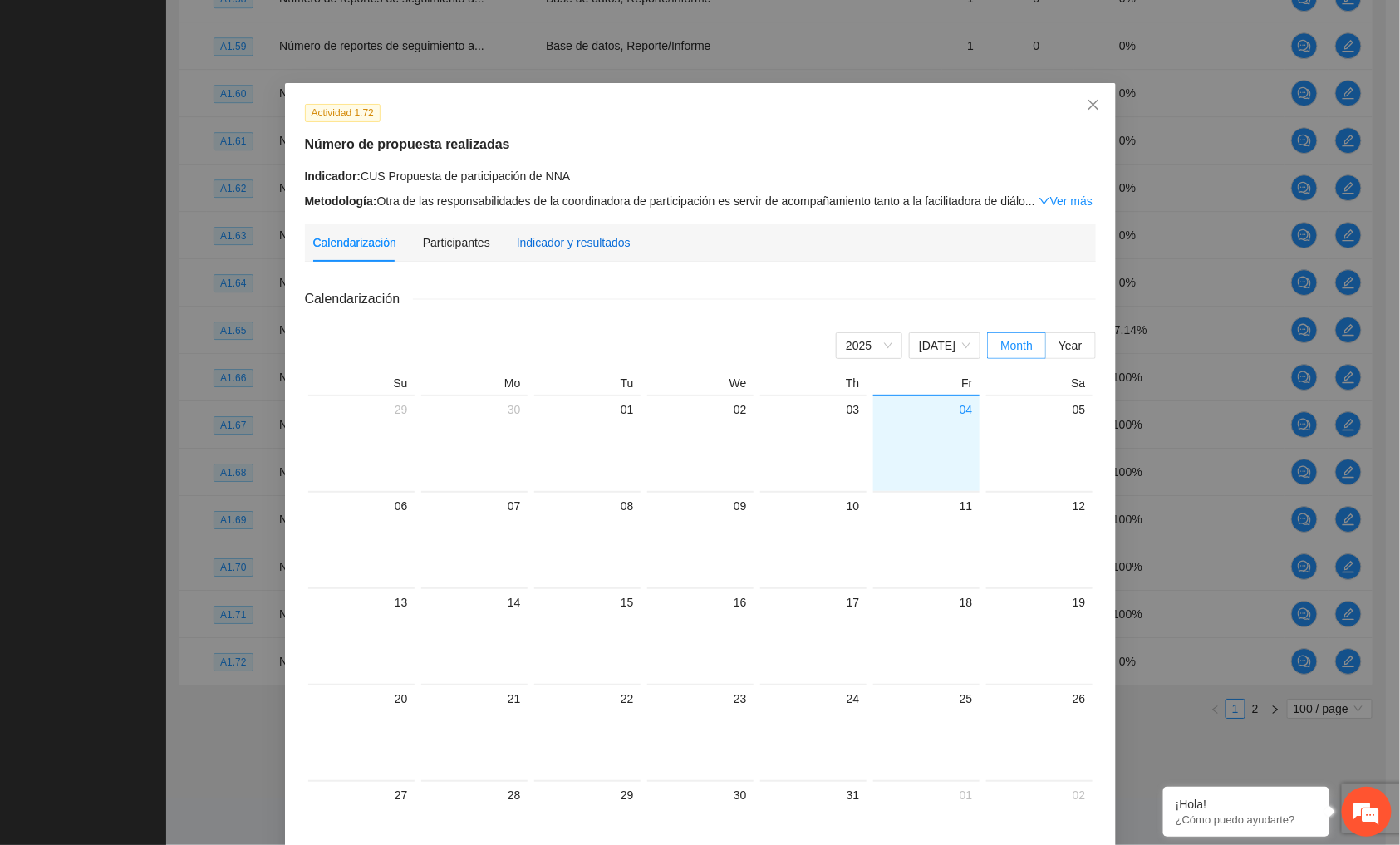 click on "Indicador y resultados" at bounding box center (573, 243) 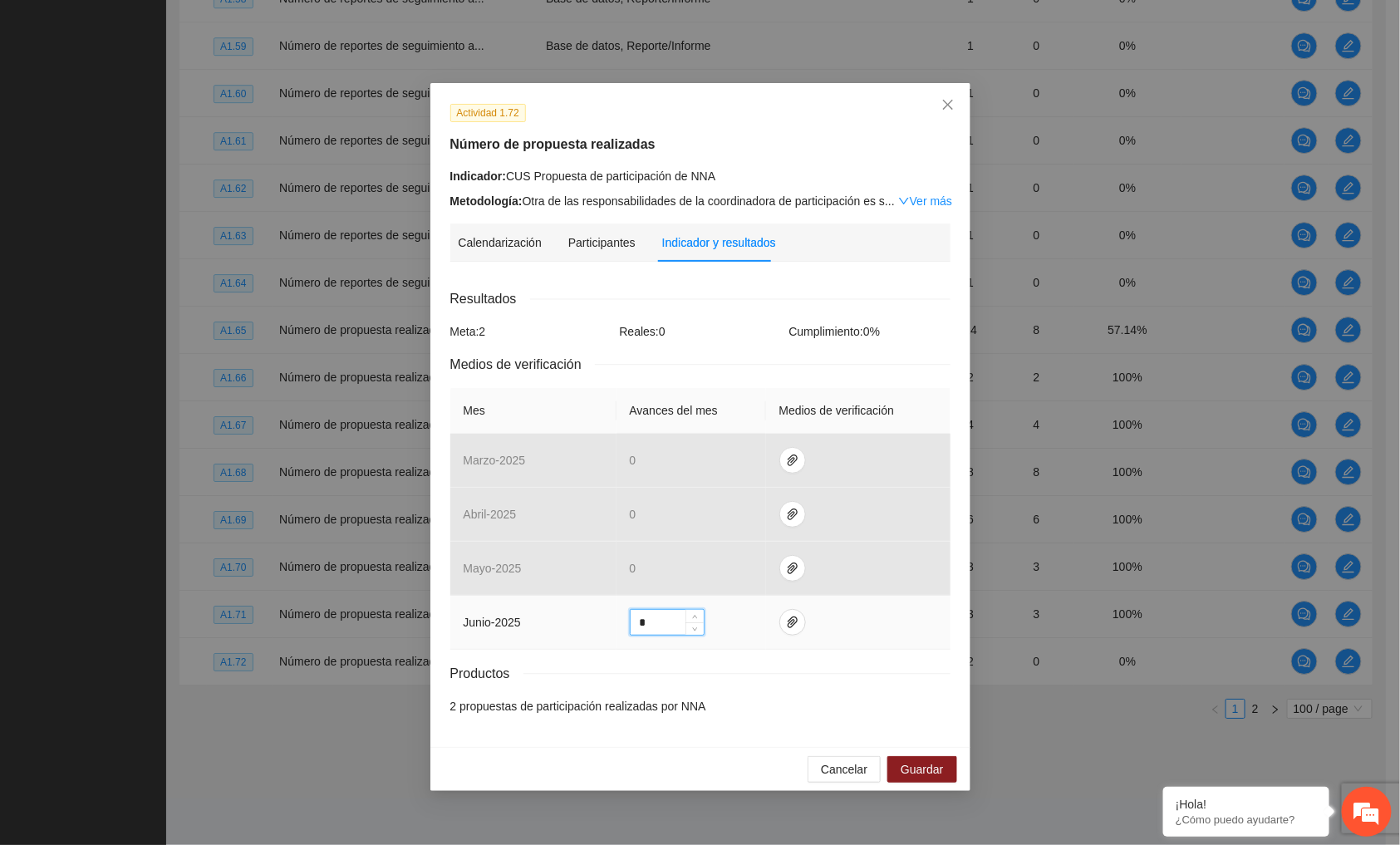 drag, startPoint x: 642, startPoint y: 624, endPoint x: 616, endPoint y: 616, distance: 27.202941 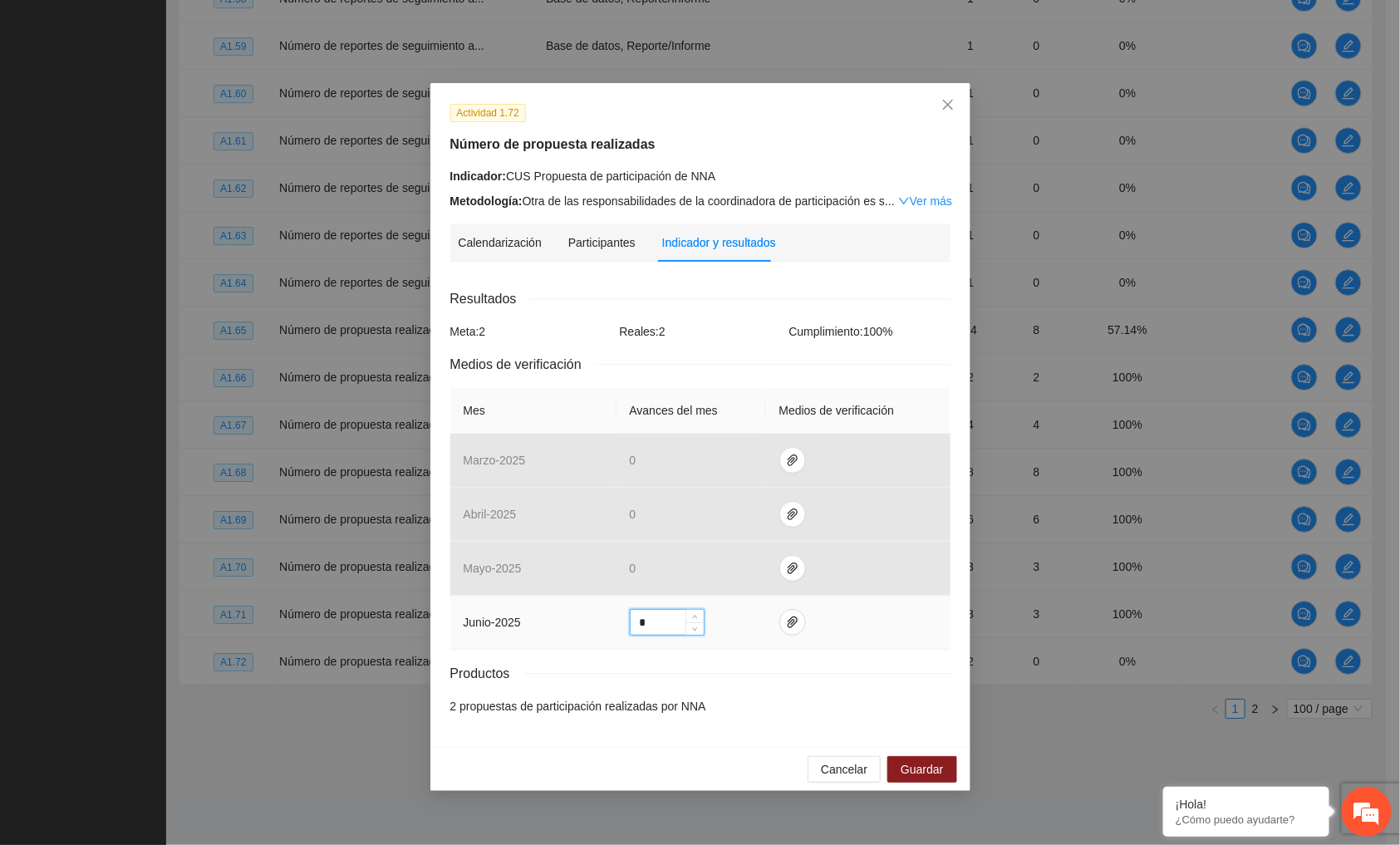 type on "*" 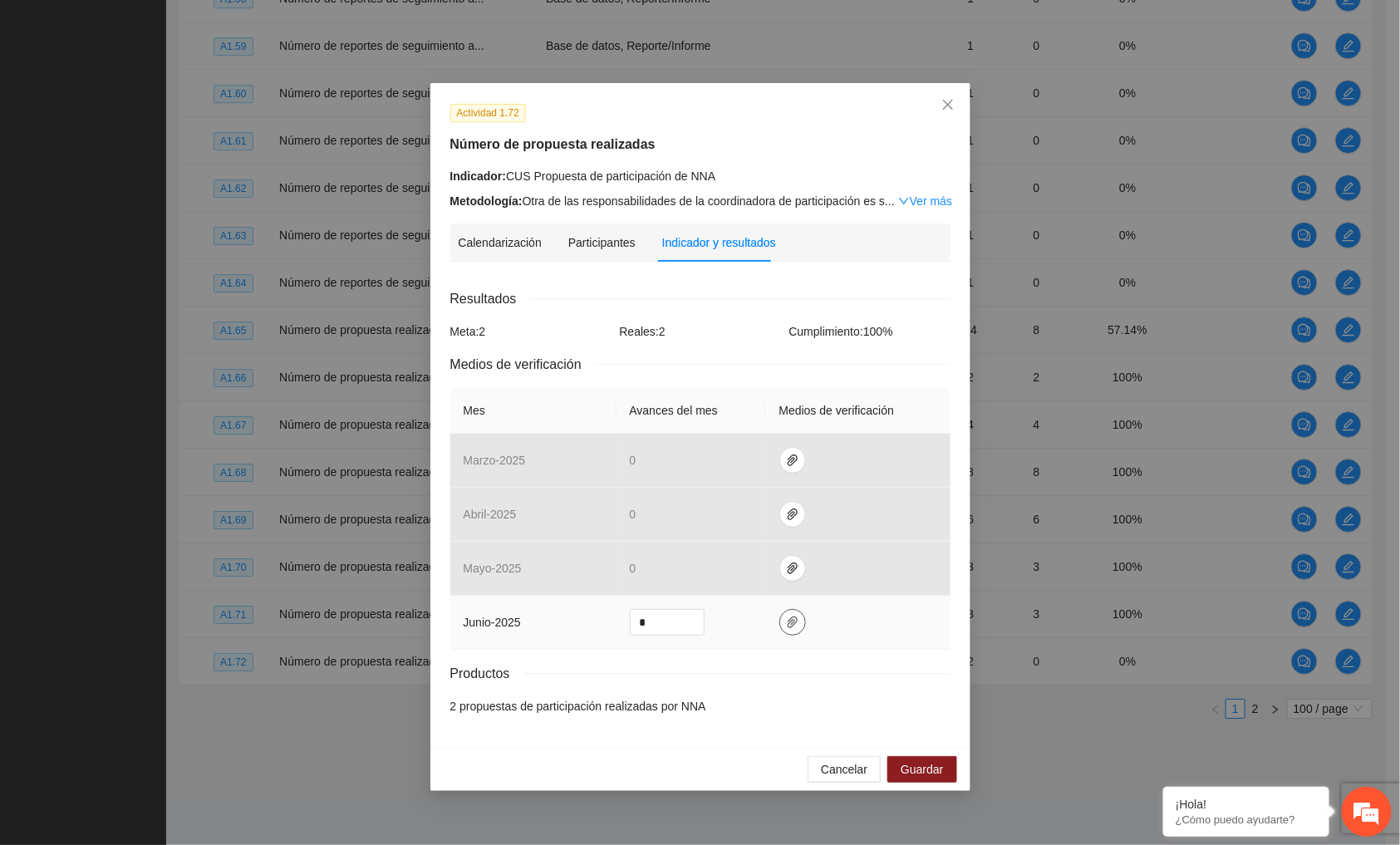 click at bounding box center [793, 622] 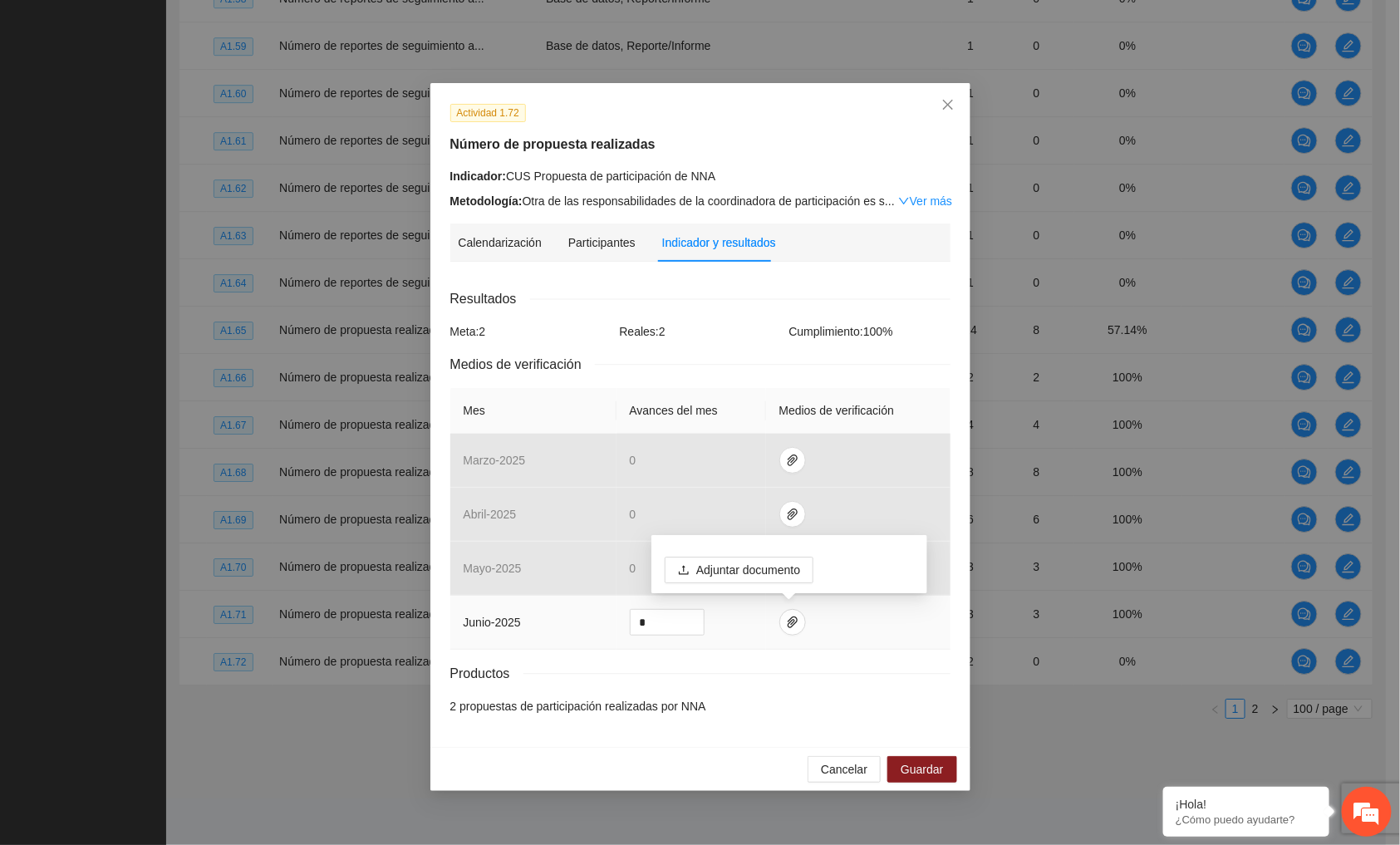 click on "Adjuntar documento" at bounding box center [789, 564] 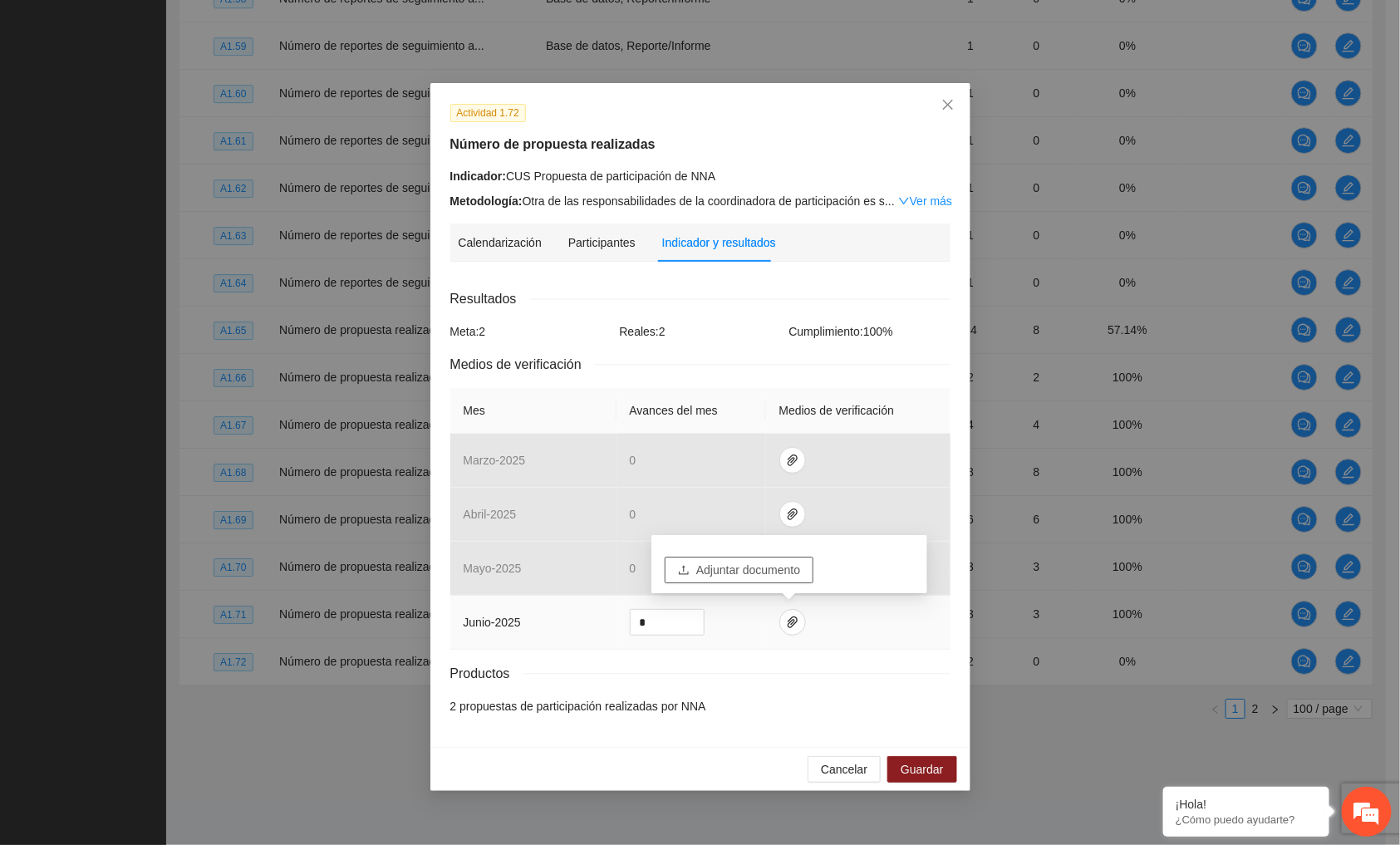 click on "Adjuntar documento" at bounding box center (748, 570) 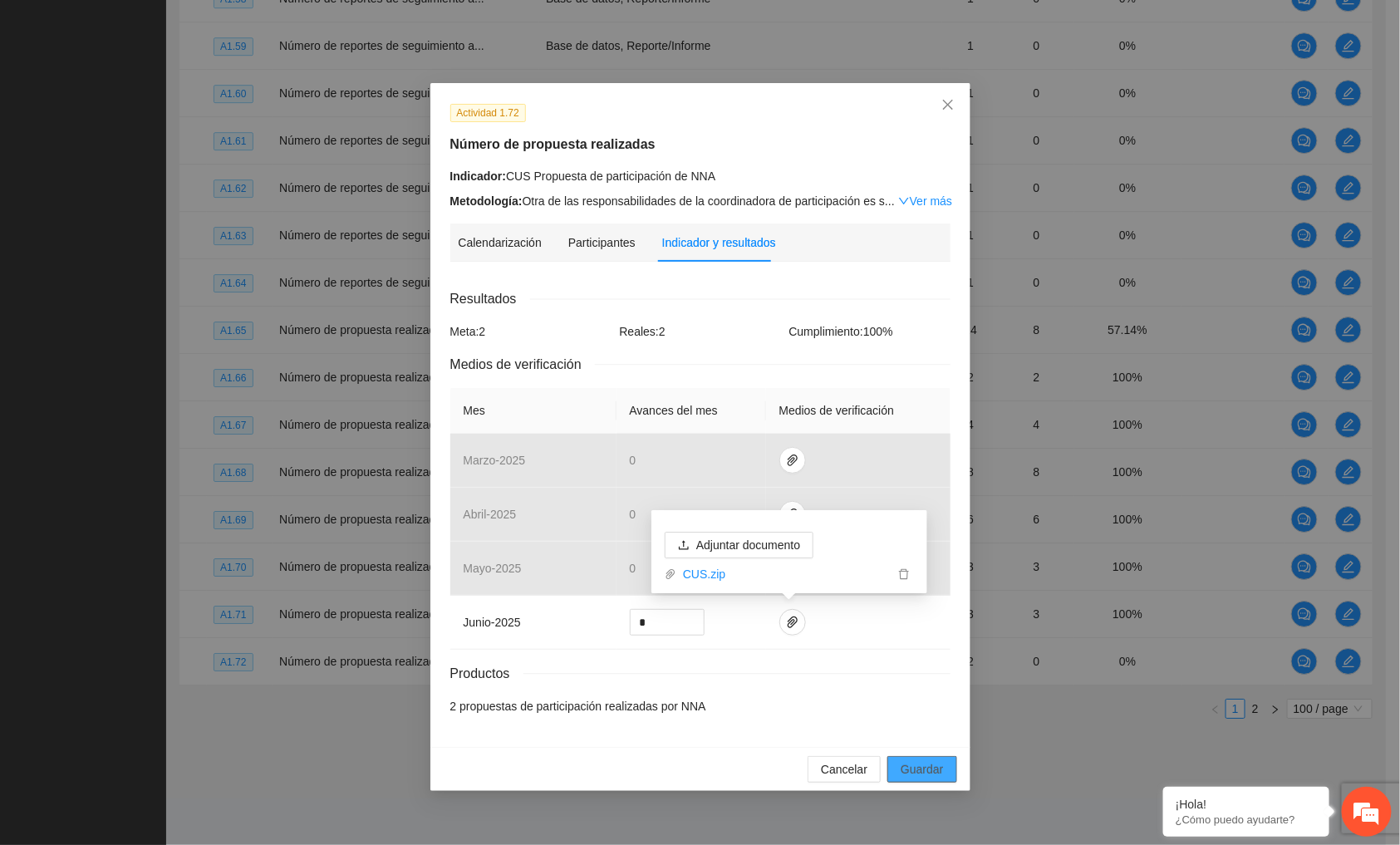 click on "Guardar" at bounding box center (921, 769) 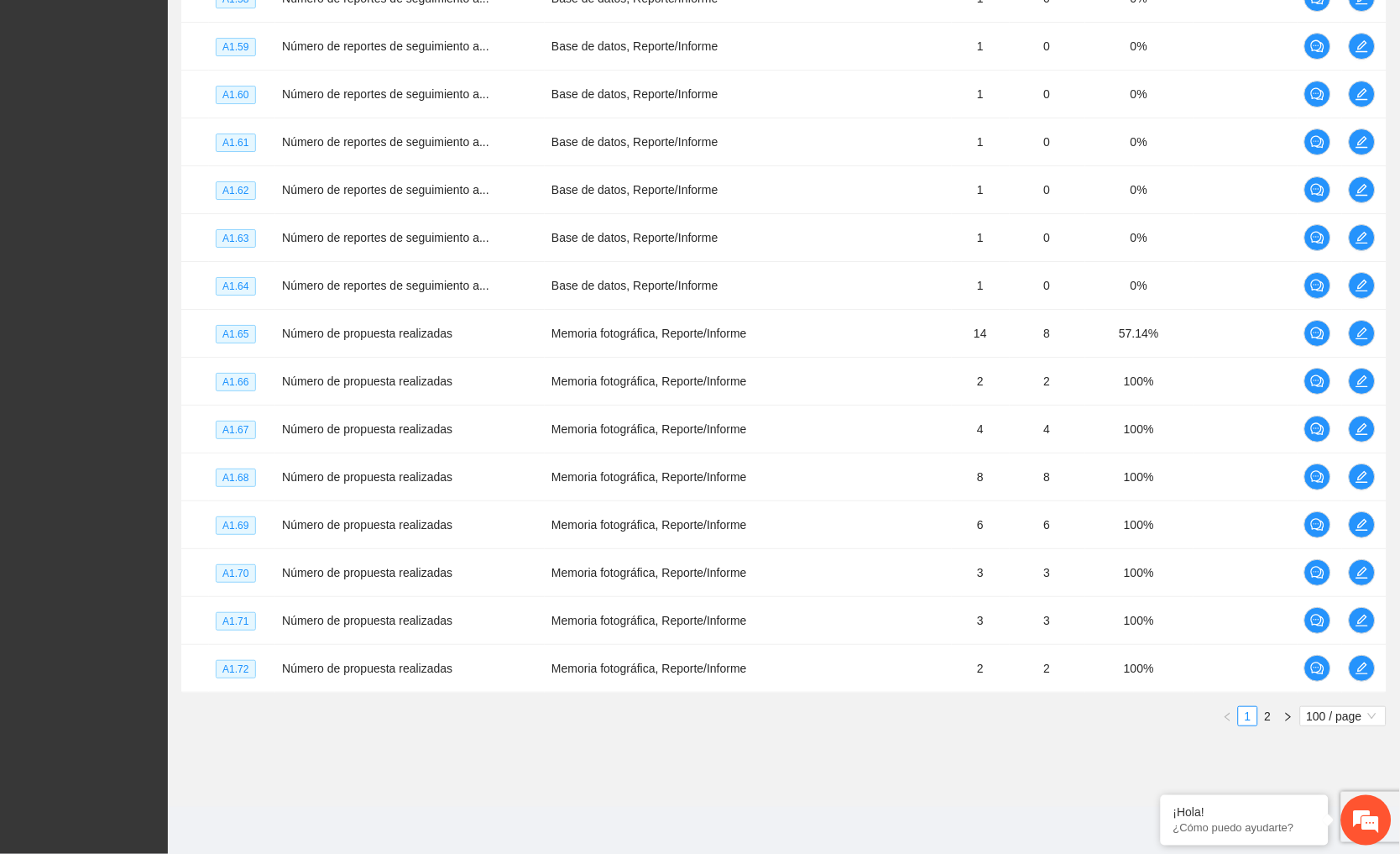 click on "2" at bounding box center [1268, 716] 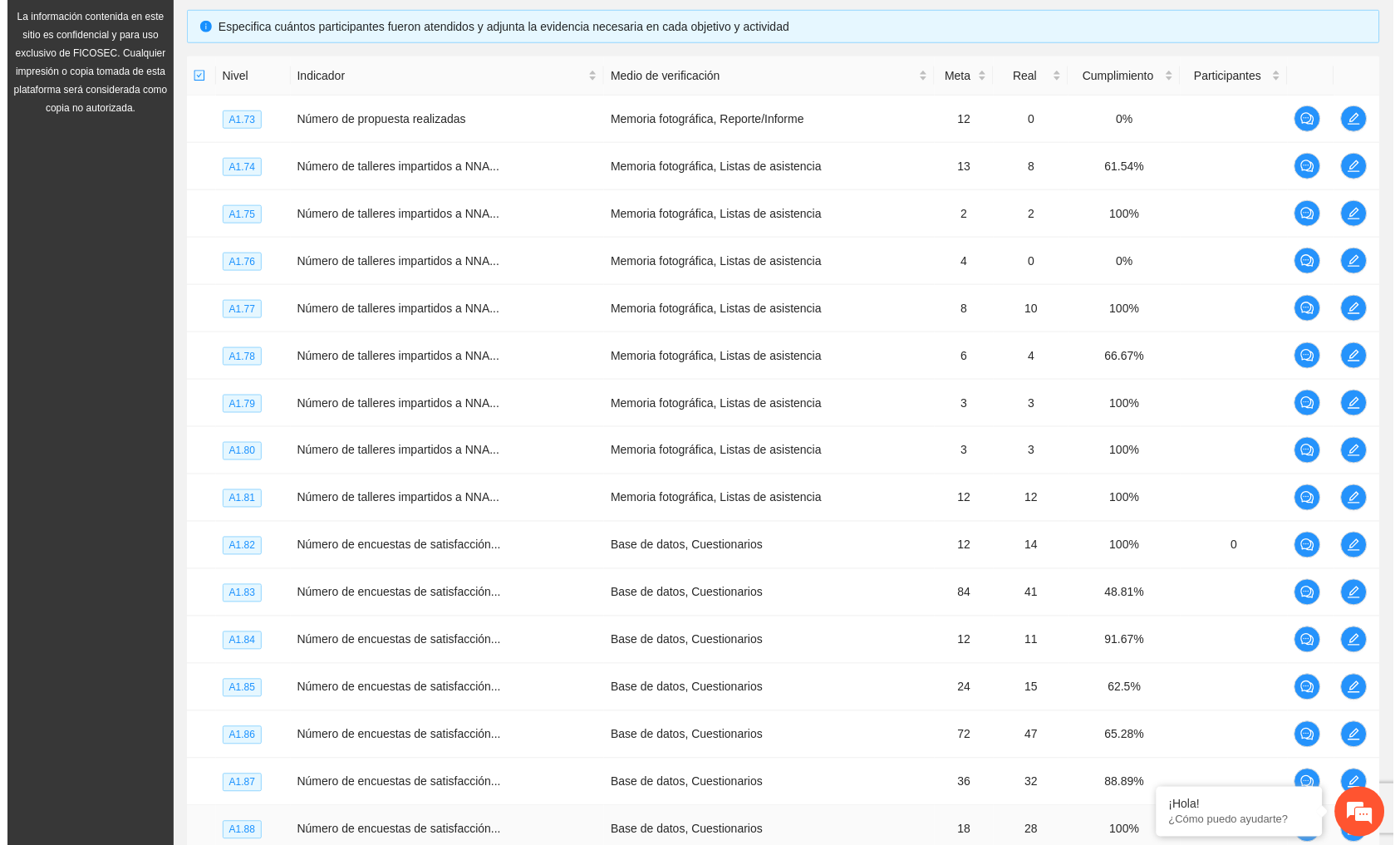 scroll, scrollTop: 80, scrollLeft: 0, axis: vertical 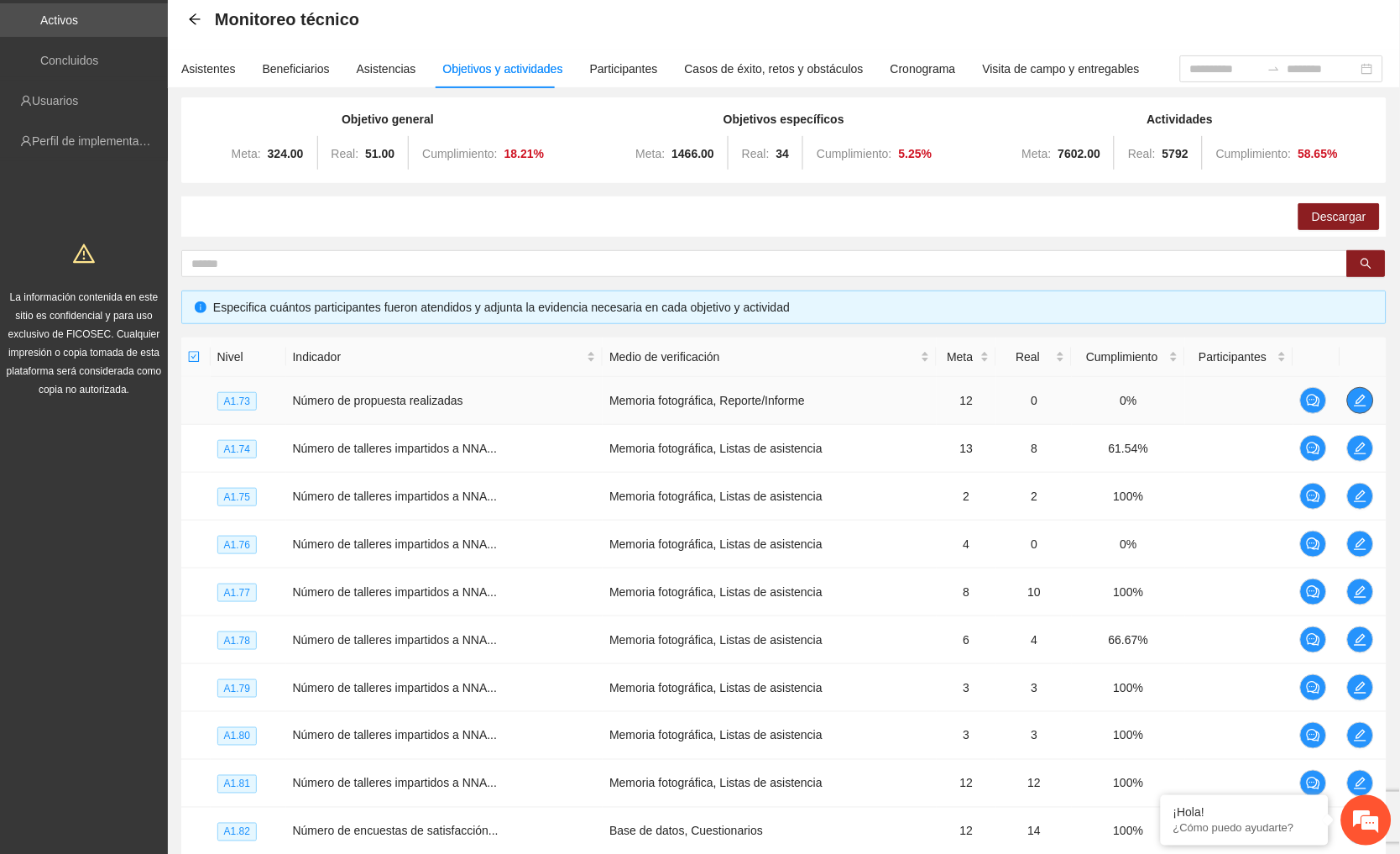 click 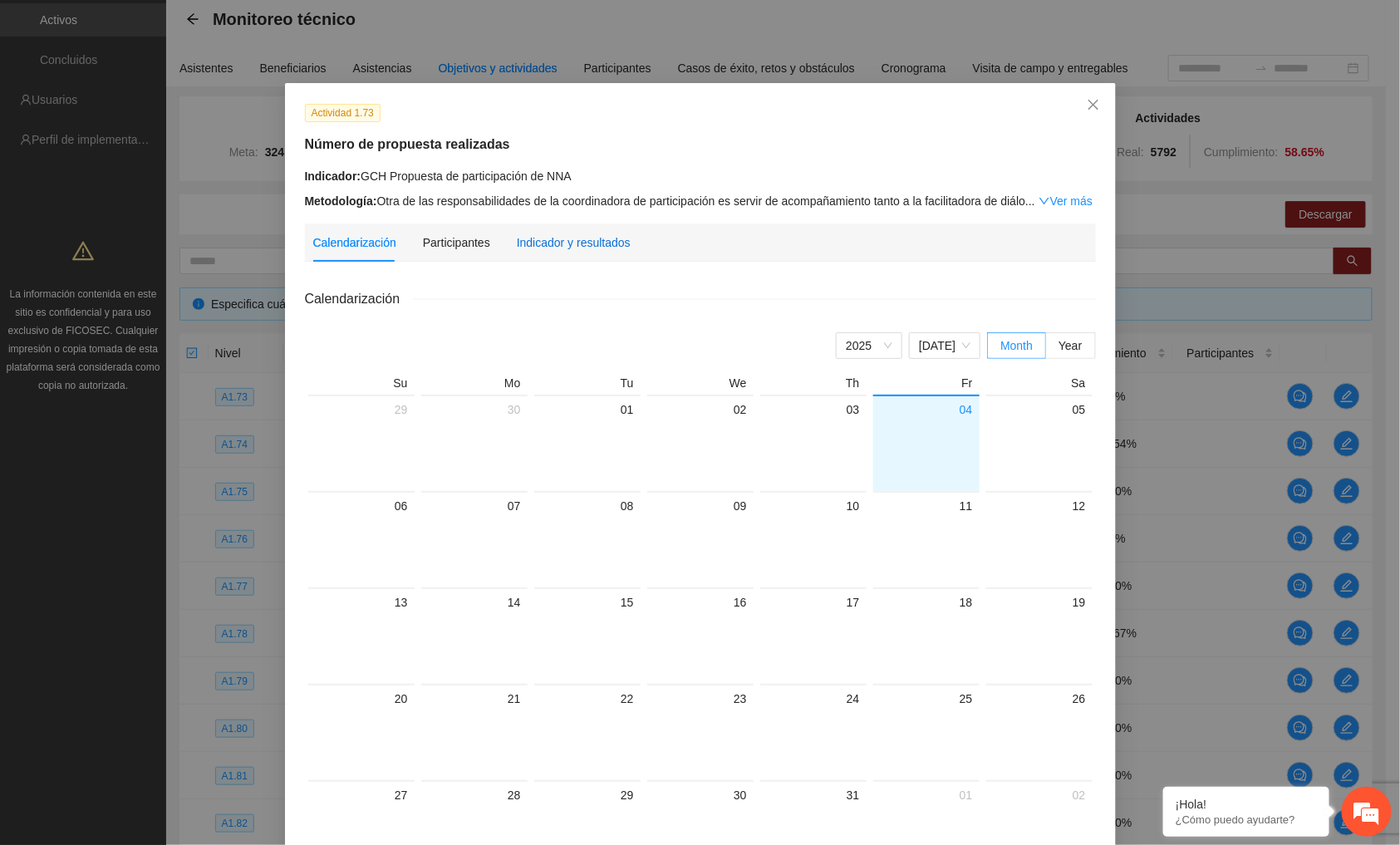 click on "Indicador y resultados" at bounding box center (573, 243) 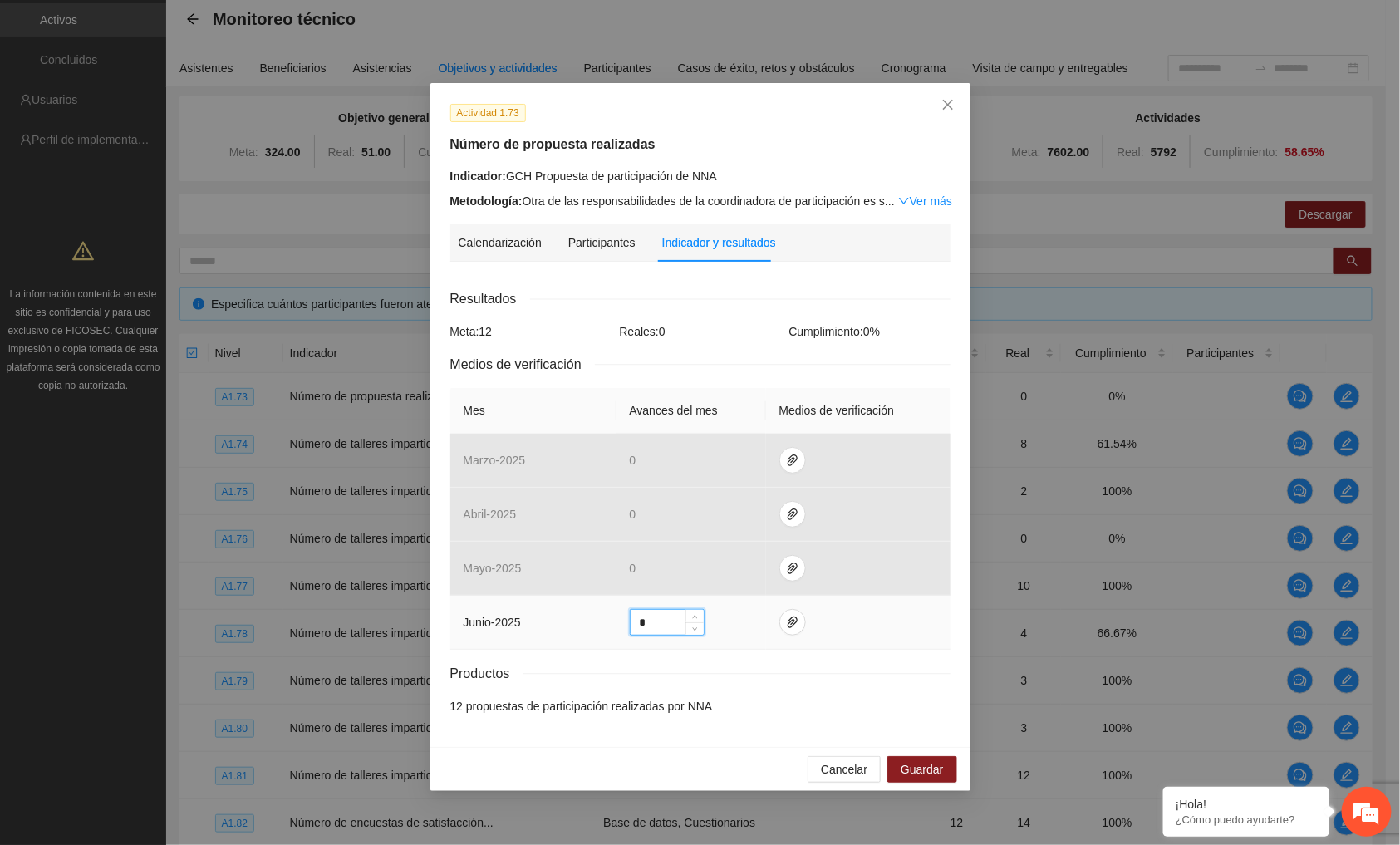 drag, startPoint x: 638, startPoint y: 619, endPoint x: 621, endPoint y: 612, distance: 18.384776 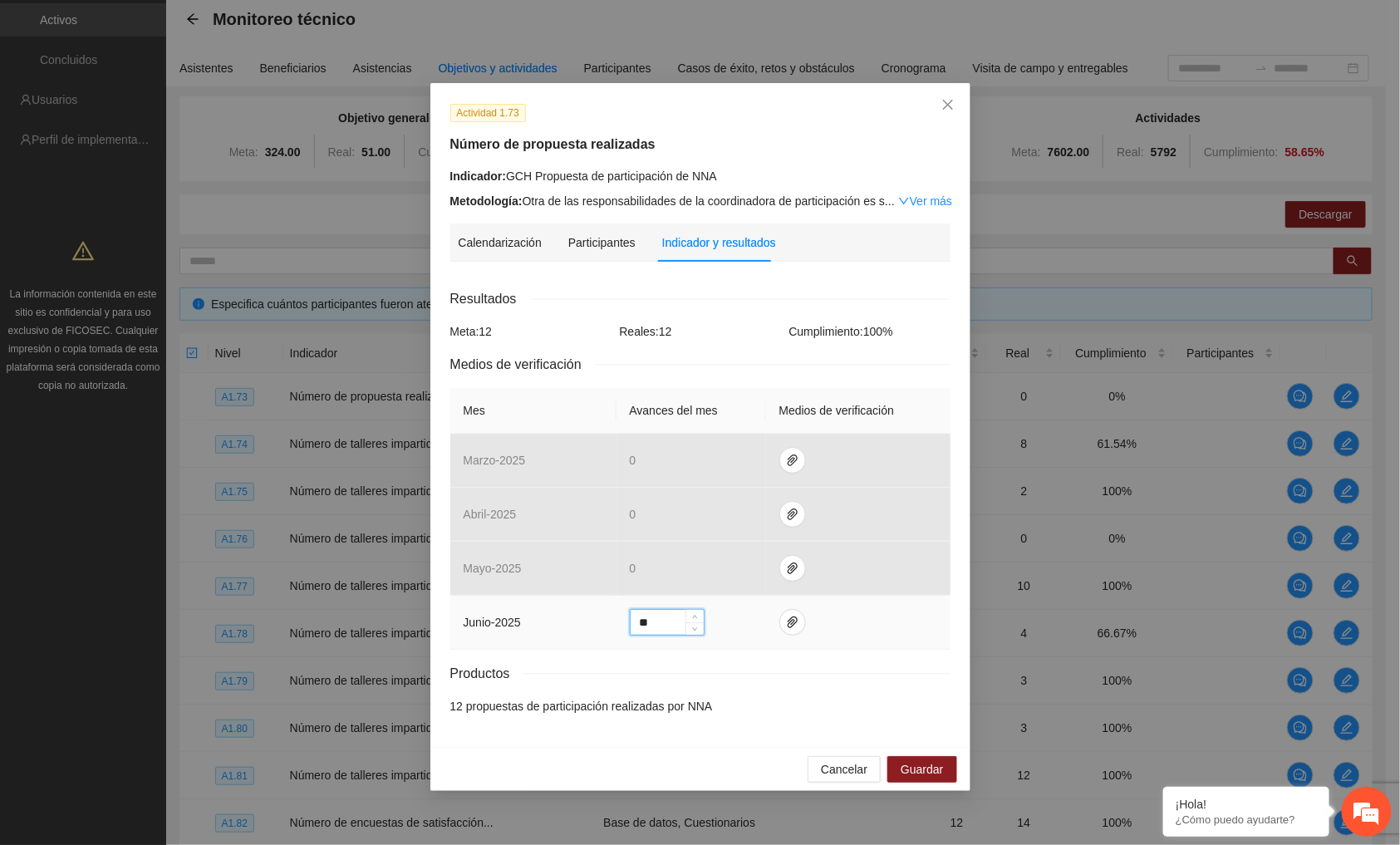 type on "**" 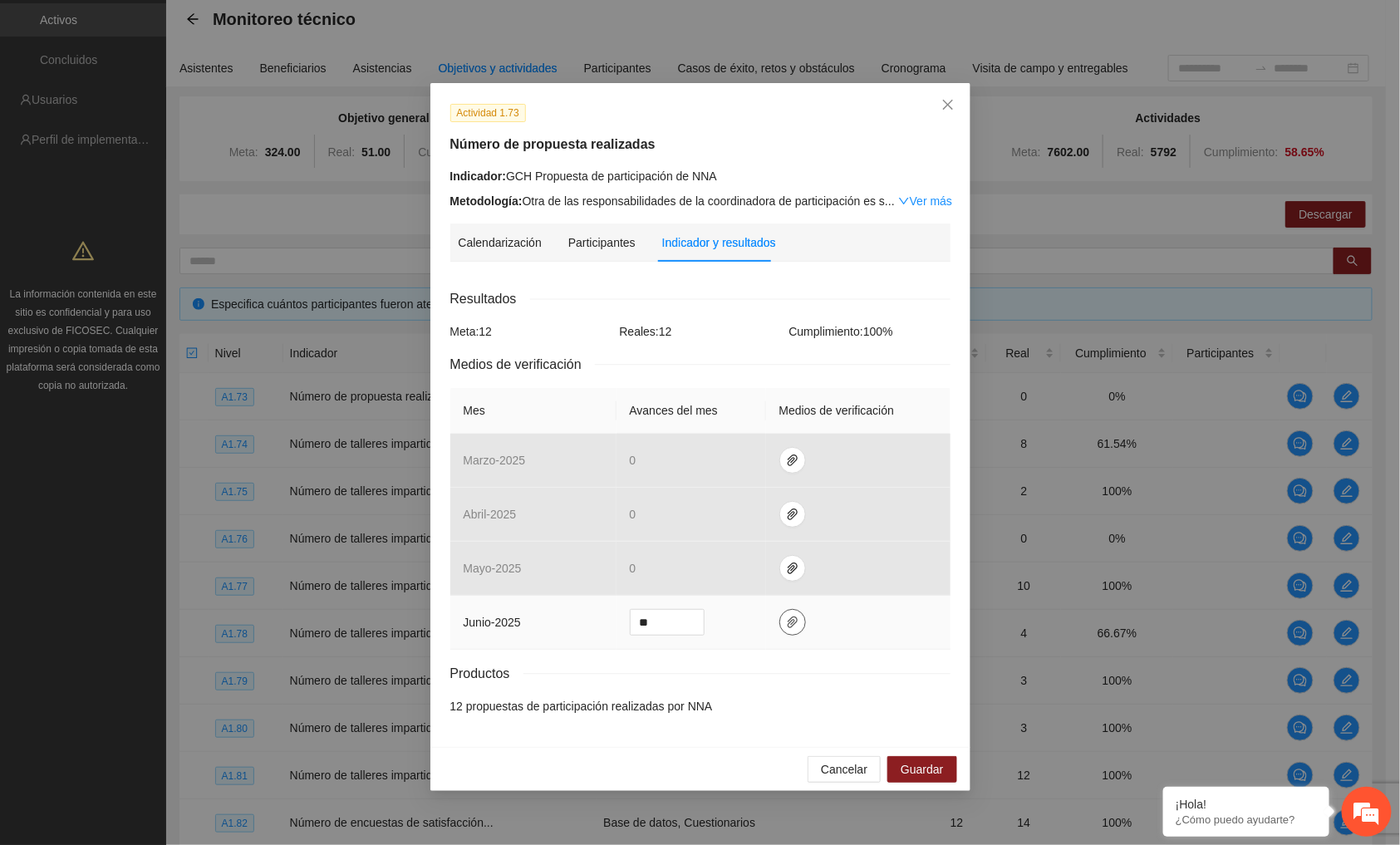 click 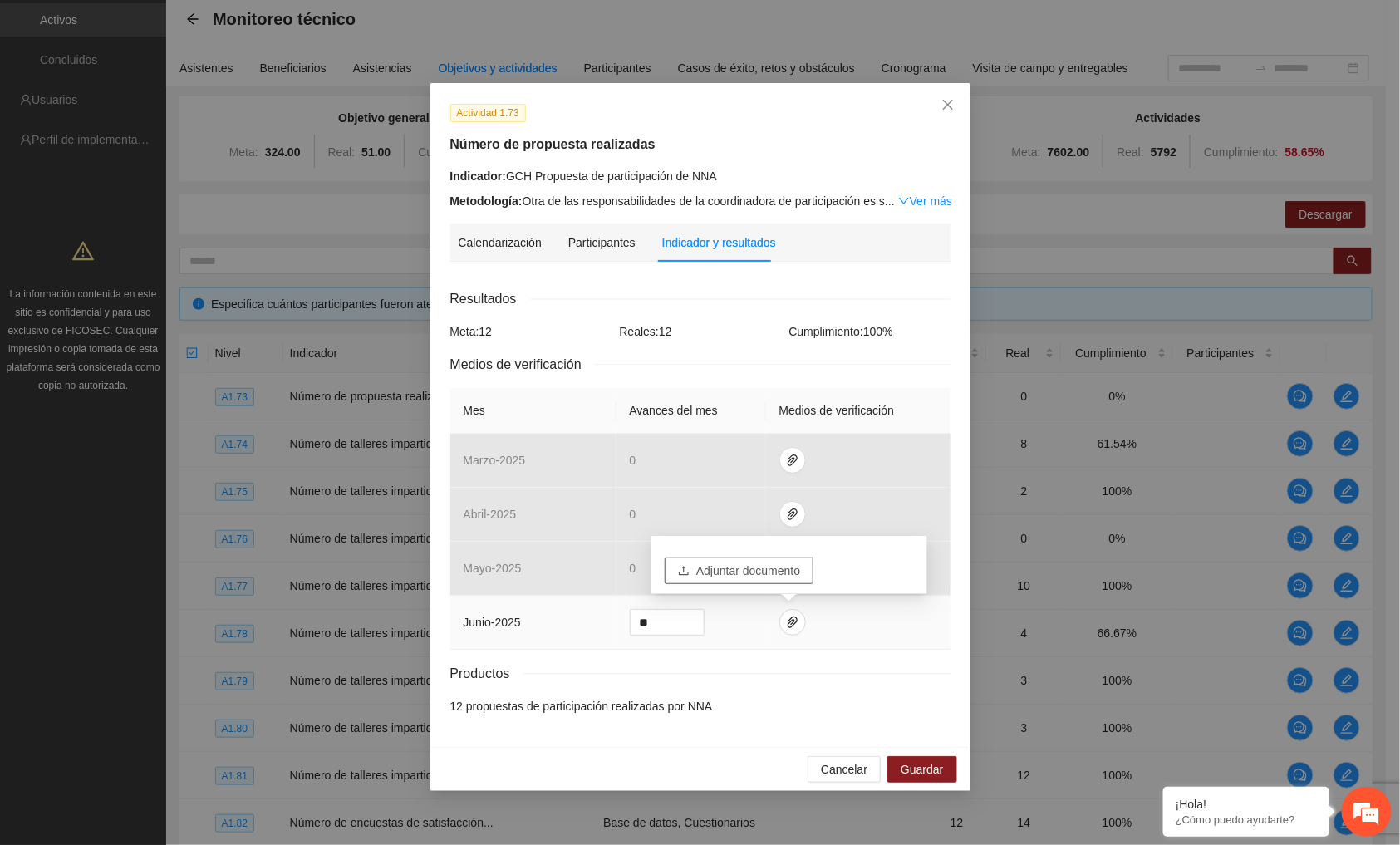 click on "Adjuntar documento" at bounding box center (739, 571) 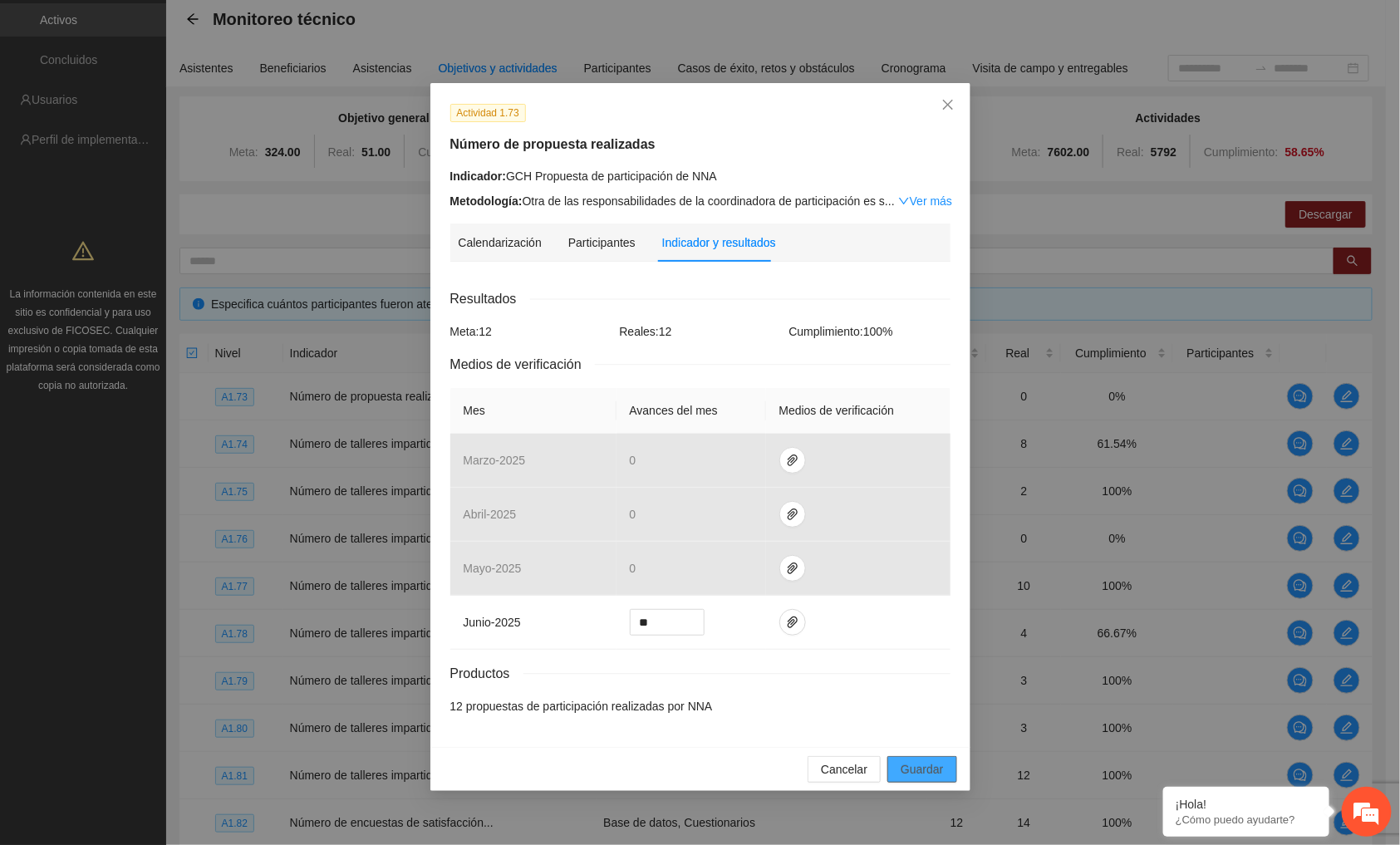 click on "Guardar" at bounding box center (921, 769) 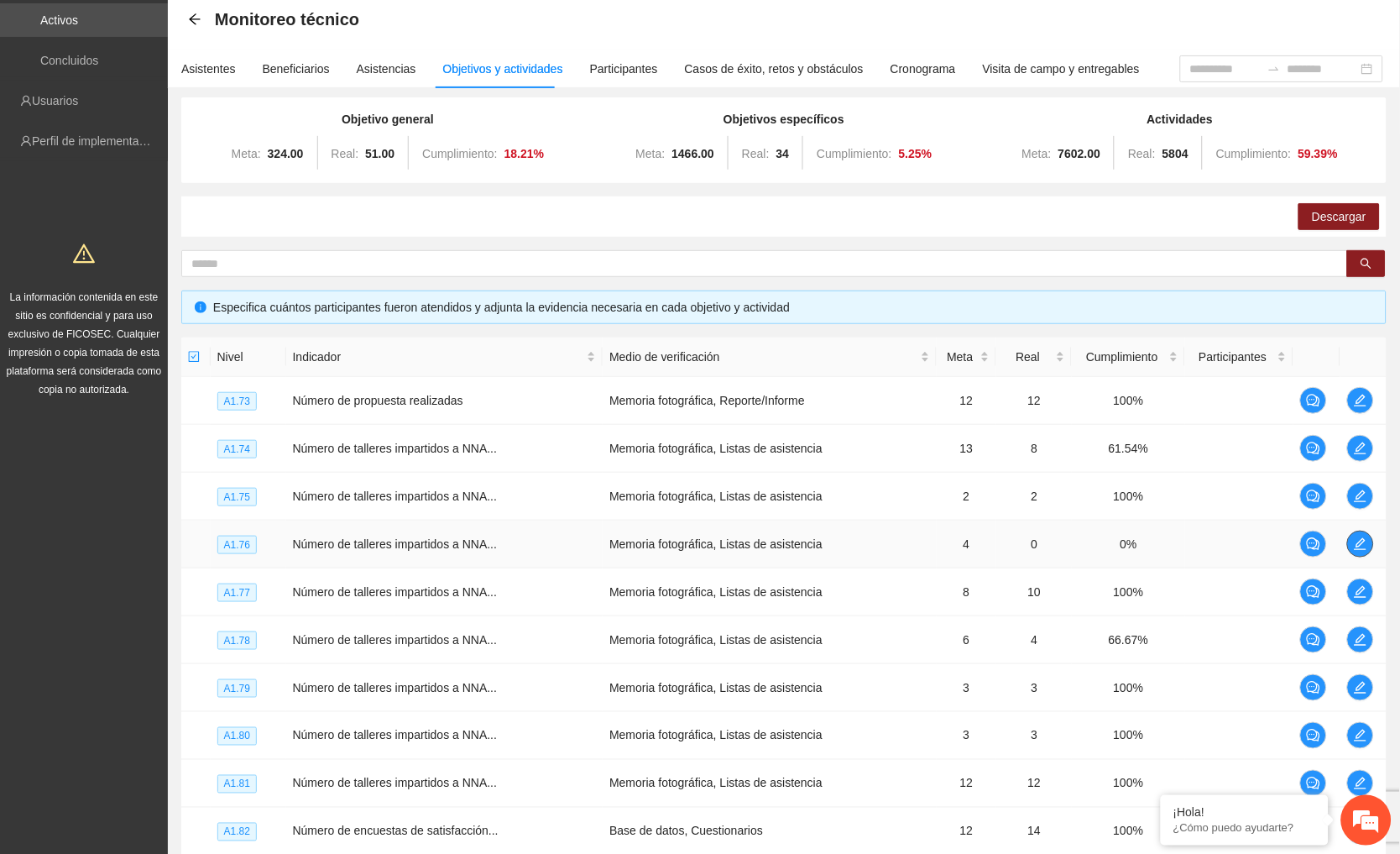 click 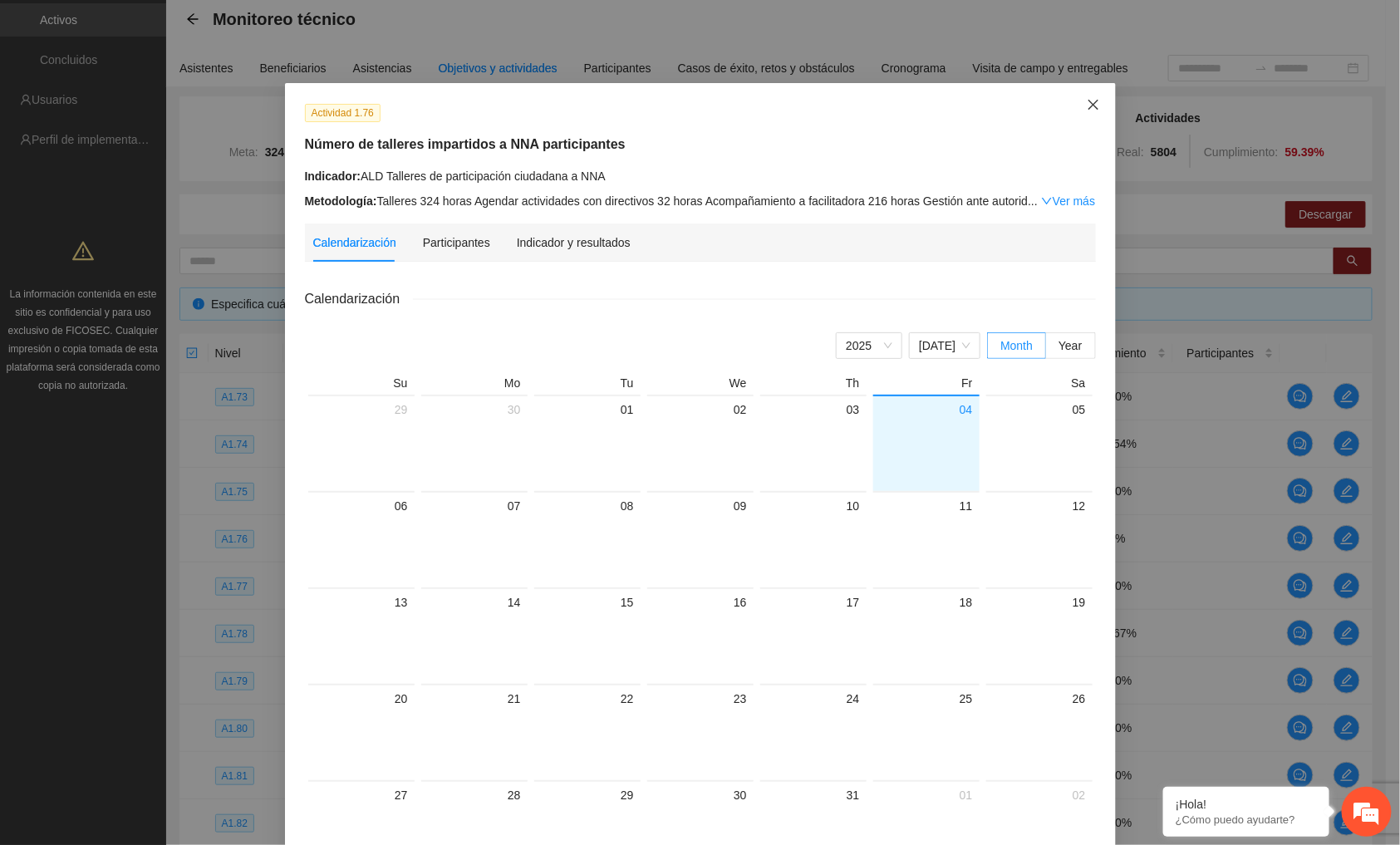 click 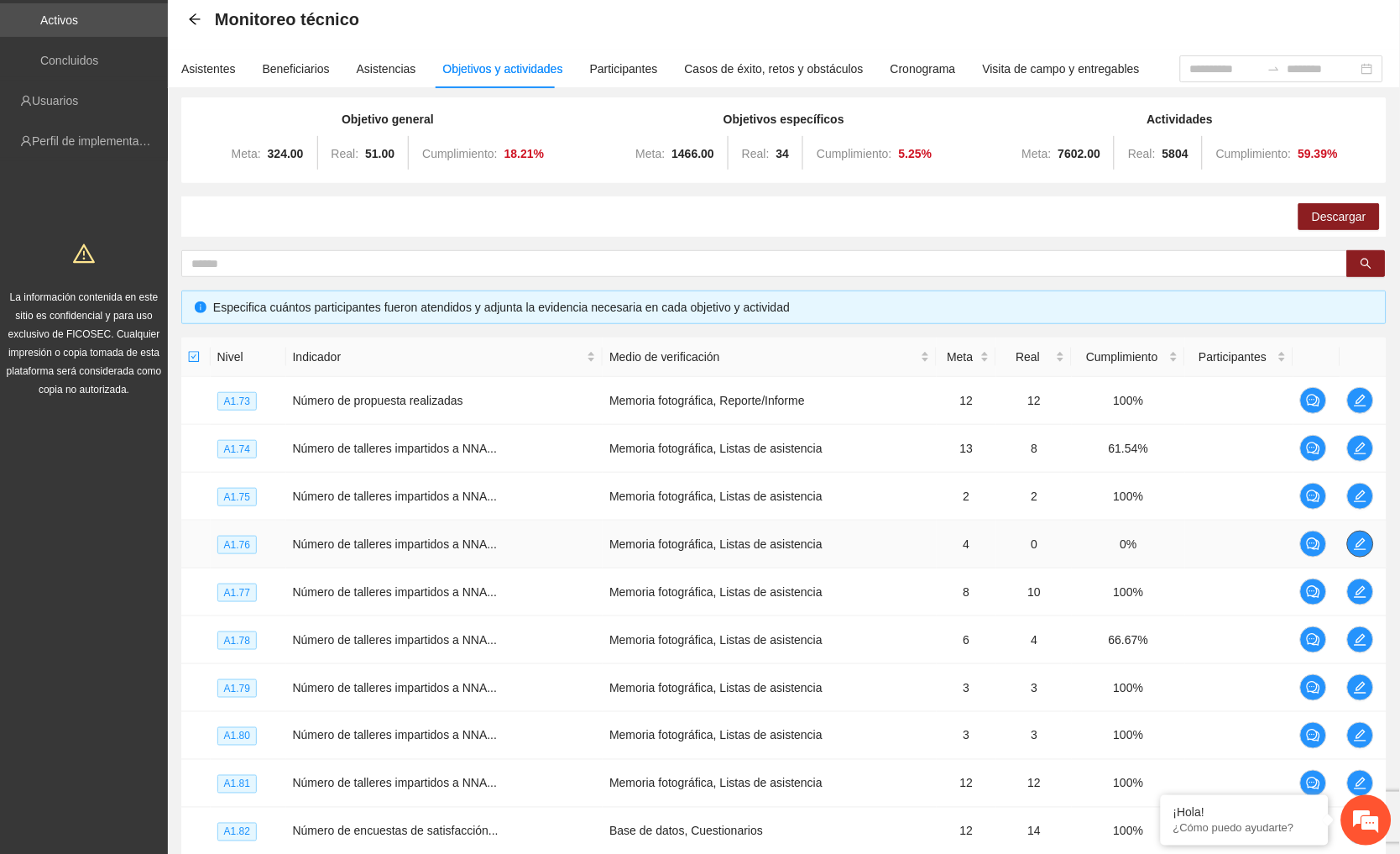 click at bounding box center [1361, 544] 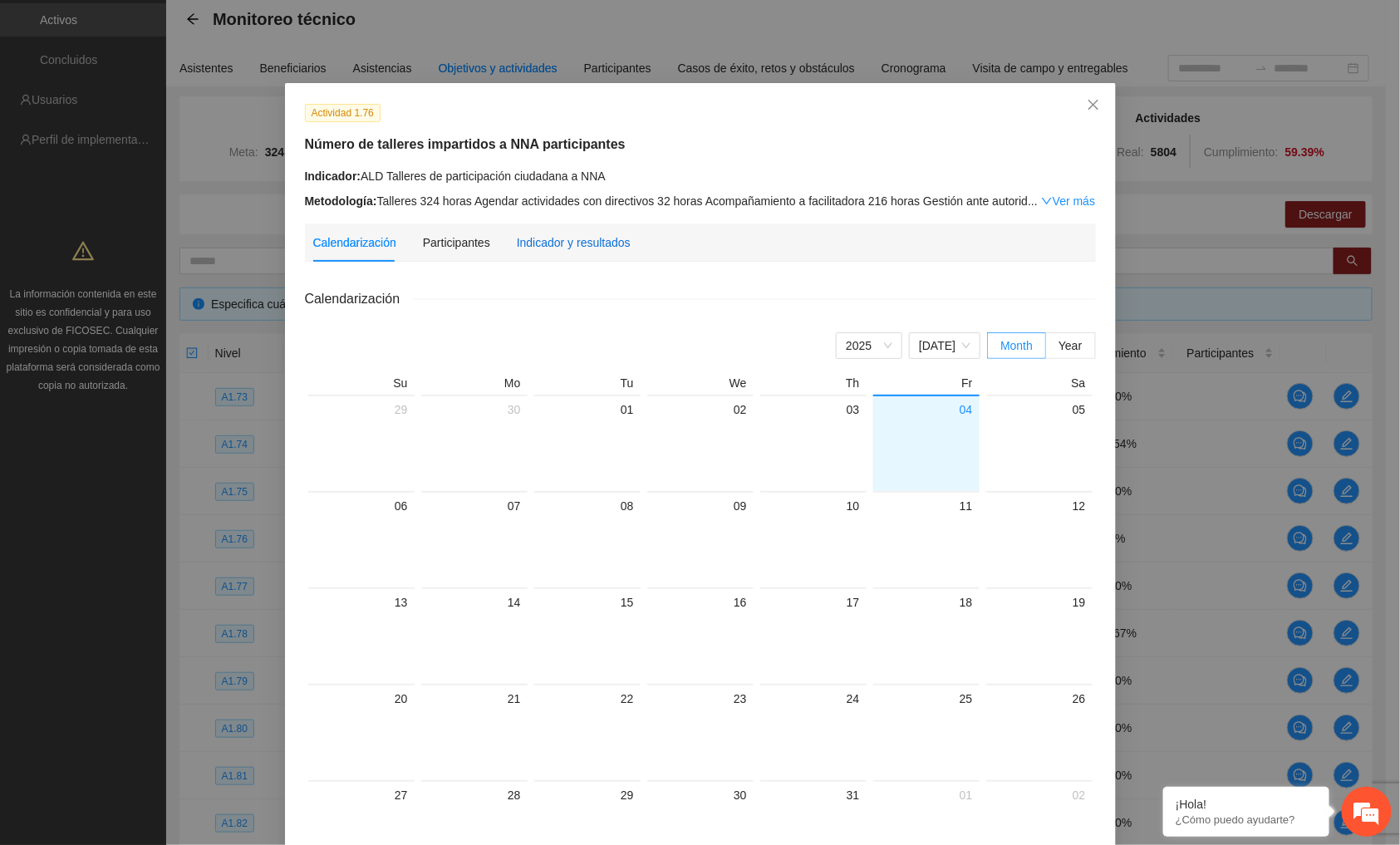 click on "Indicador y resultados" at bounding box center [573, 243] 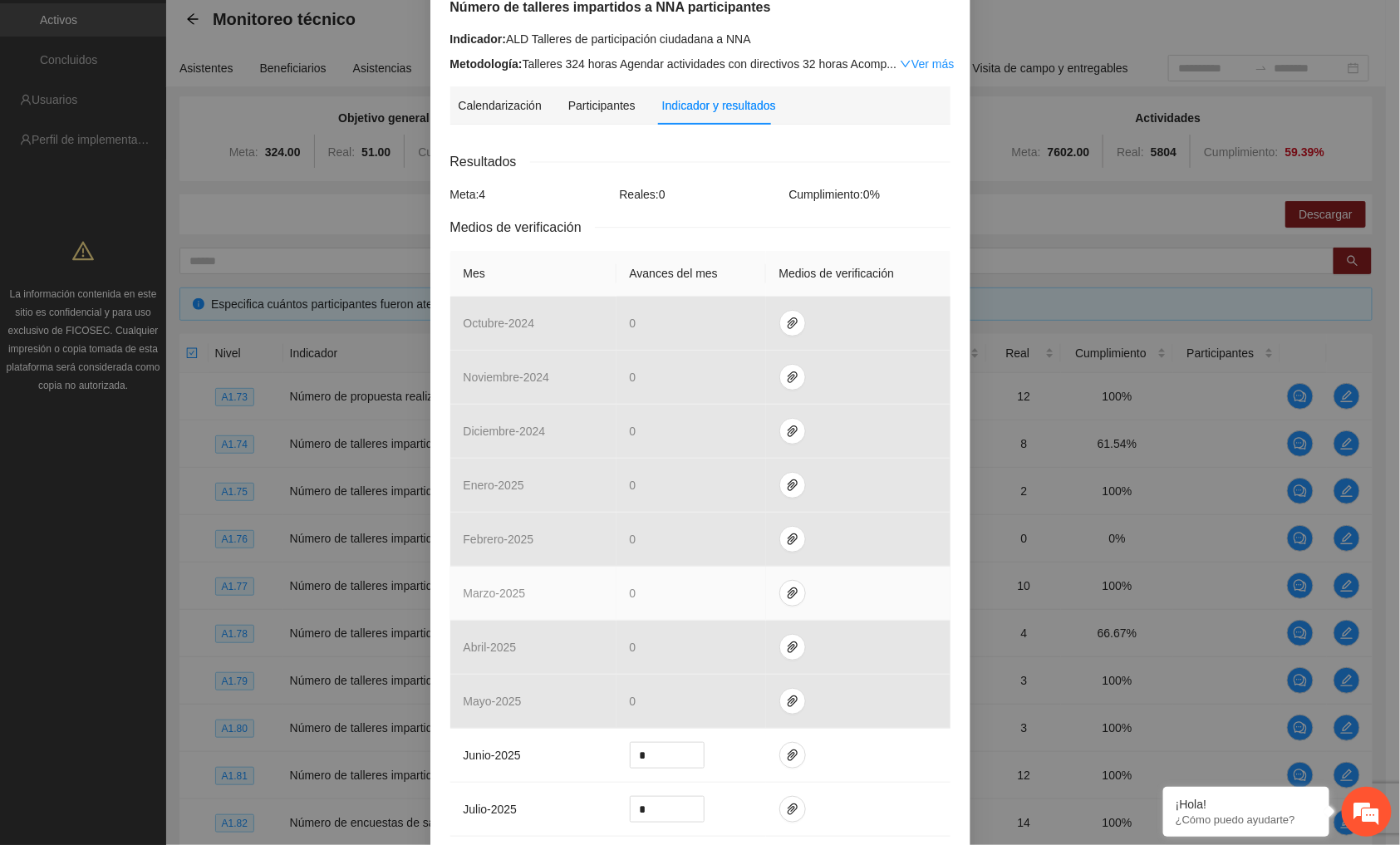 scroll, scrollTop: 291, scrollLeft: 0, axis: vertical 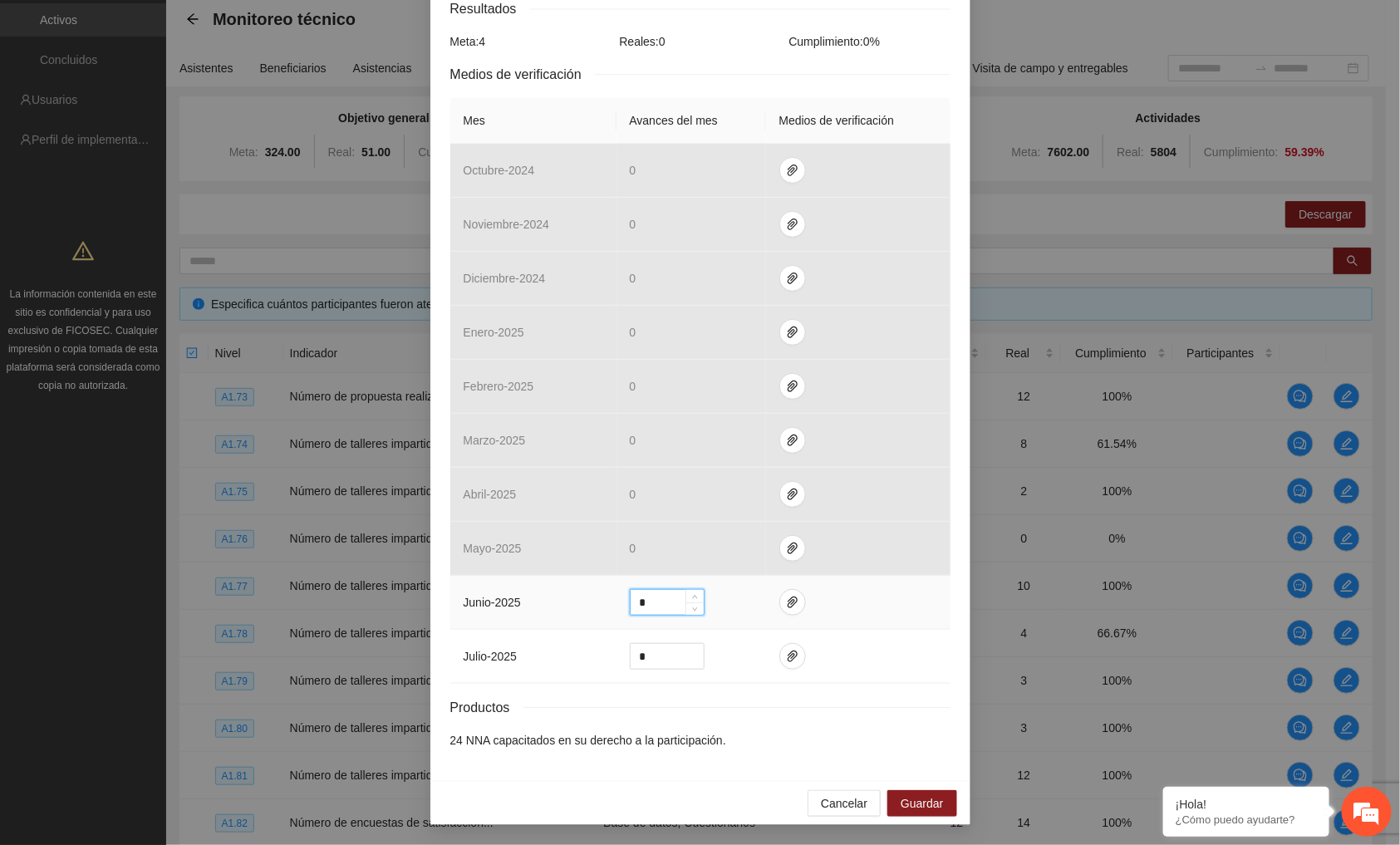 drag, startPoint x: 643, startPoint y: 596, endPoint x: 611, endPoint y: 599, distance: 32.14032 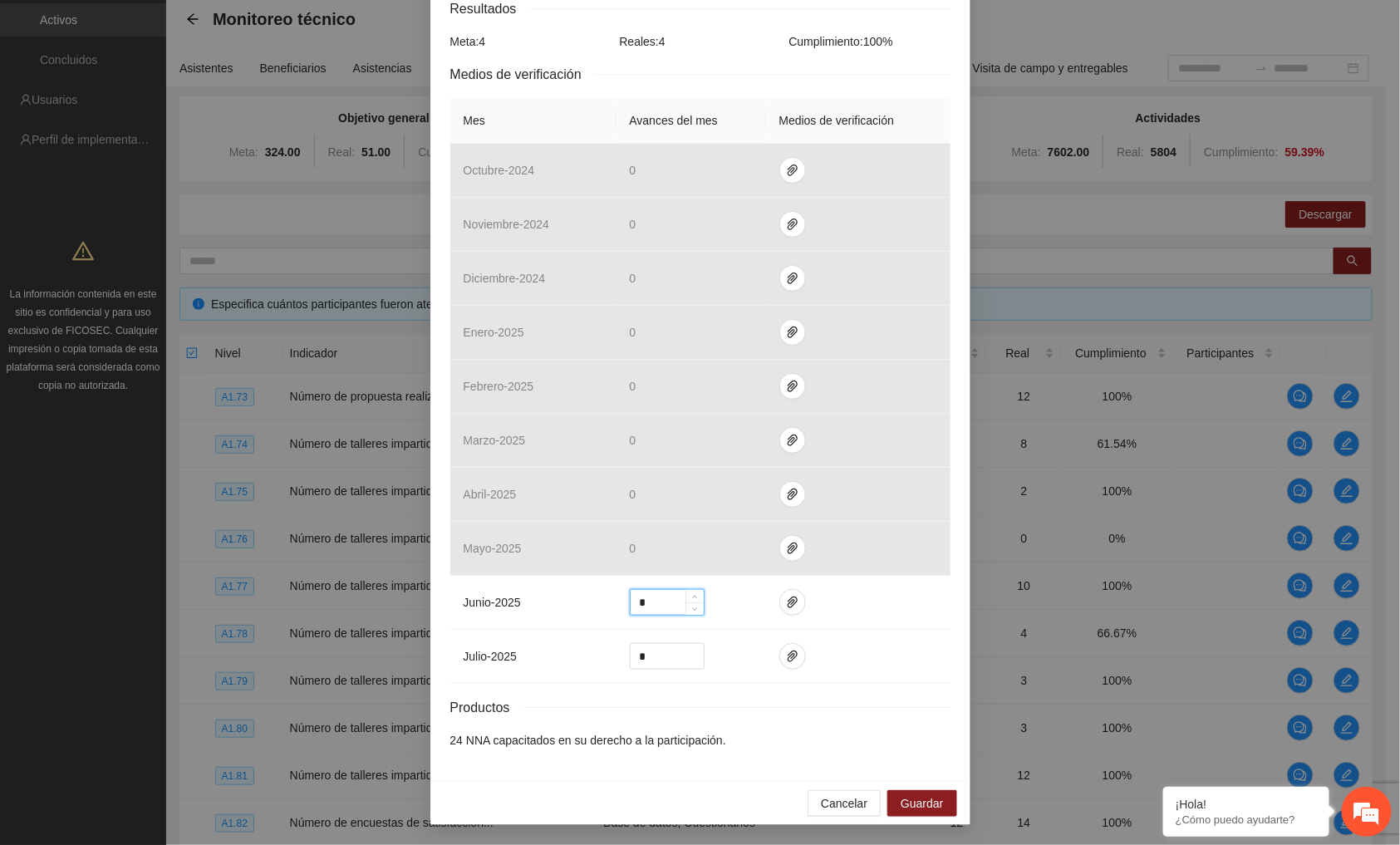 type on "*" 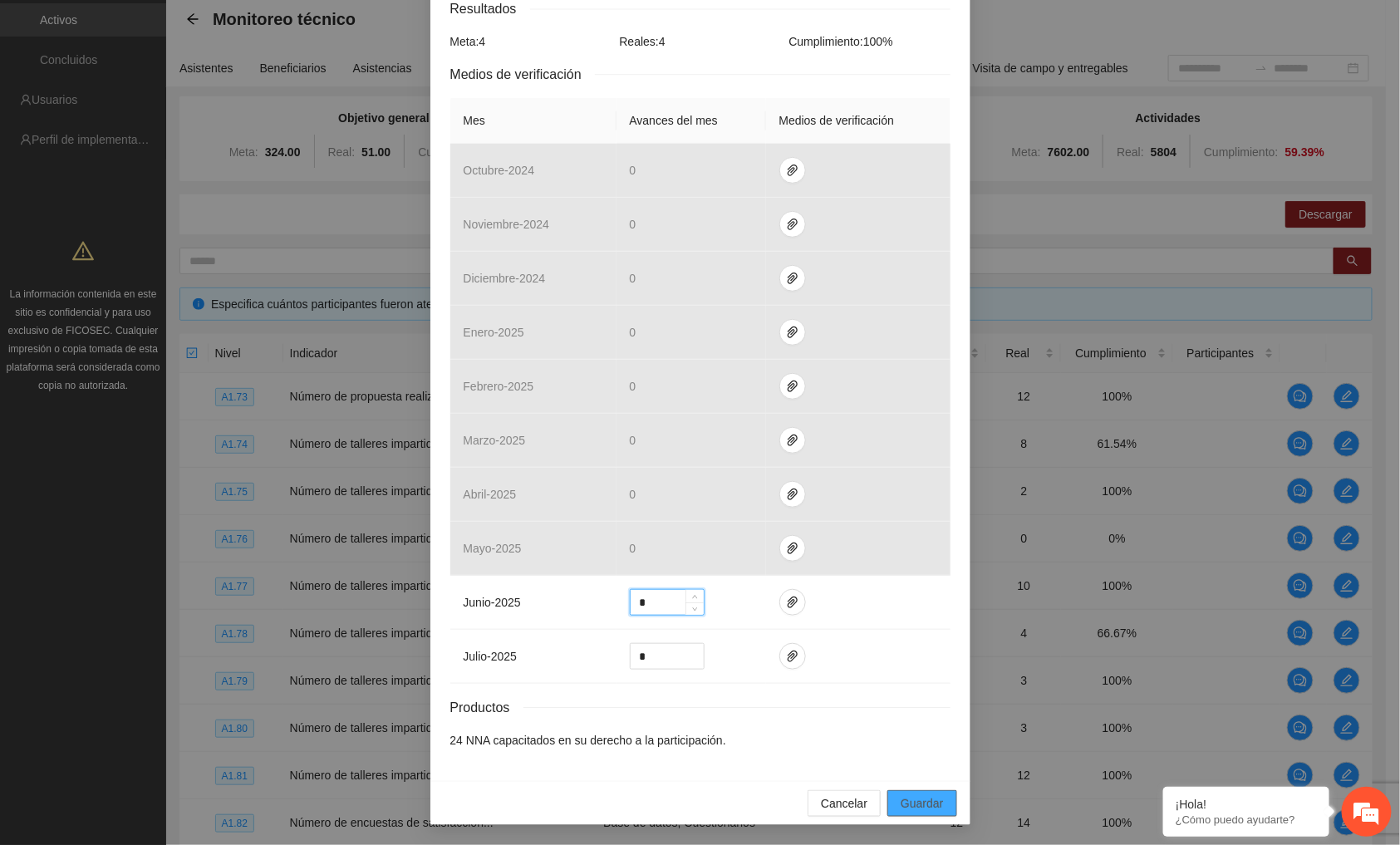 click on "Guardar" at bounding box center (921, 803) 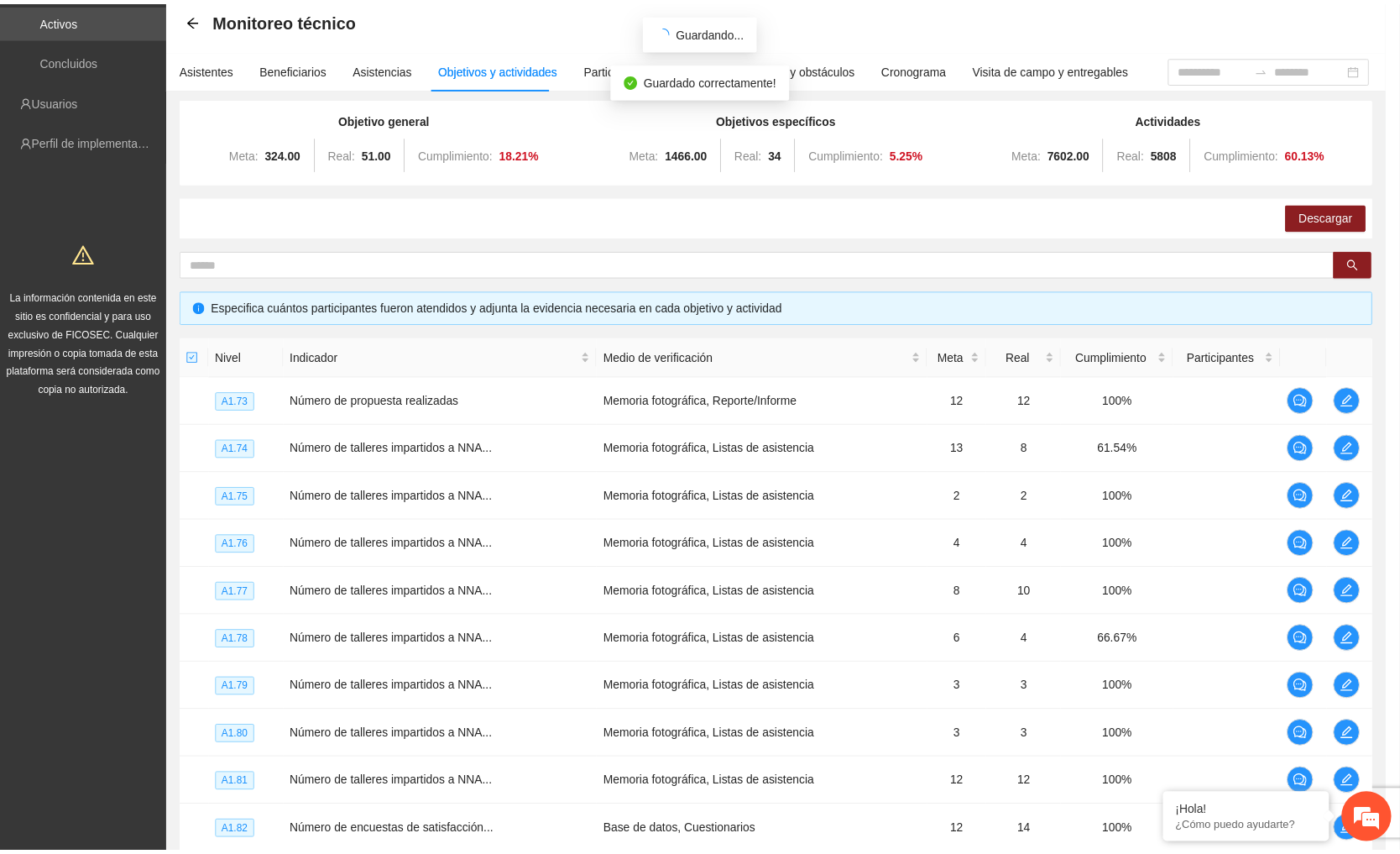 scroll, scrollTop: 210, scrollLeft: 0, axis: vertical 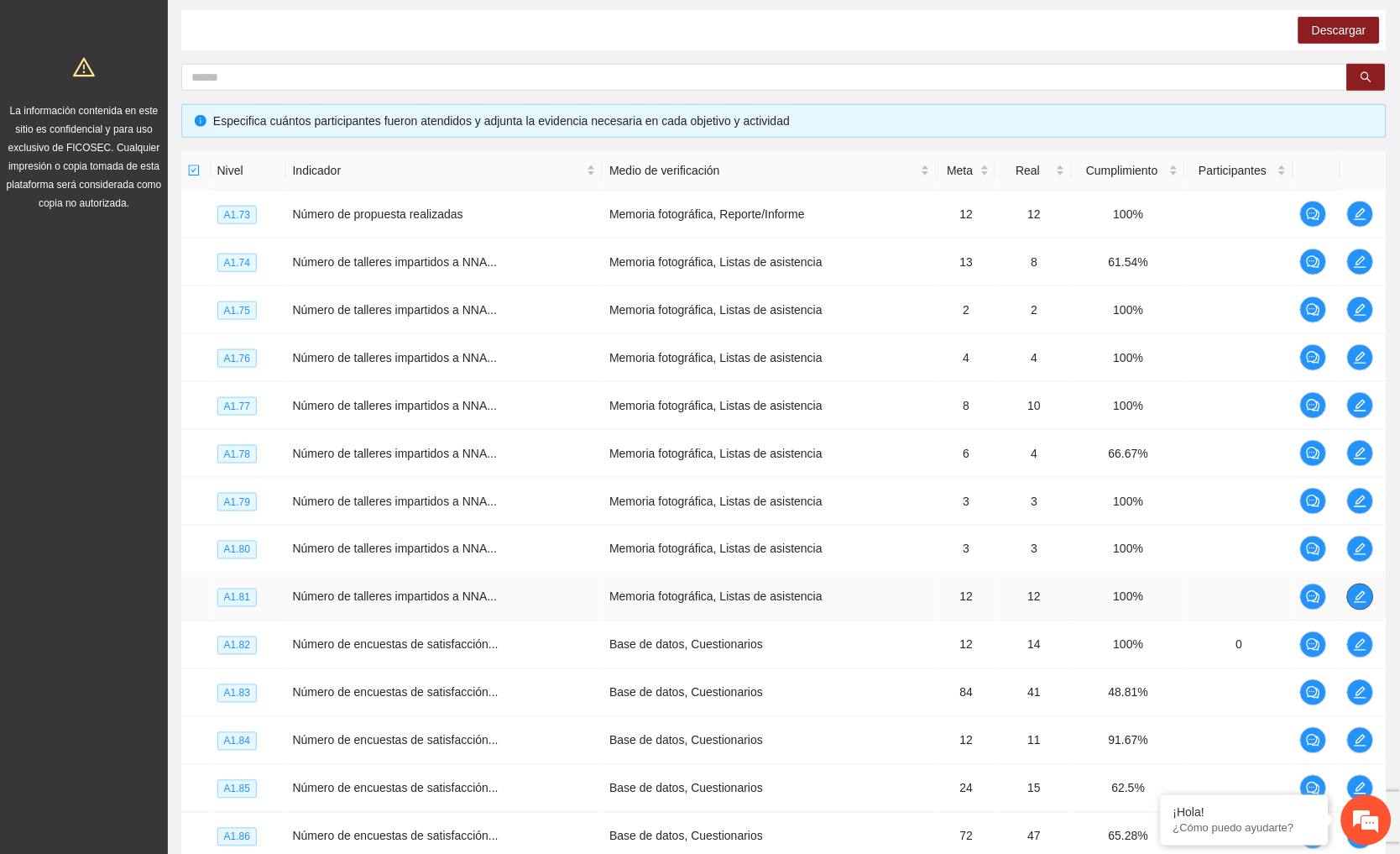 click at bounding box center (1361, 597) 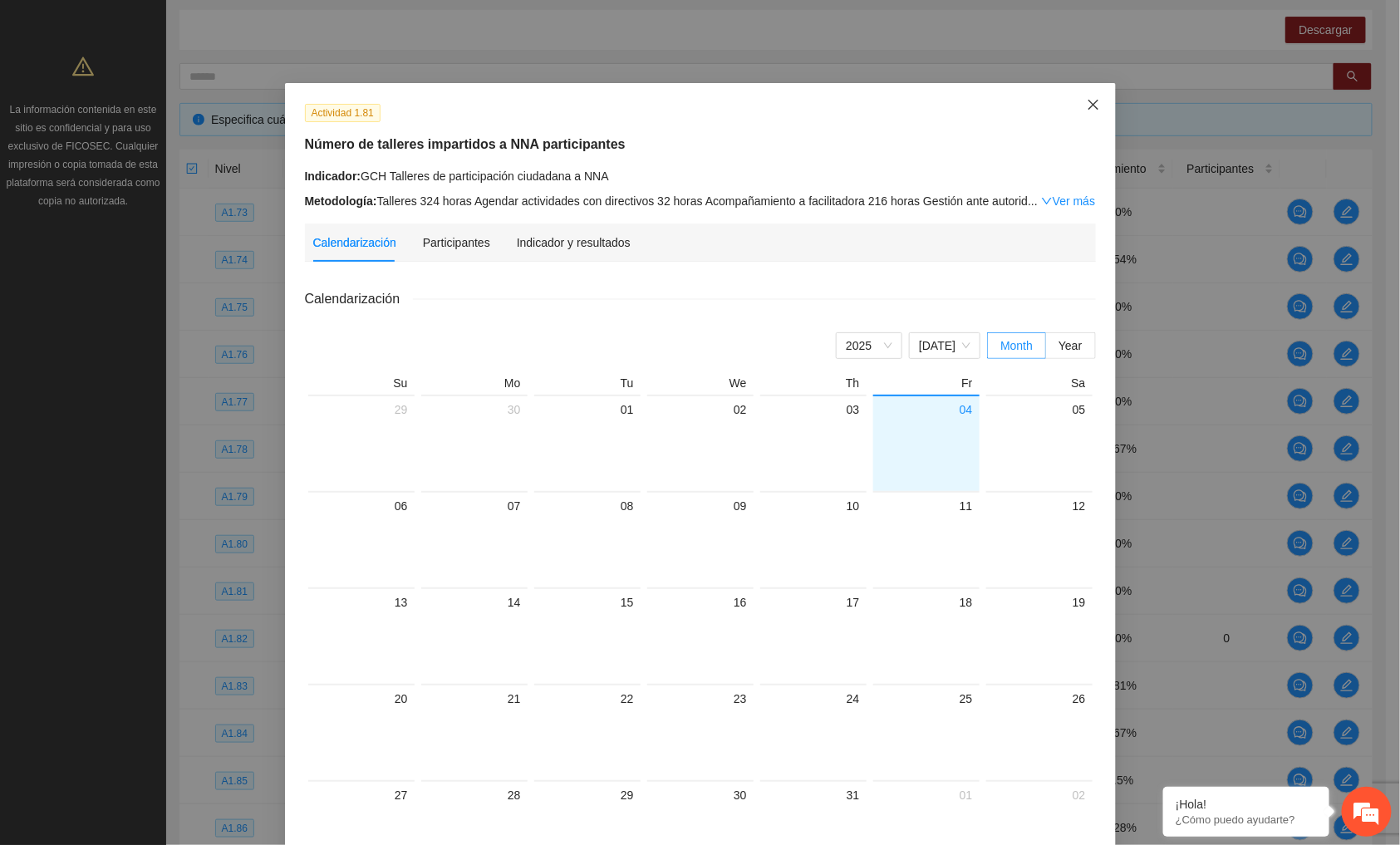 click 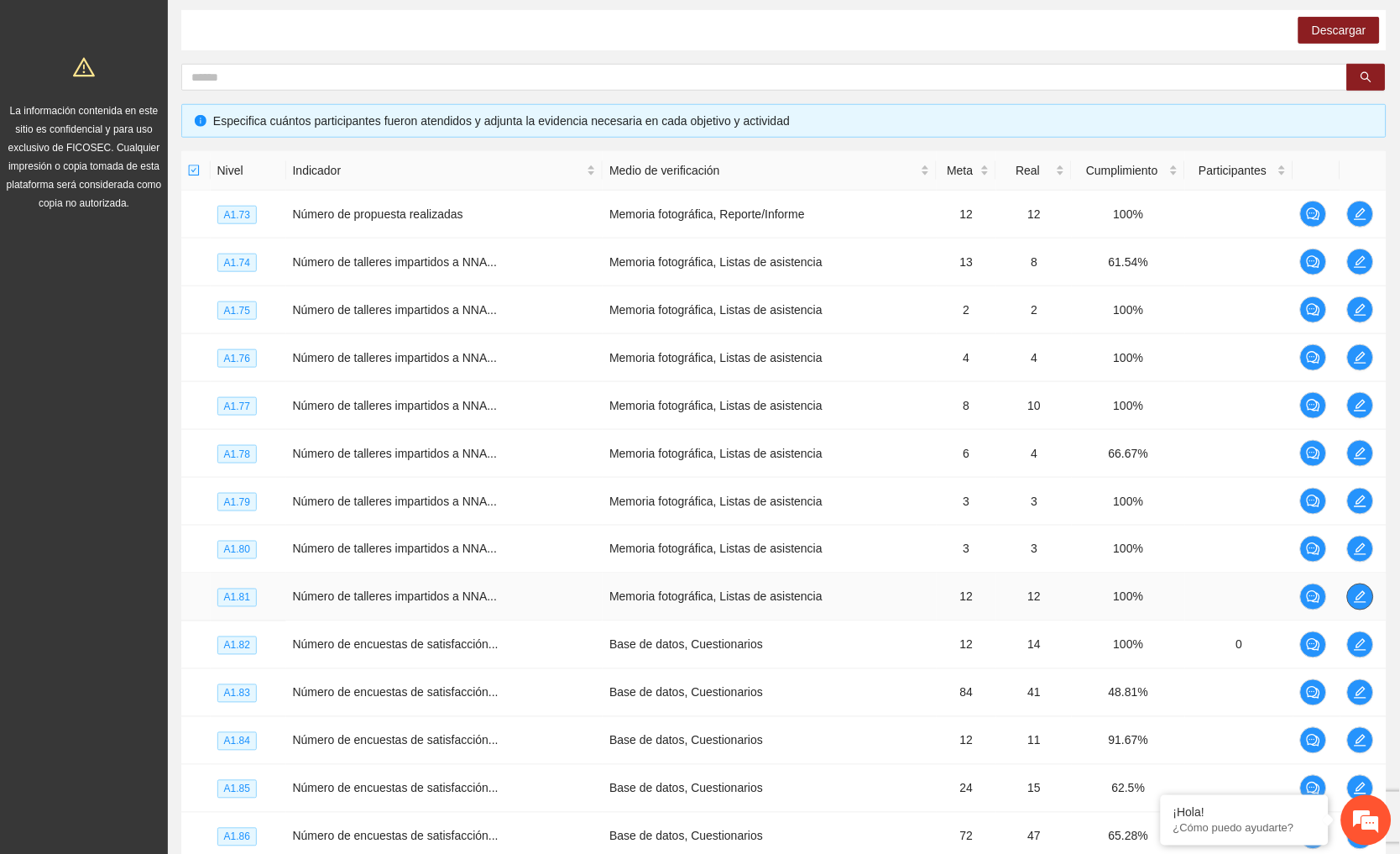 click at bounding box center (1361, 597) 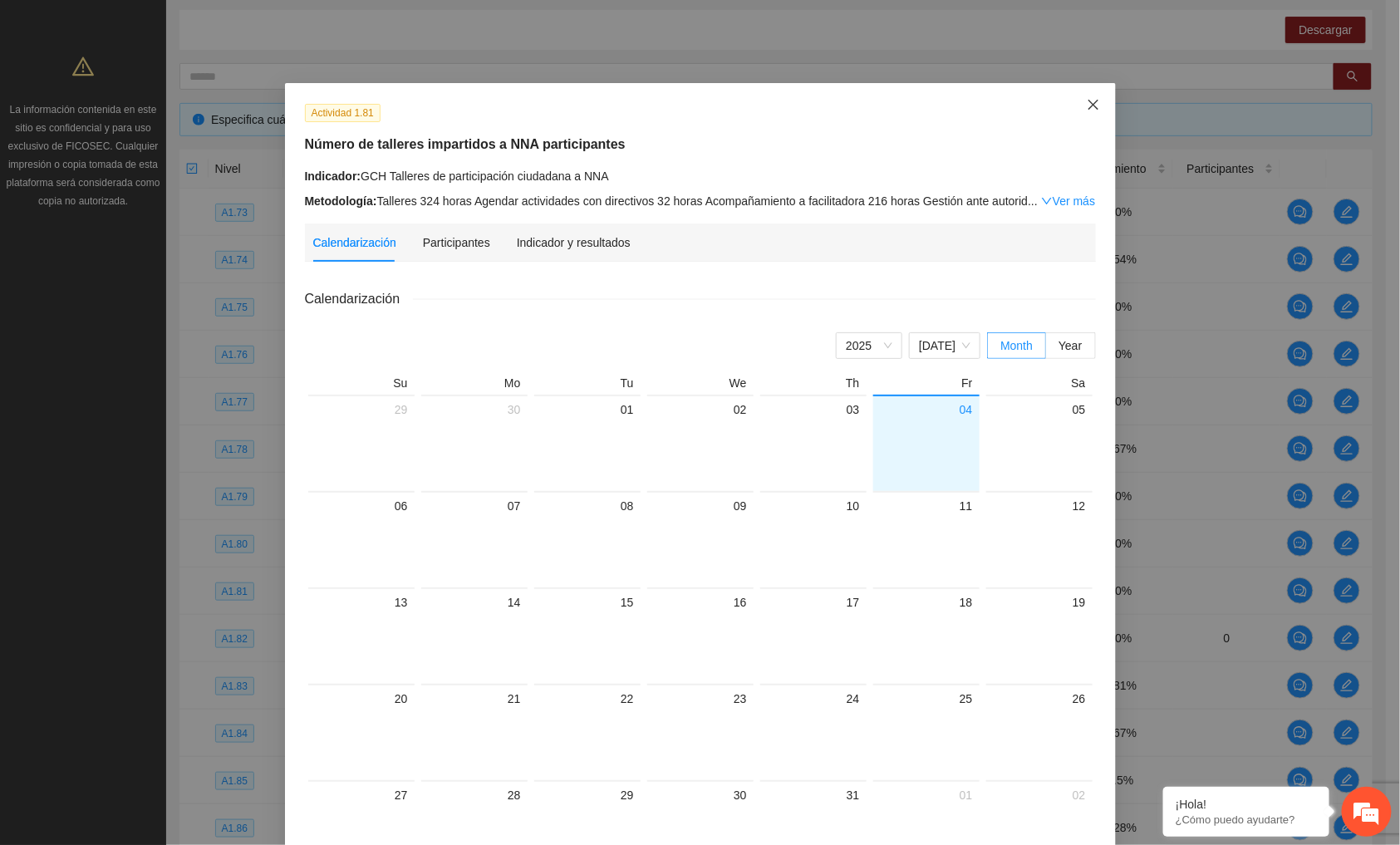 click 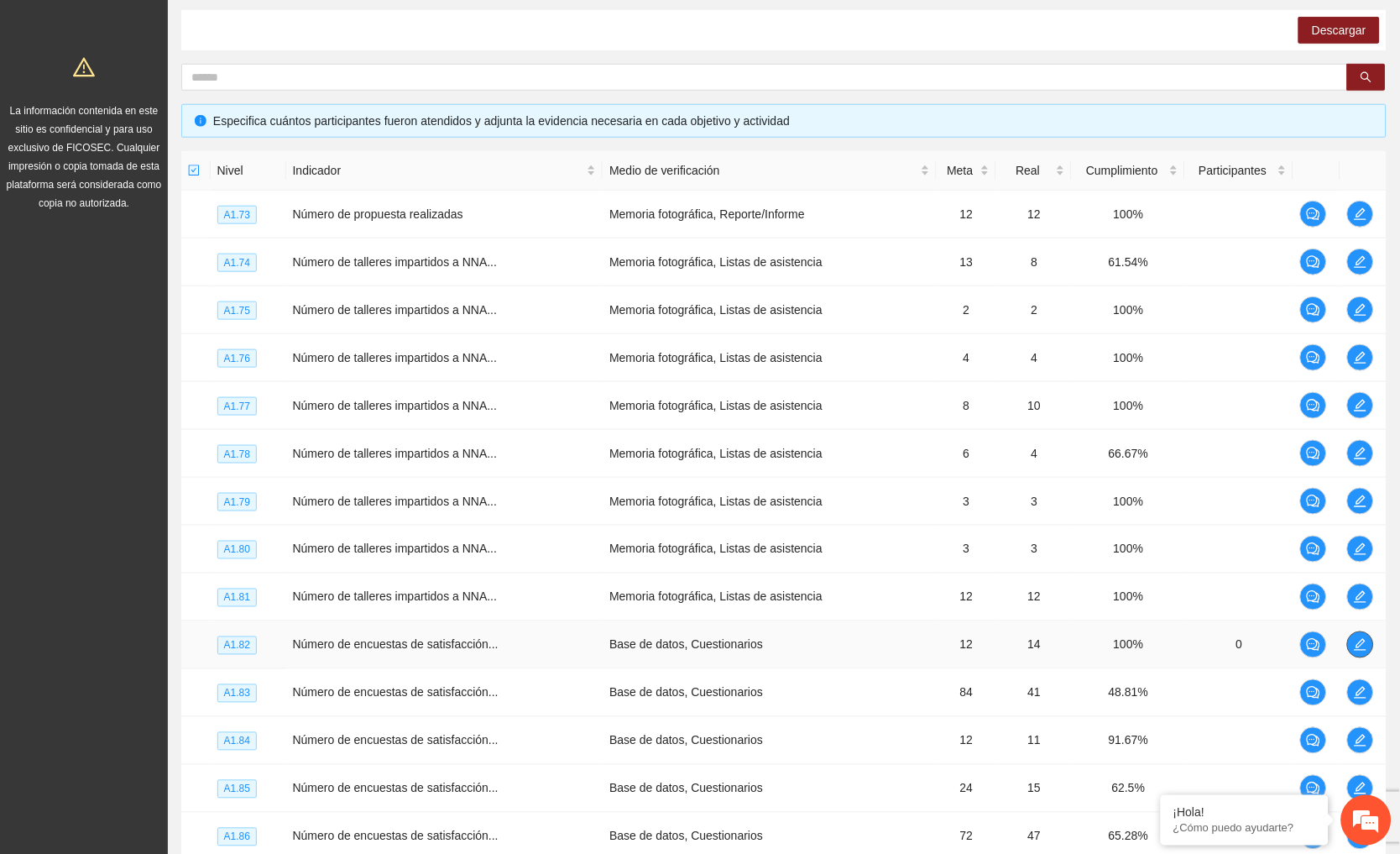 click at bounding box center (1361, 645) 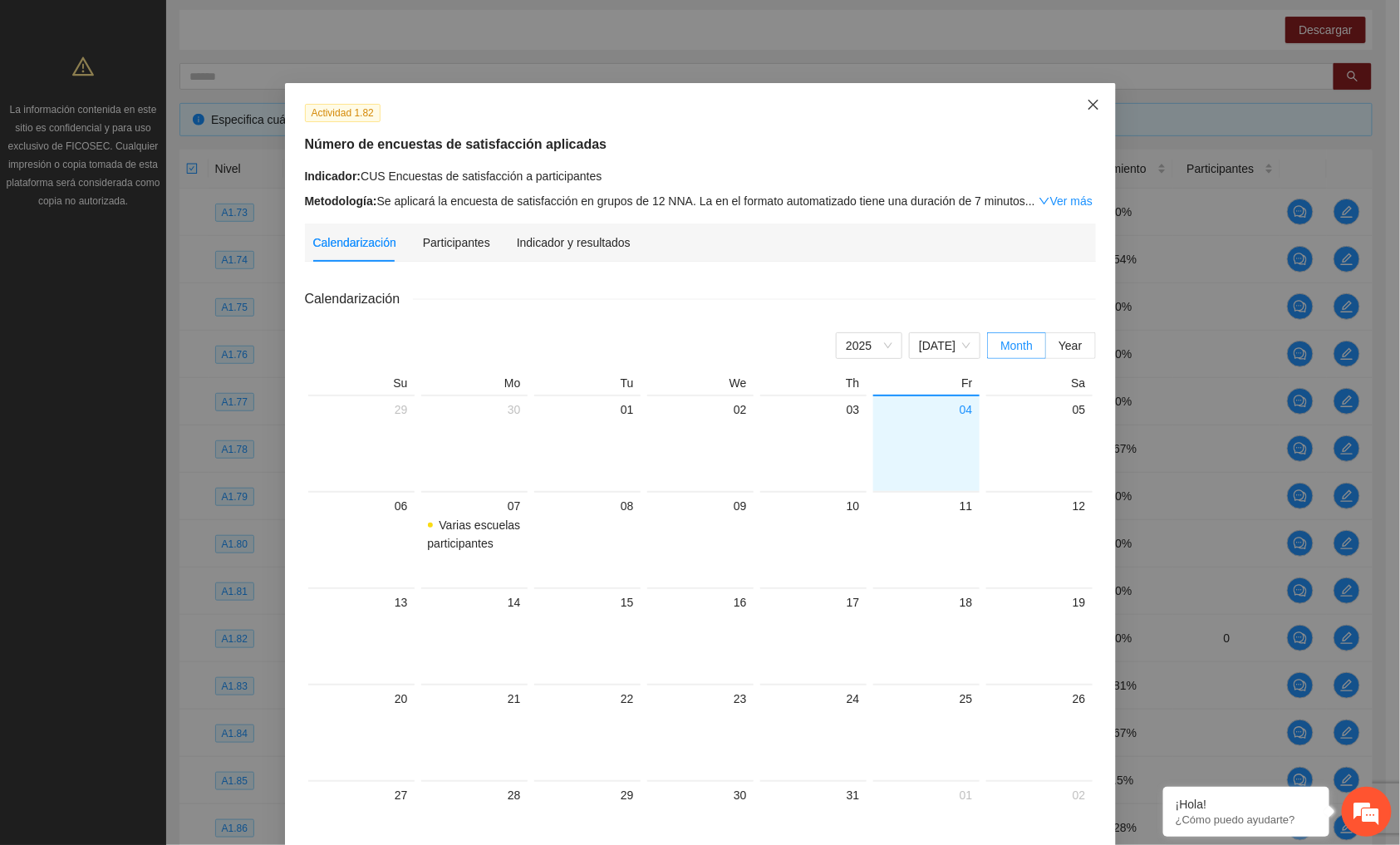 click 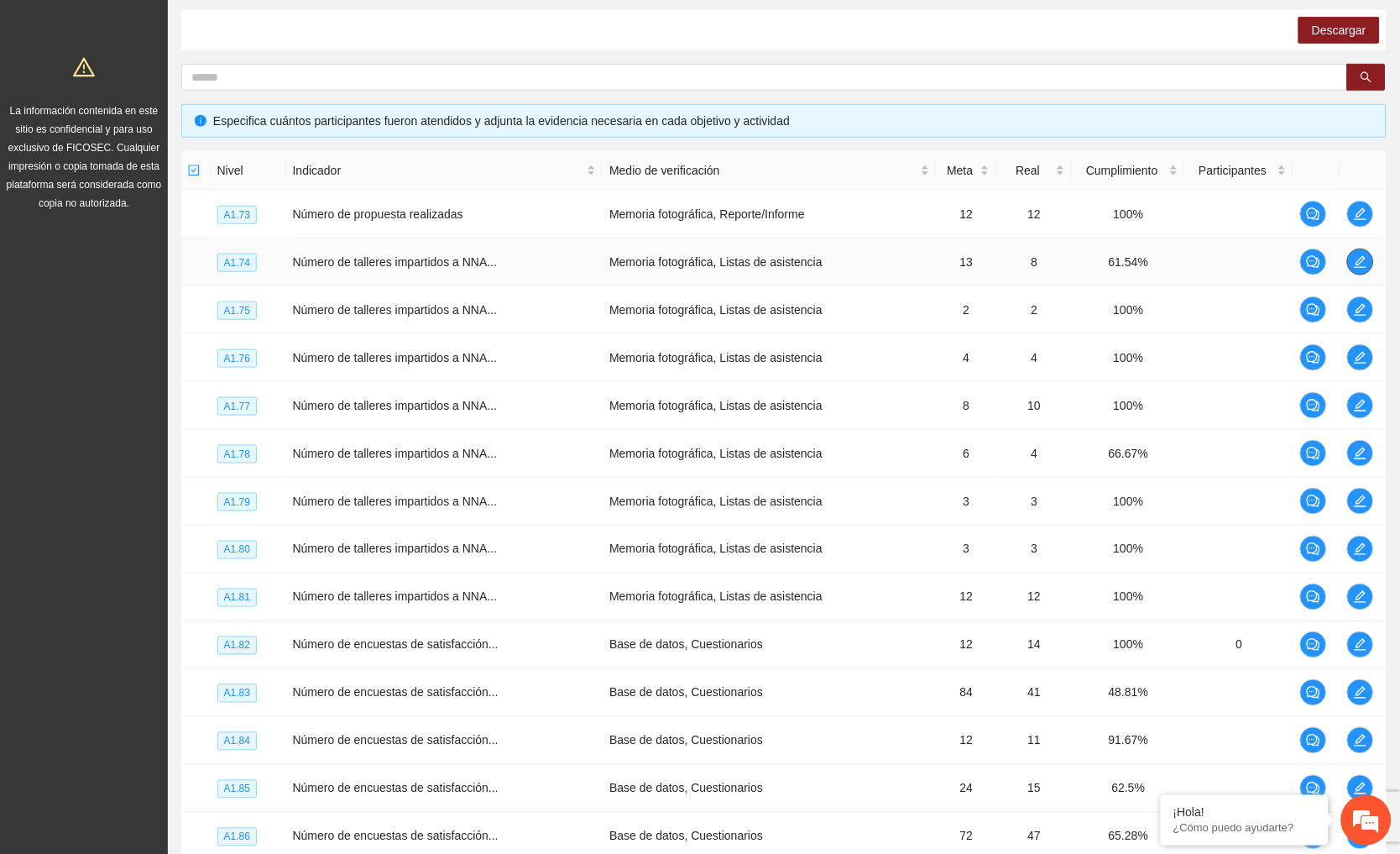 click 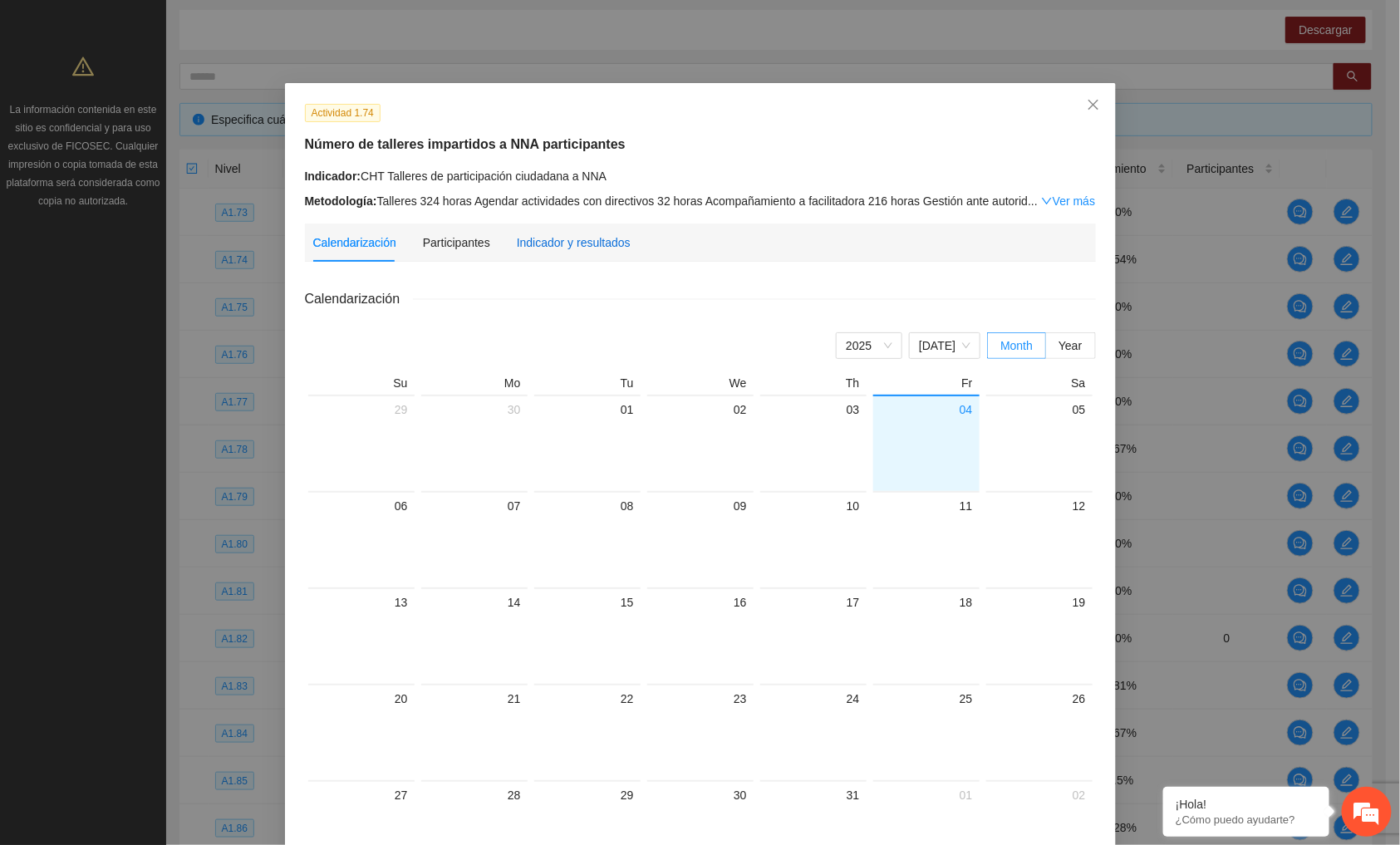 click on "Indicador y resultados" at bounding box center (573, 243) 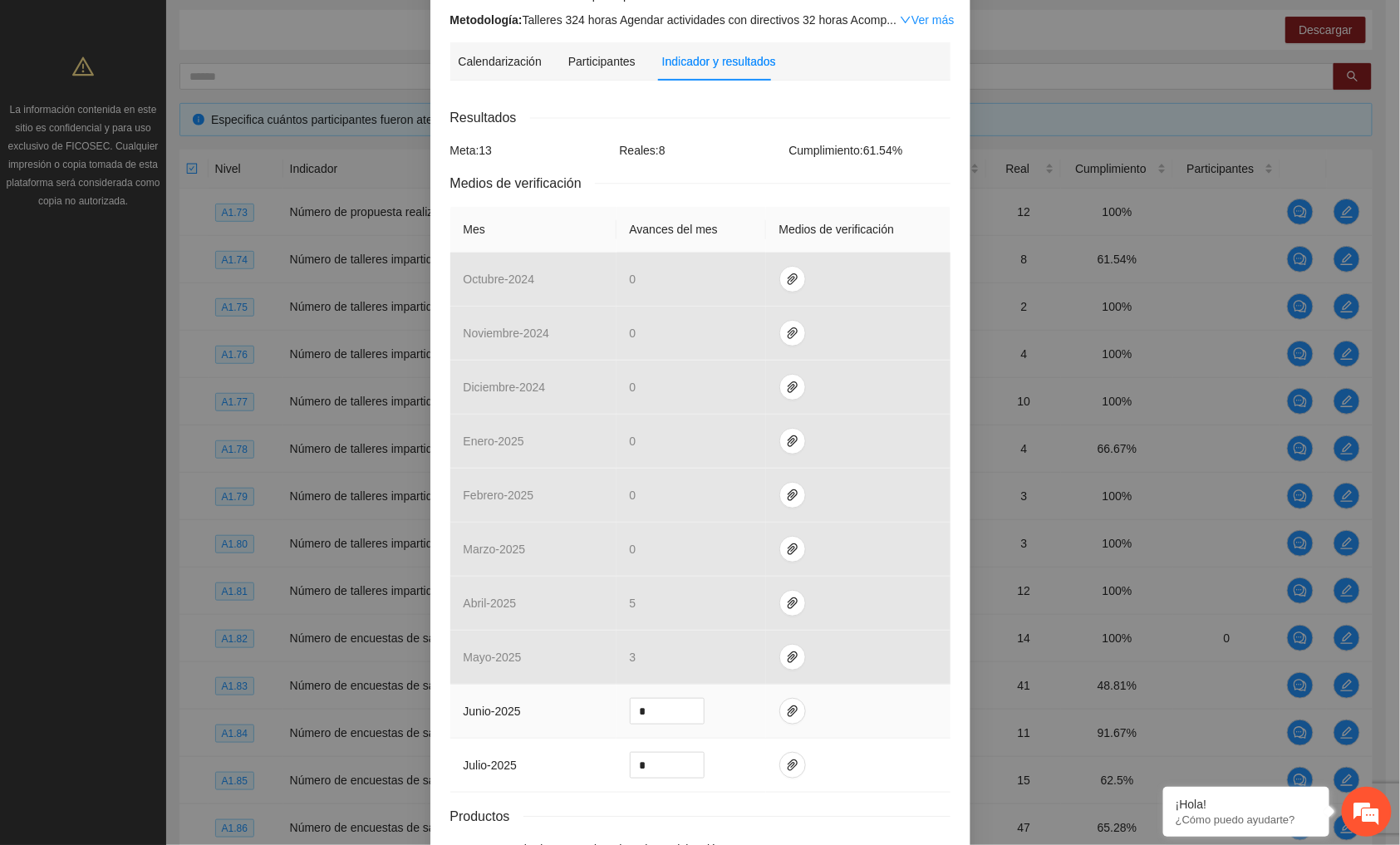 scroll, scrollTop: 291, scrollLeft: 0, axis: vertical 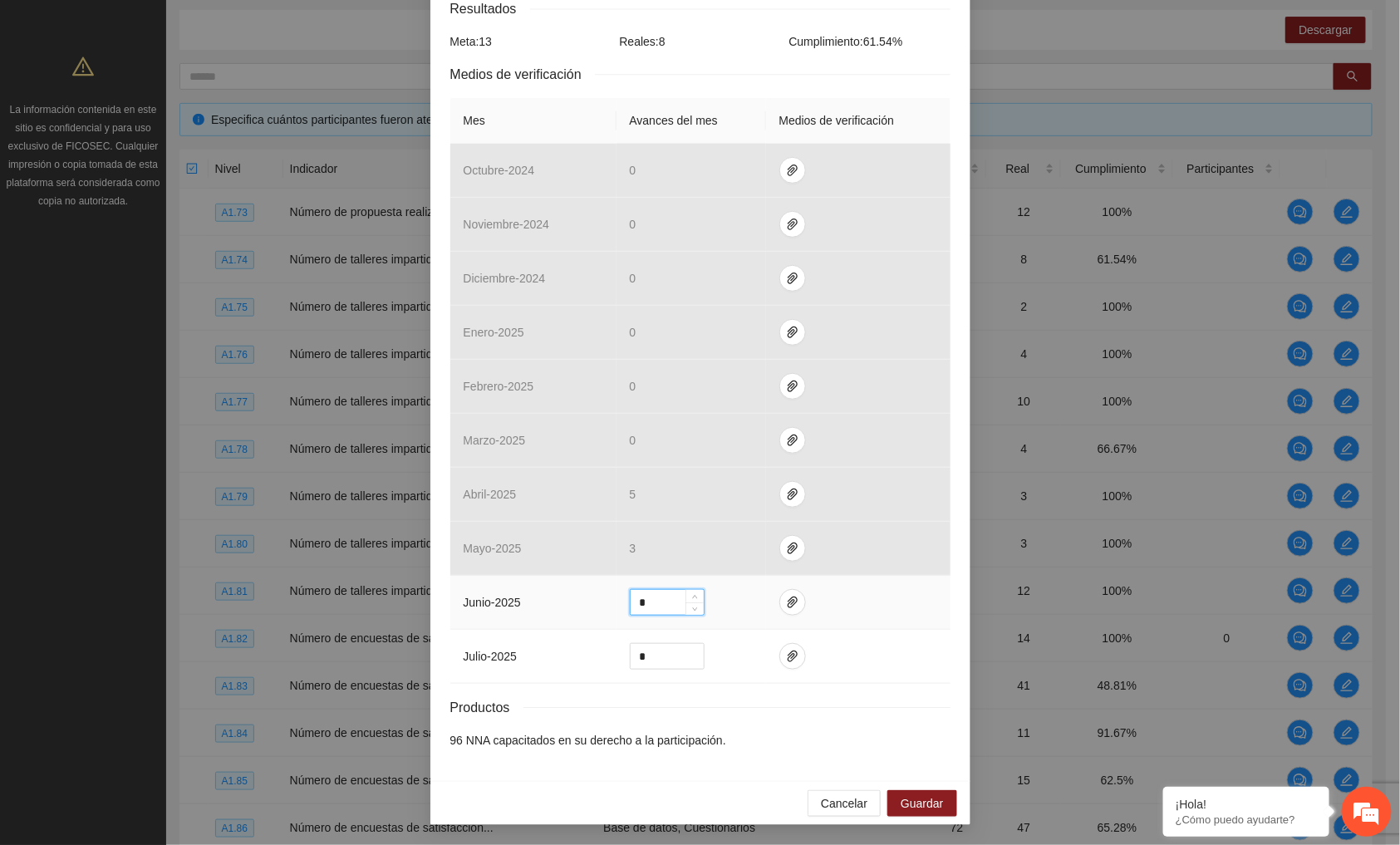 drag, startPoint x: 654, startPoint y: 611, endPoint x: 607, endPoint y: 605, distance: 47.381431 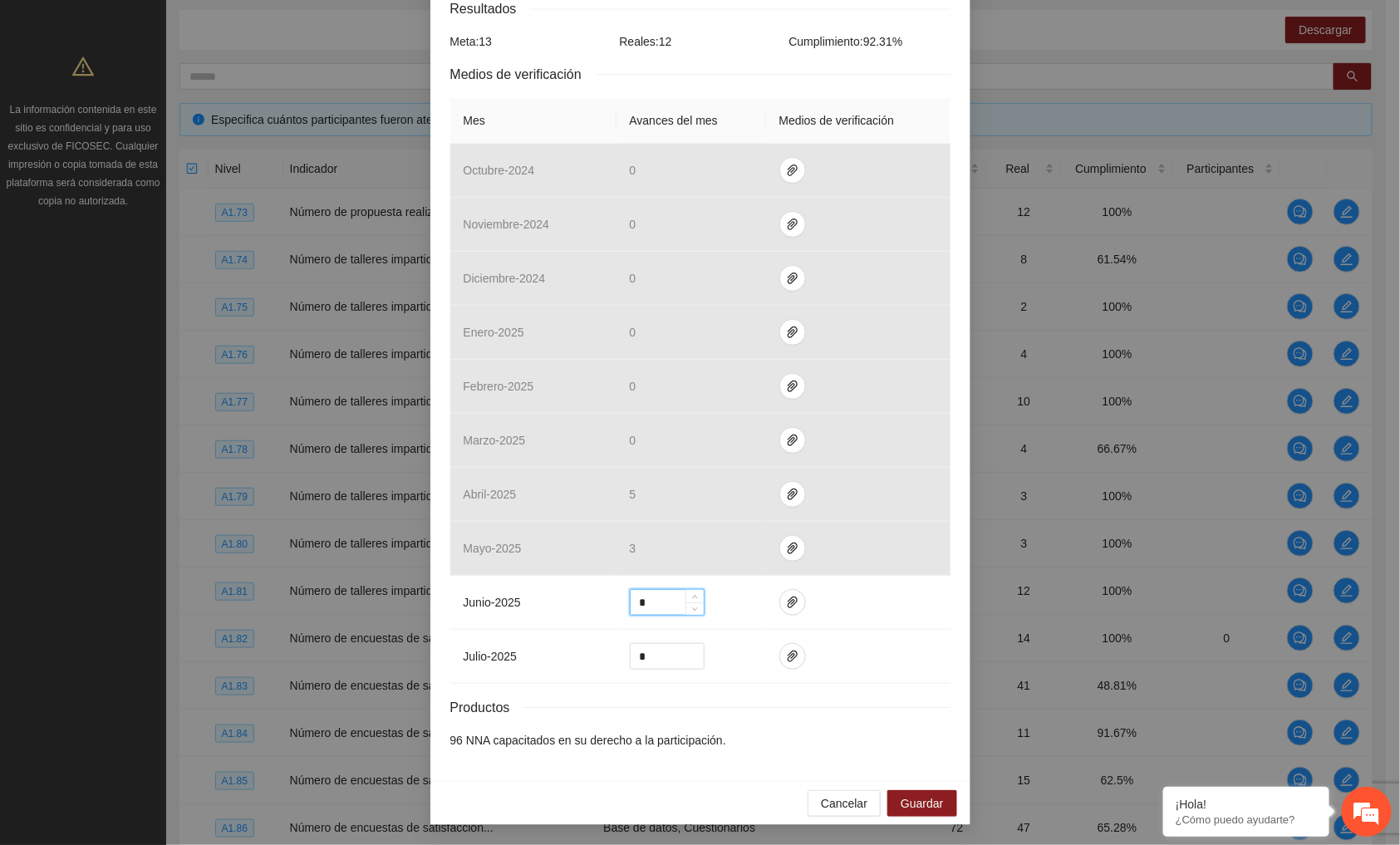 type on "*" 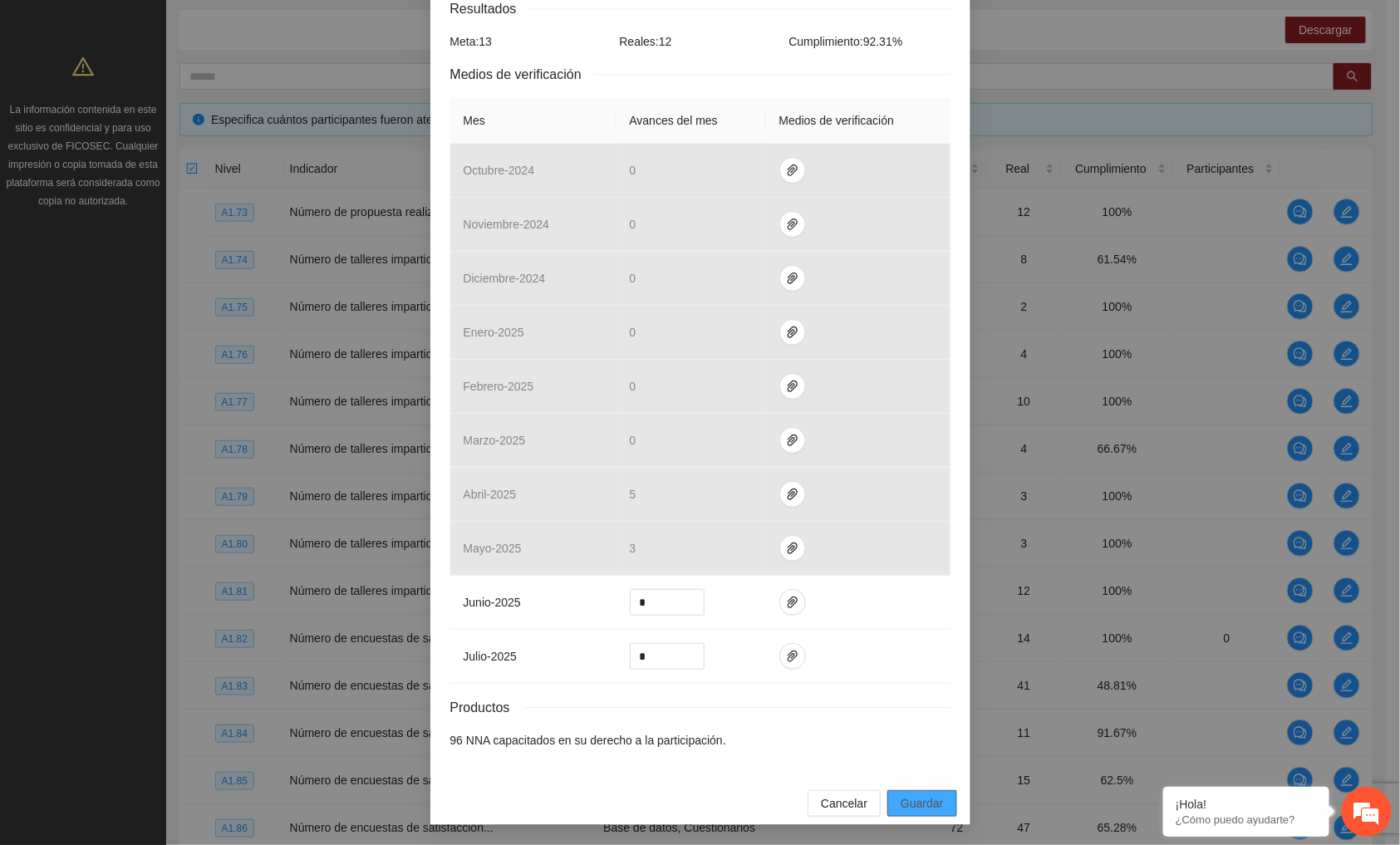 click on "Guardar" at bounding box center [921, 803] 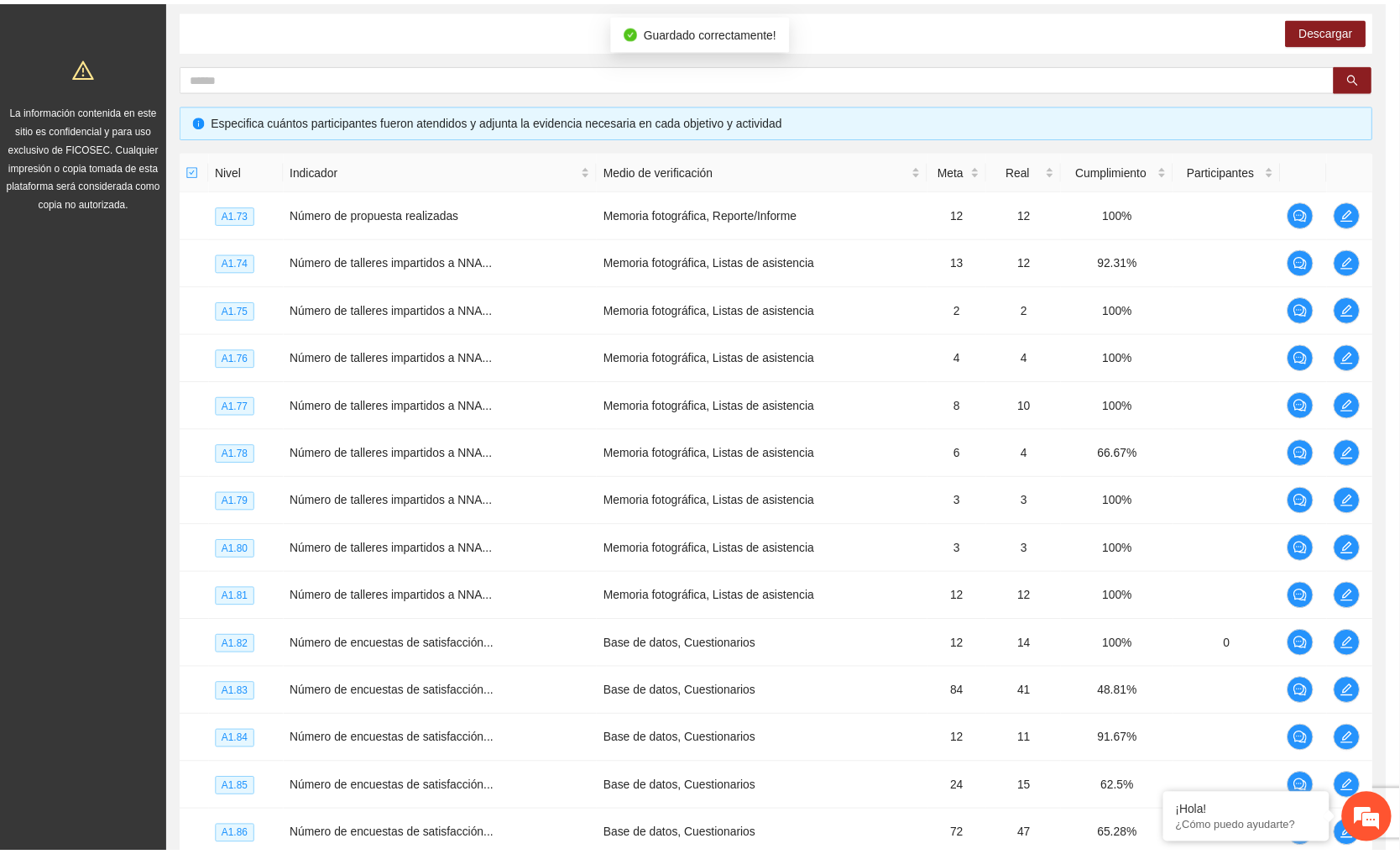 scroll, scrollTop: 210, scrollLeft: 0, axis: vertical 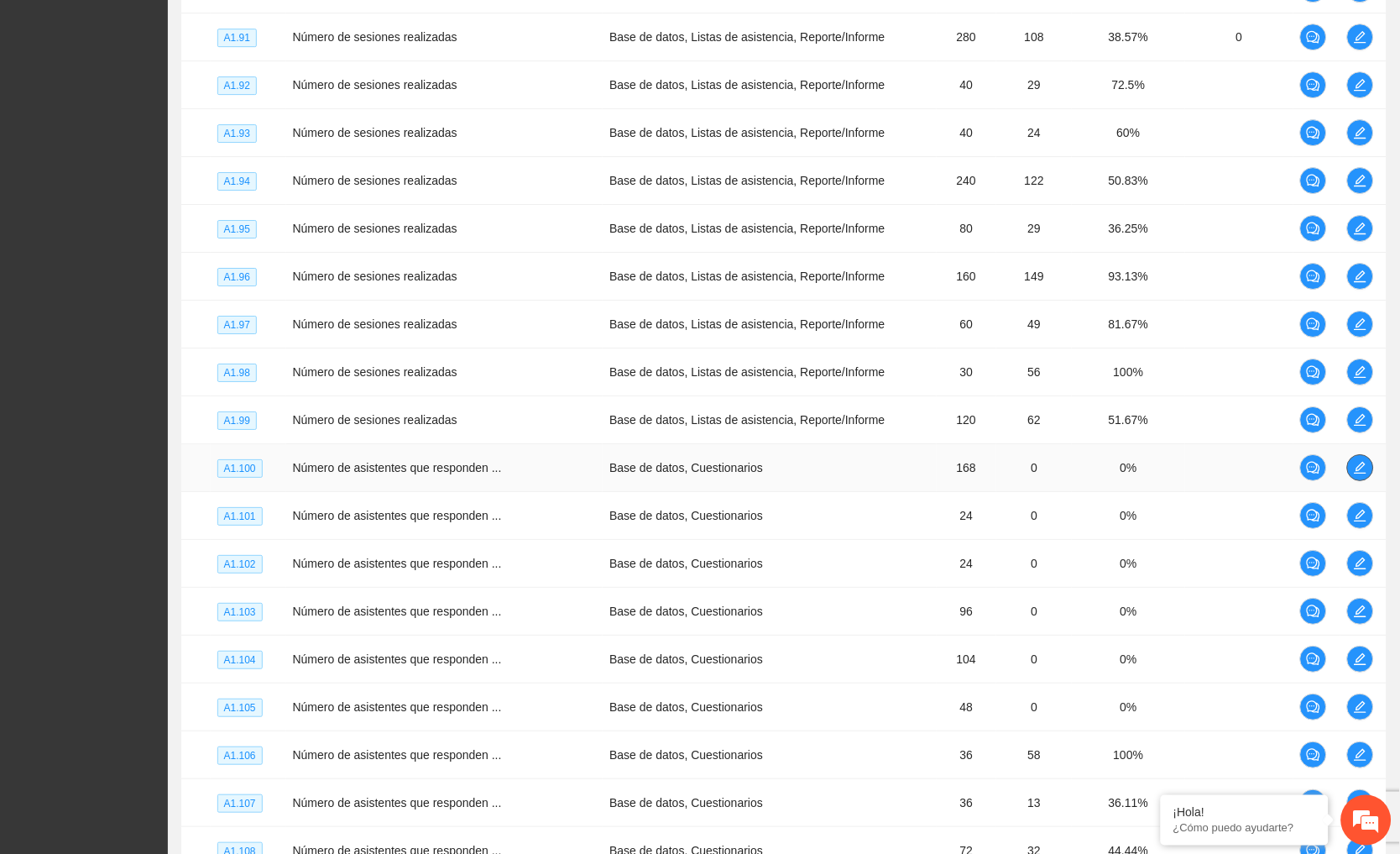 click 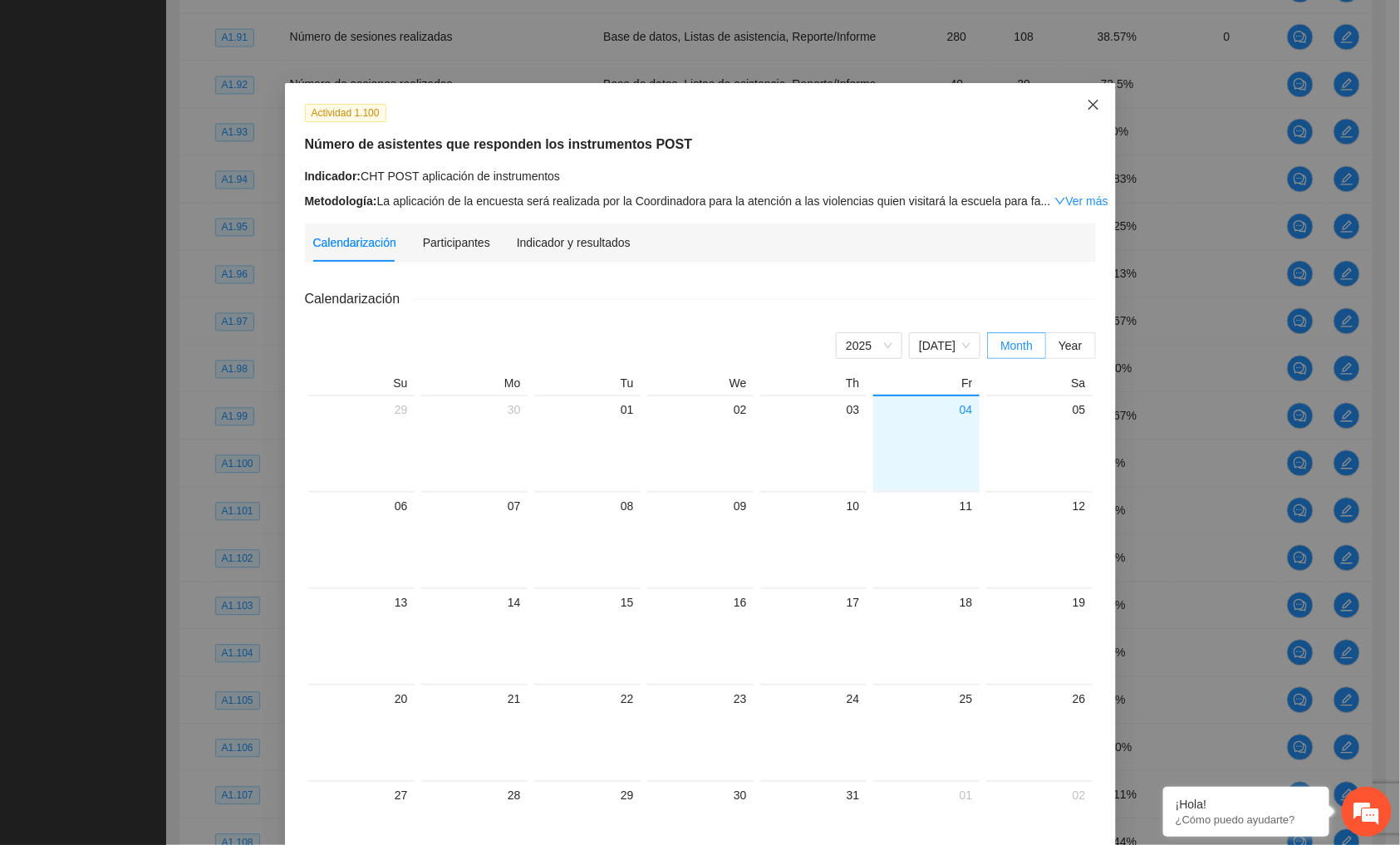 click 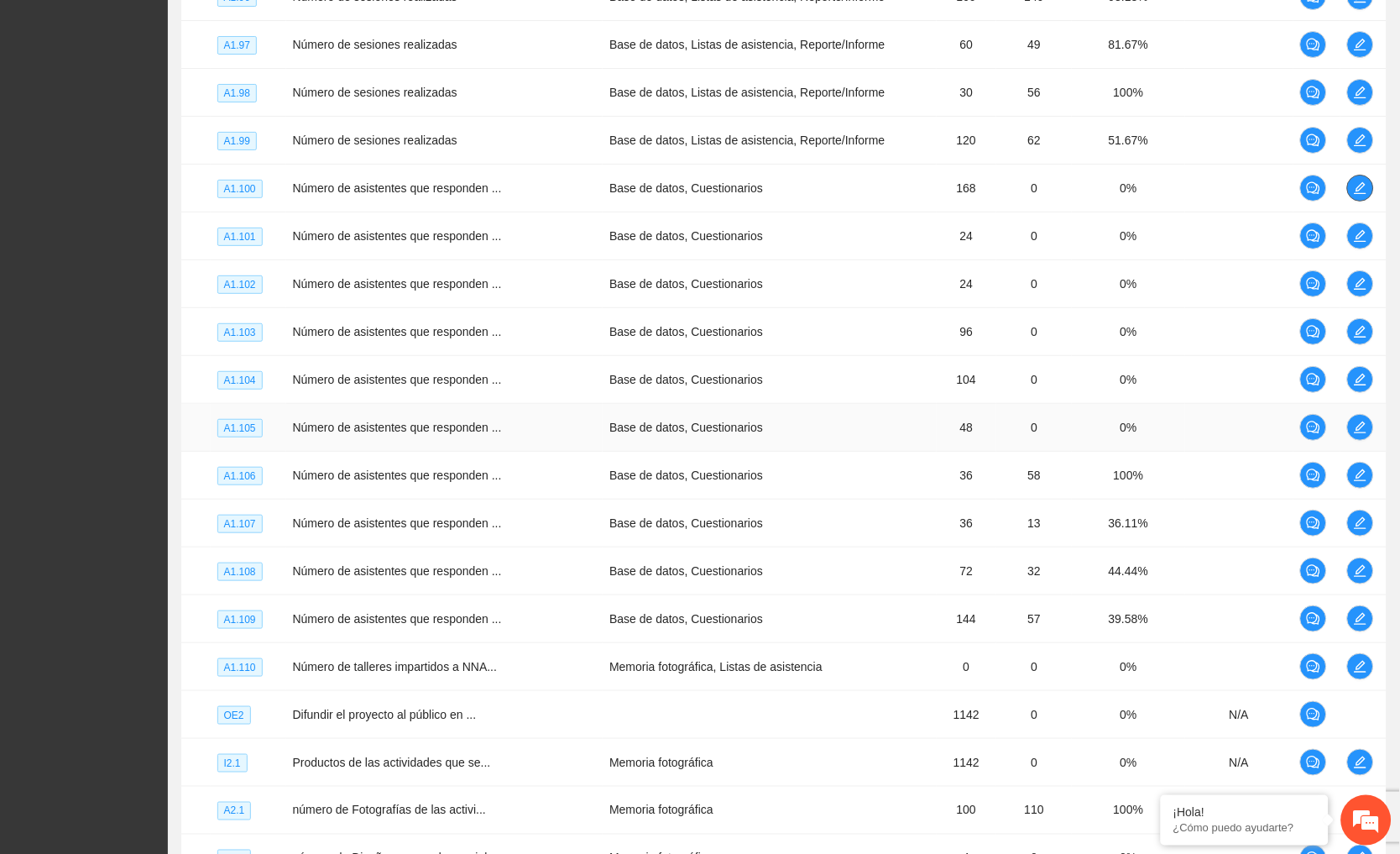 scroll, scrollTop: 1679, scrollLeft: 0, axis: vertical 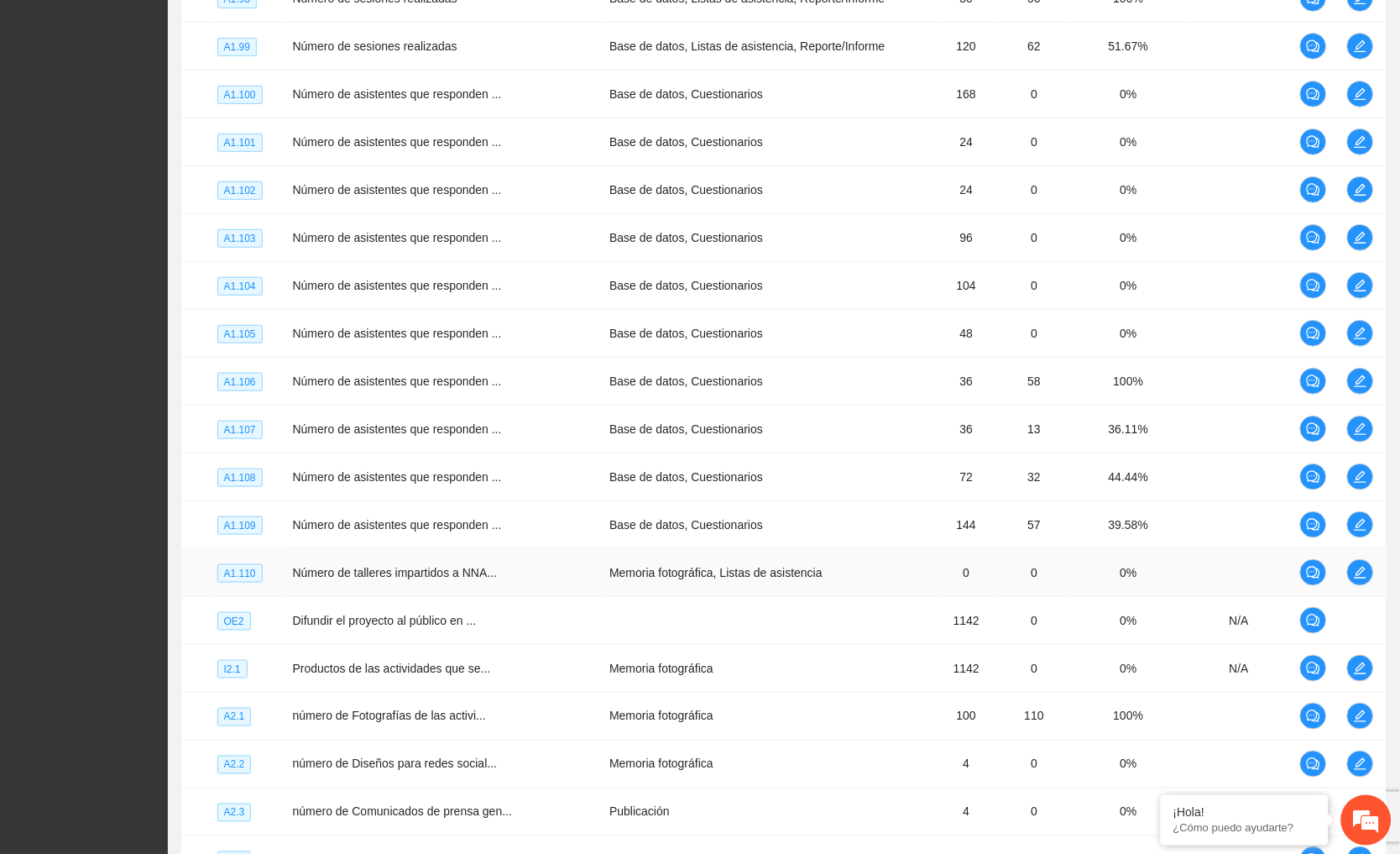 click at bounding box center (1363, 573) 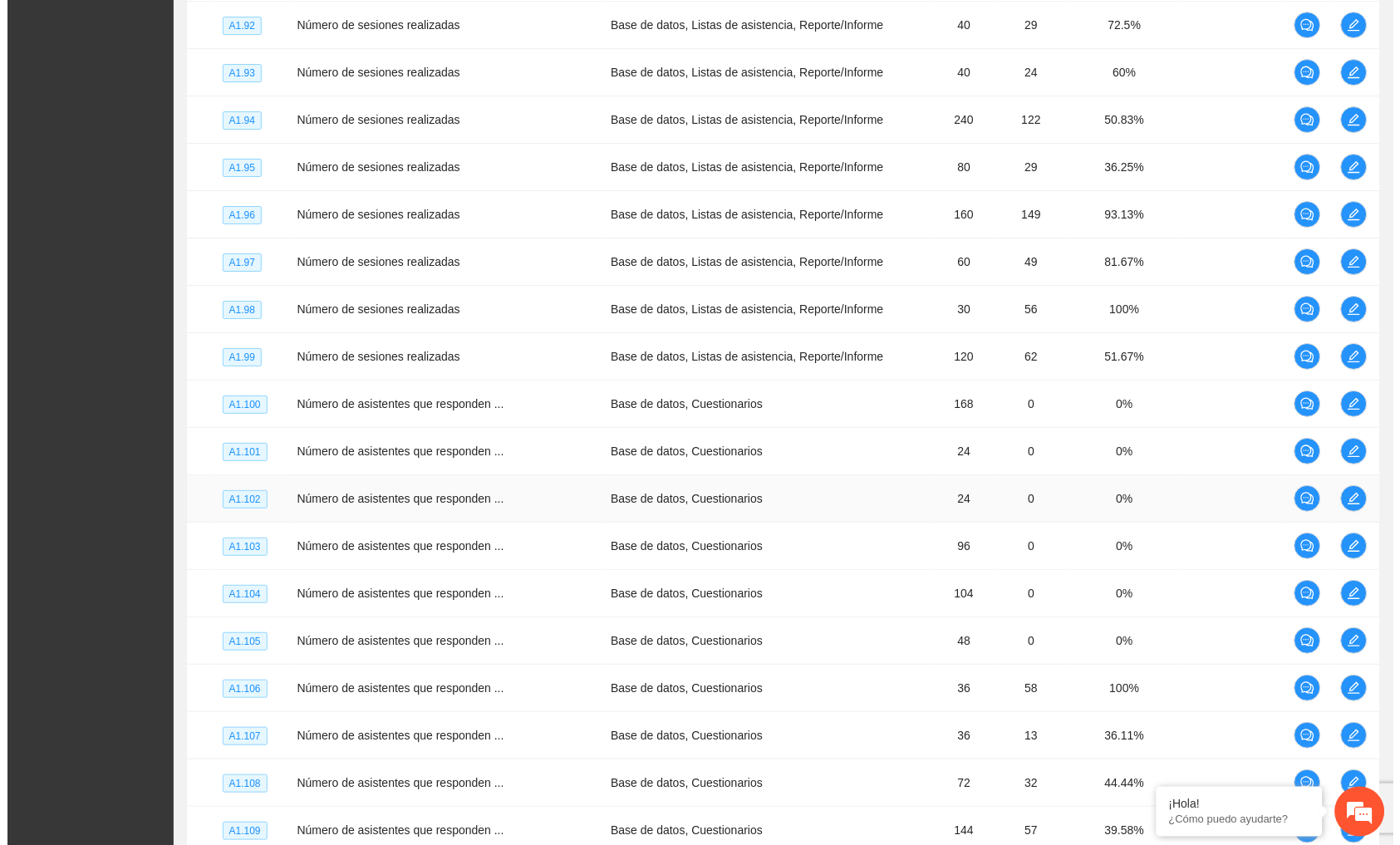 scroll, scrollTop: 1384, scrollLeft: 0, axis: vertical 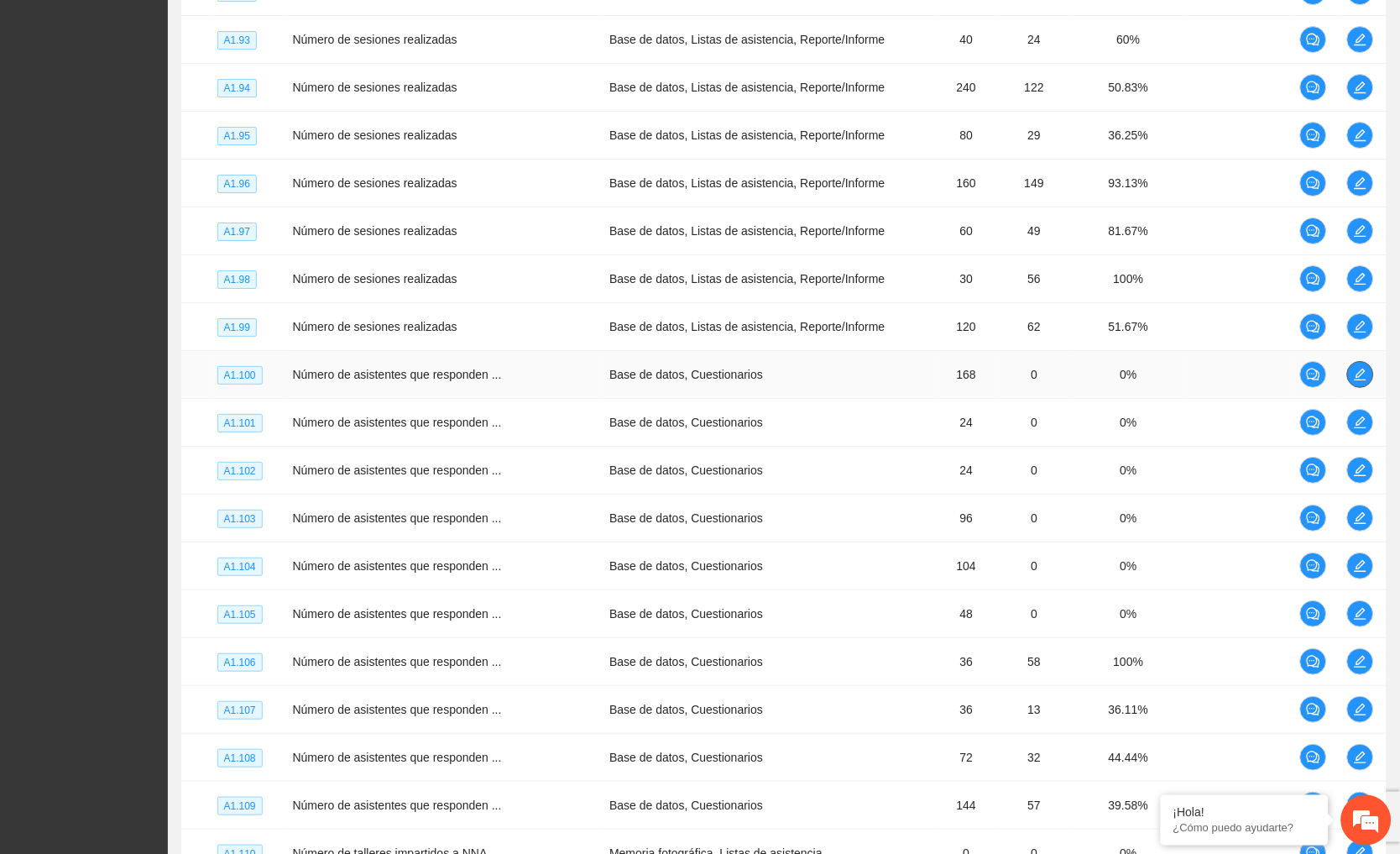 click at bounding box center [1361, 375] 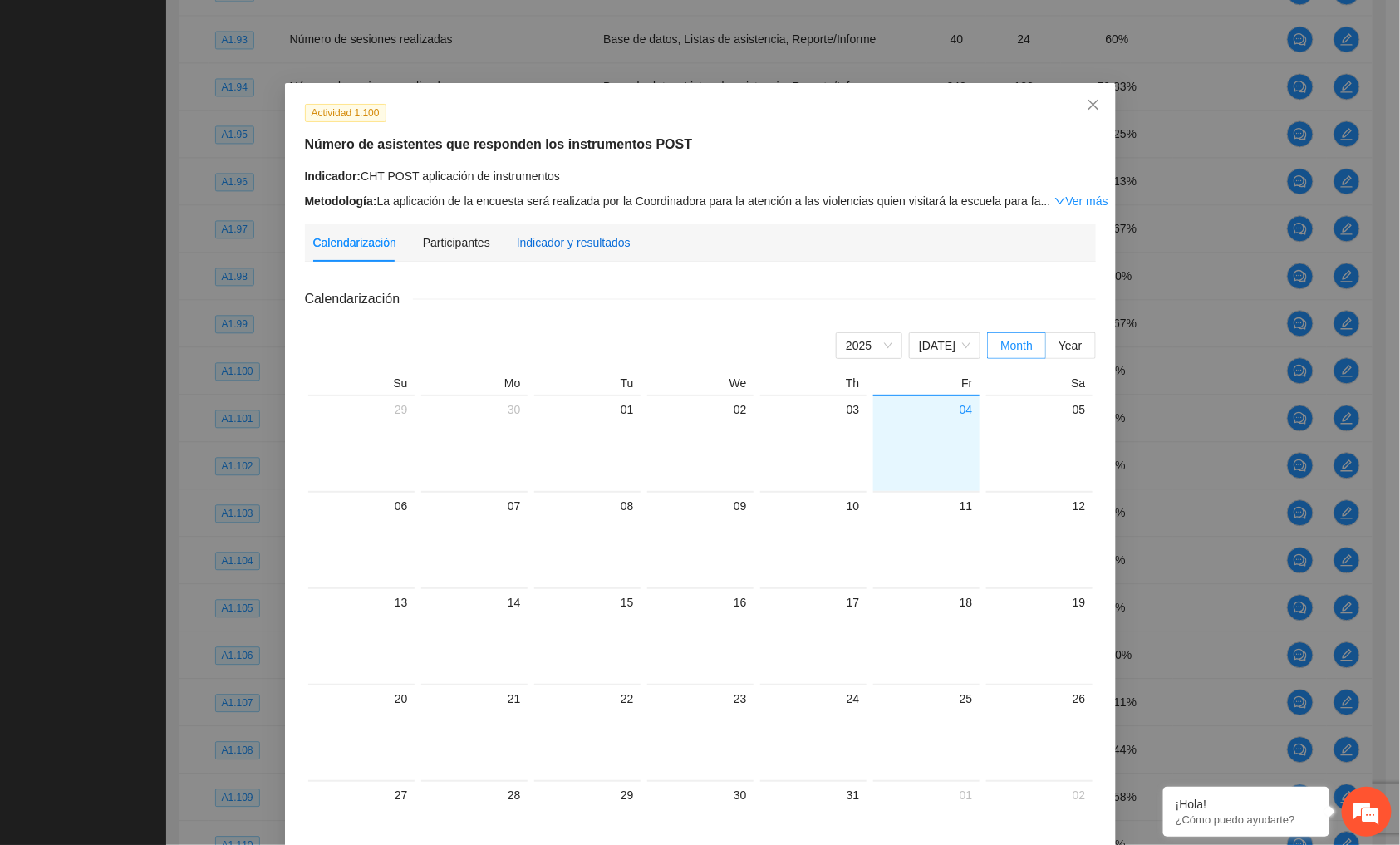 click on "Indicador y resultados" at bounding box center (573, 243) 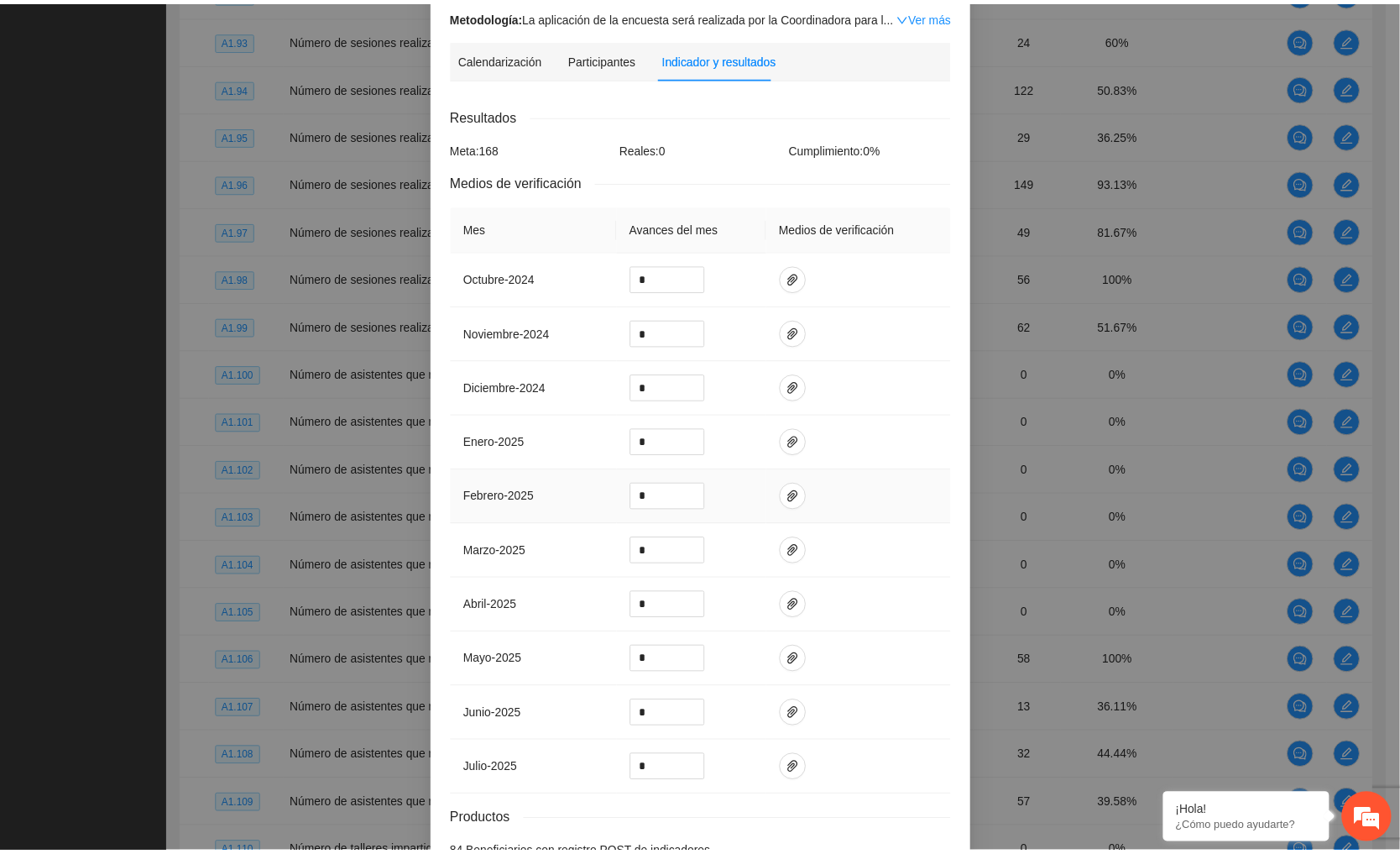 scroll, scrollTop: 0, scrollLeft: 0, axis: both 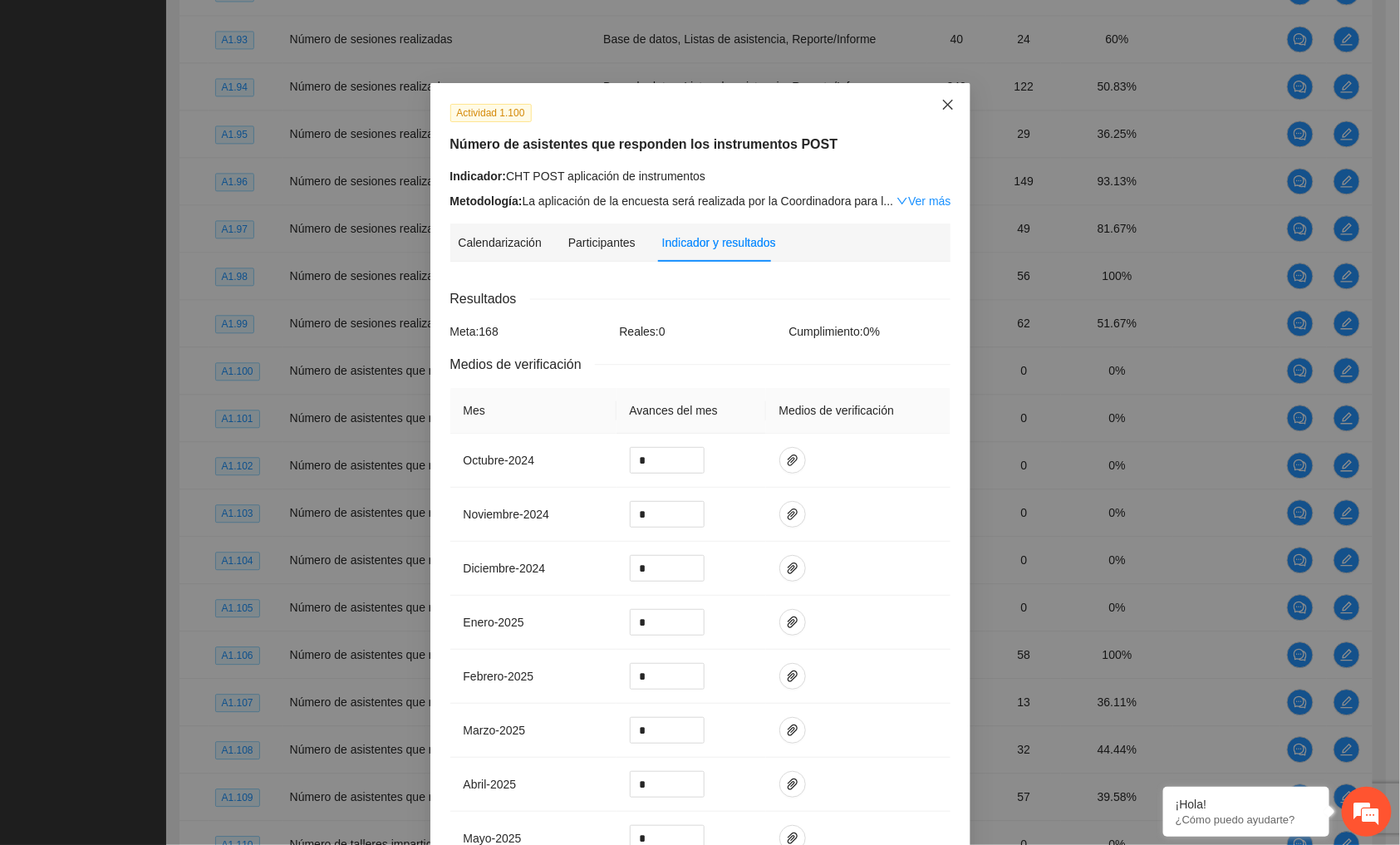 click 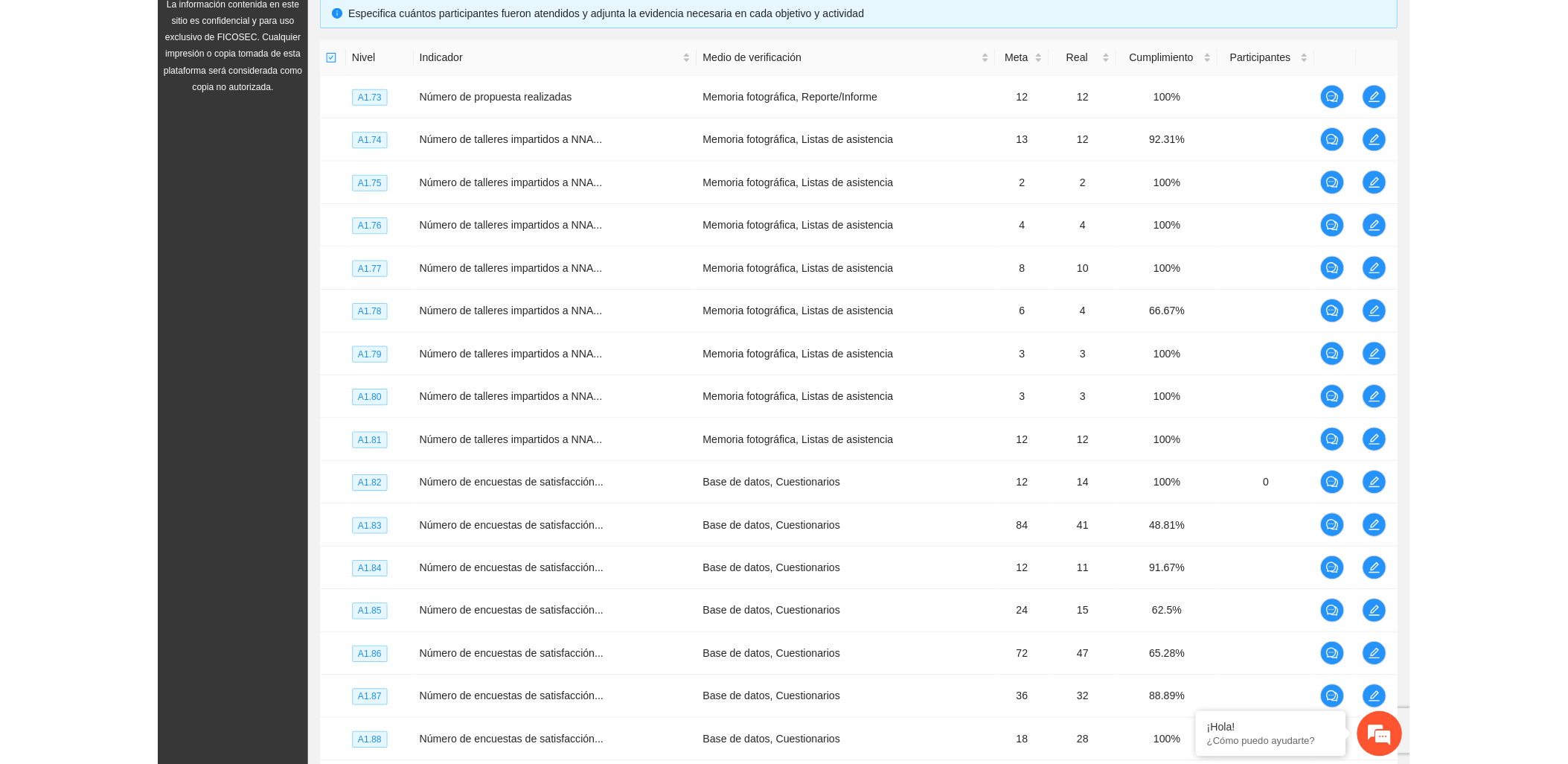 scroll, scrollTop: 0, scrollLeft: 0, axis: both 